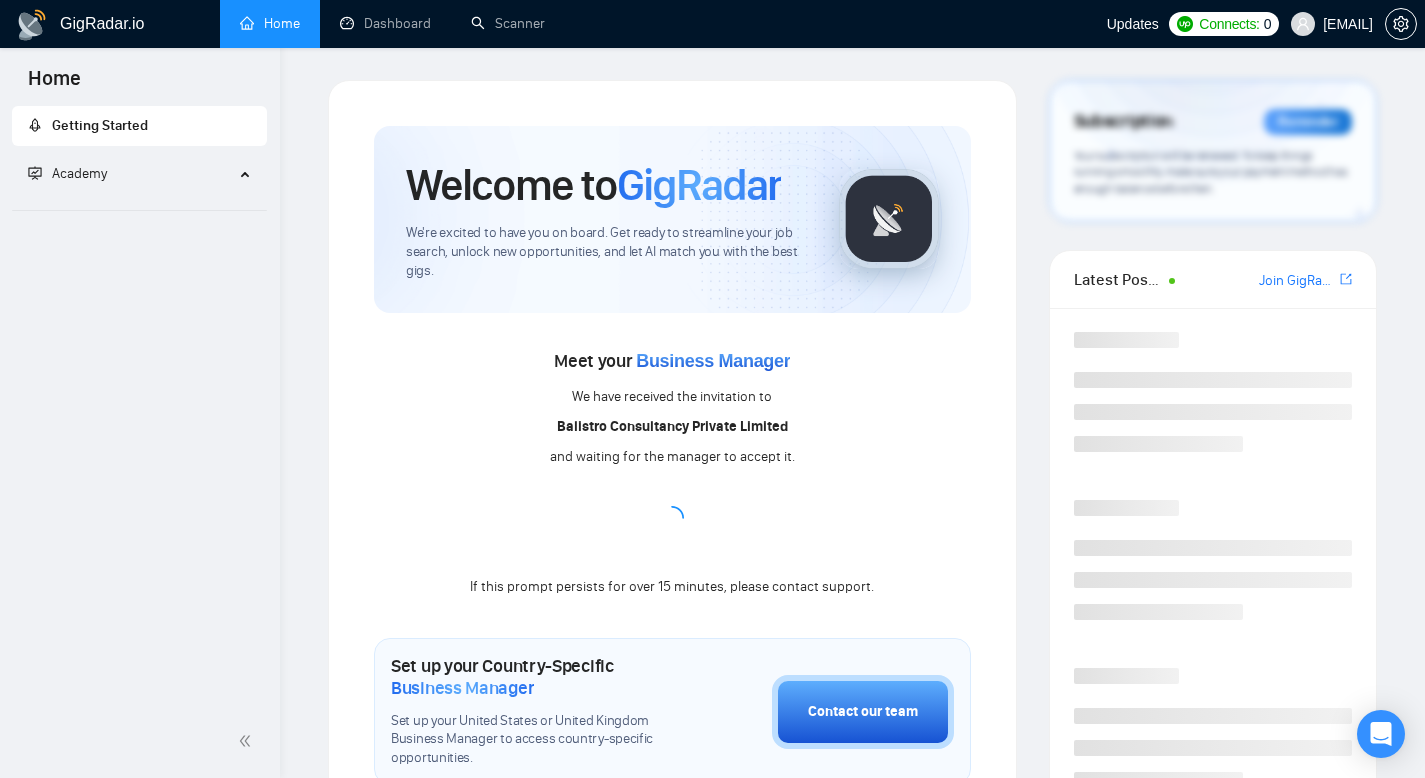 scroll, scrollTop: 0, scrollLeft: 0, axis: both 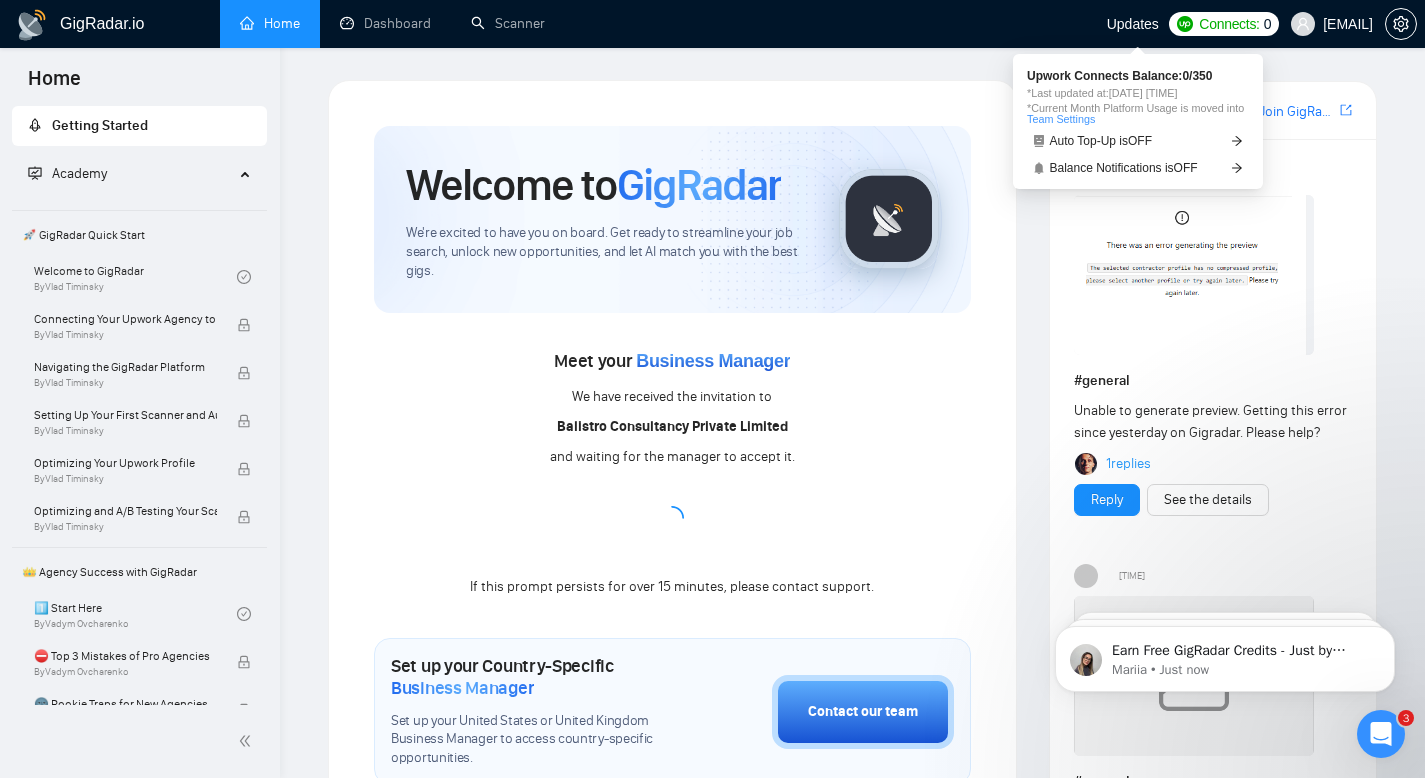click on "Connects:" at bounding box center (1229, 24) 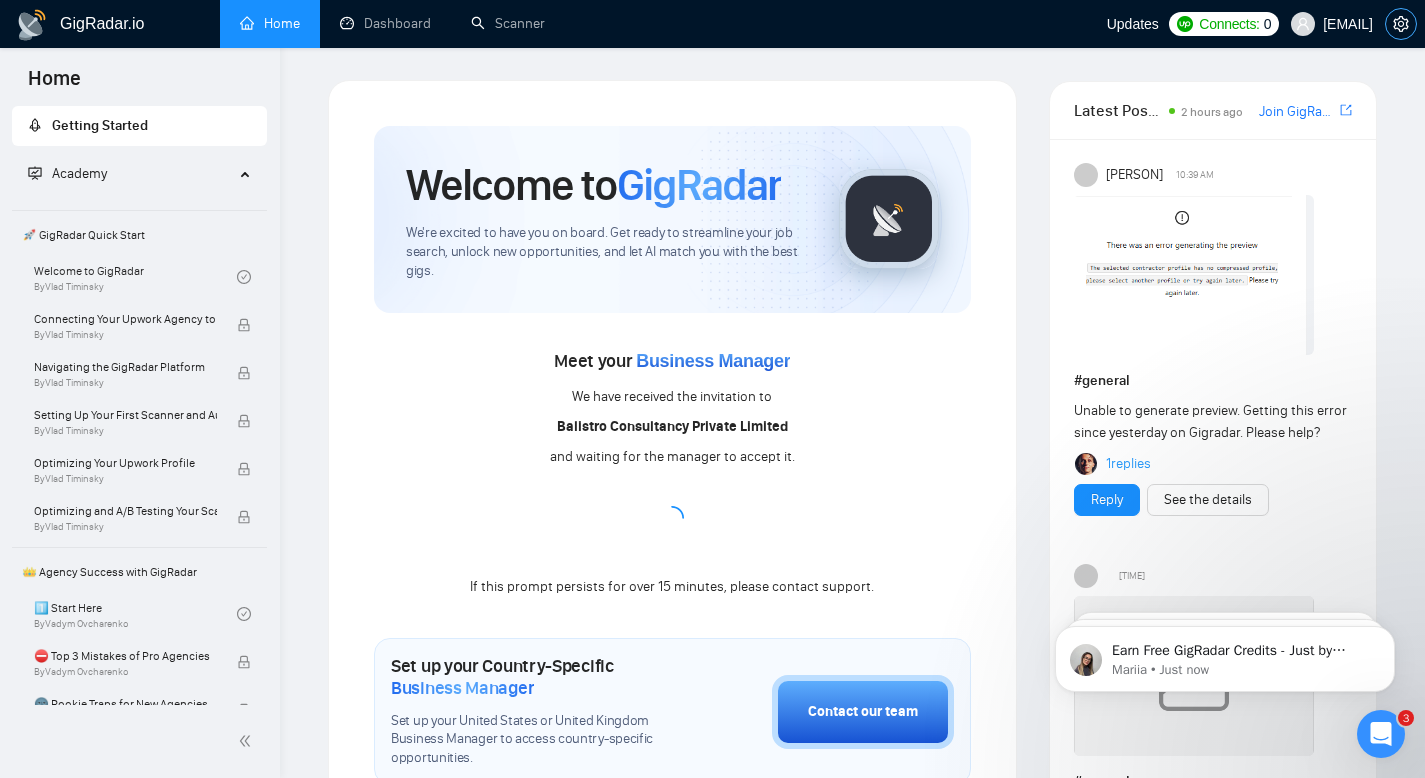 click 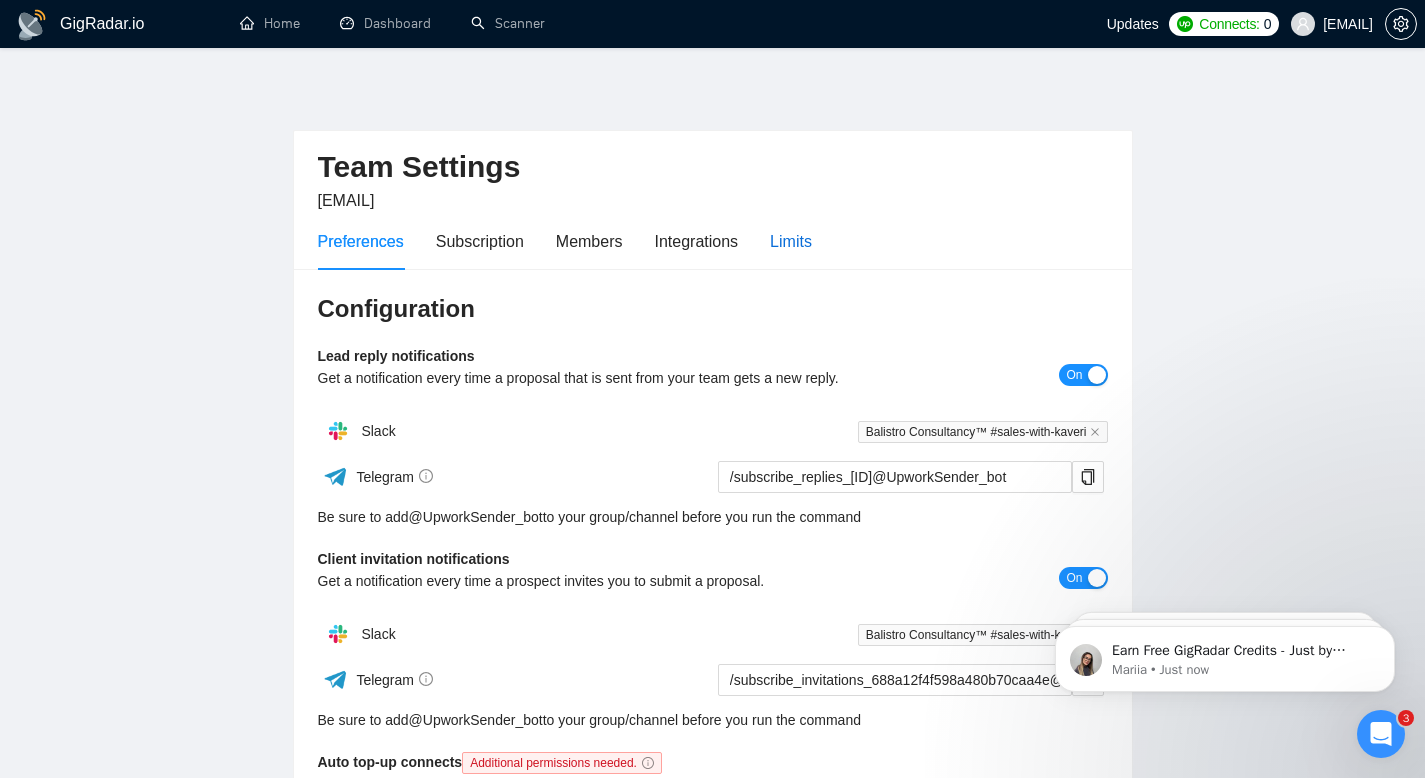 click on "Limits" at bounding box center [791, 241] 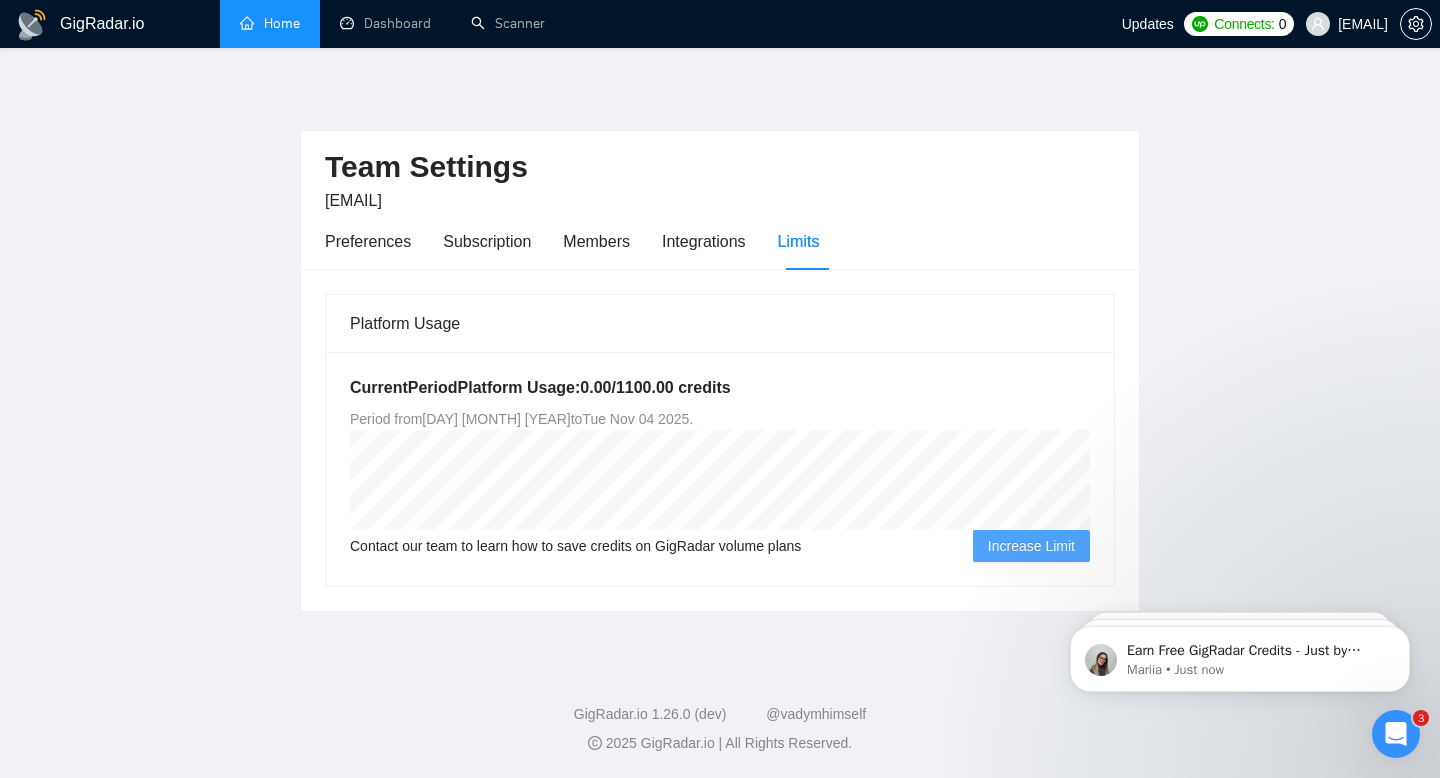click on "Home" at bounding box center (270, 23) 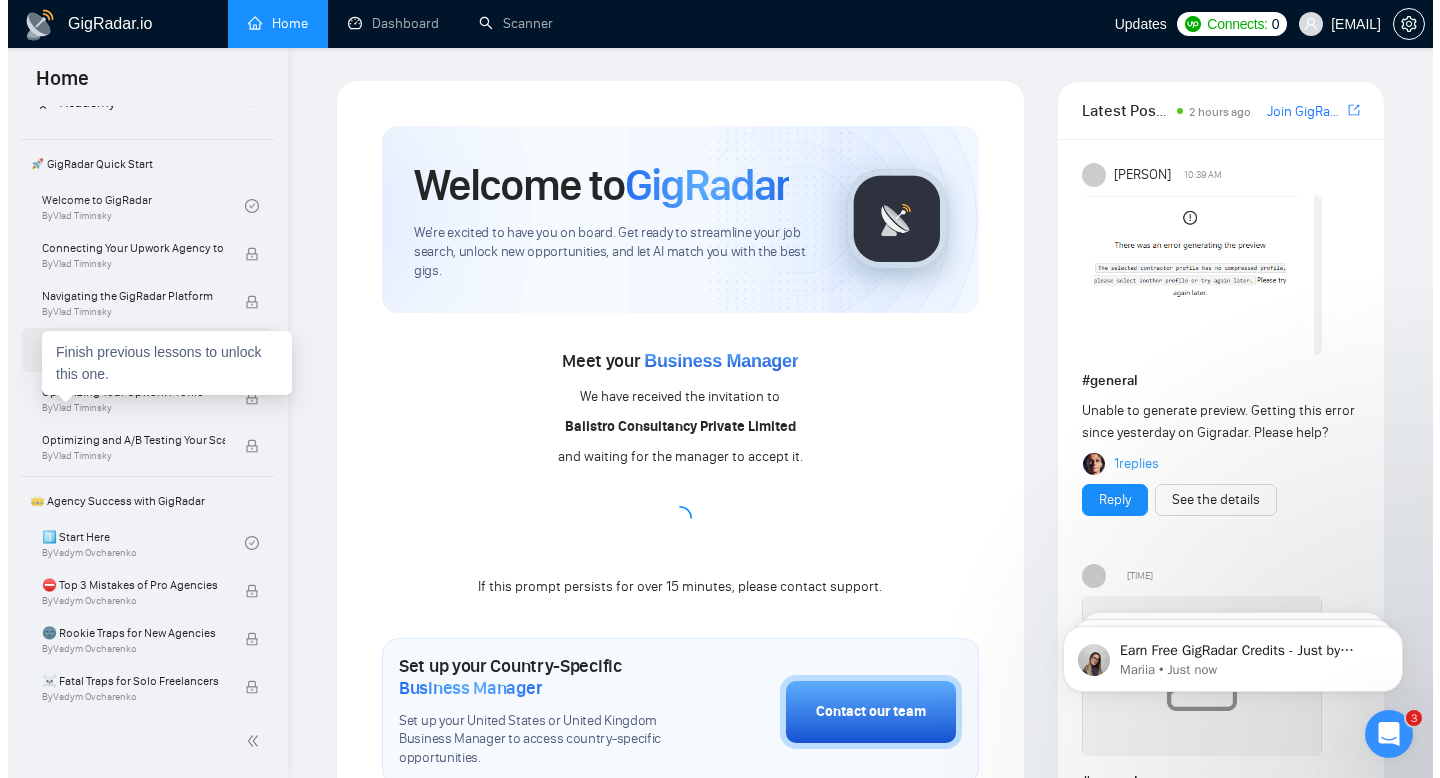 scroll, scrollTop: 134, scrollLeft: 0, axis: vertical 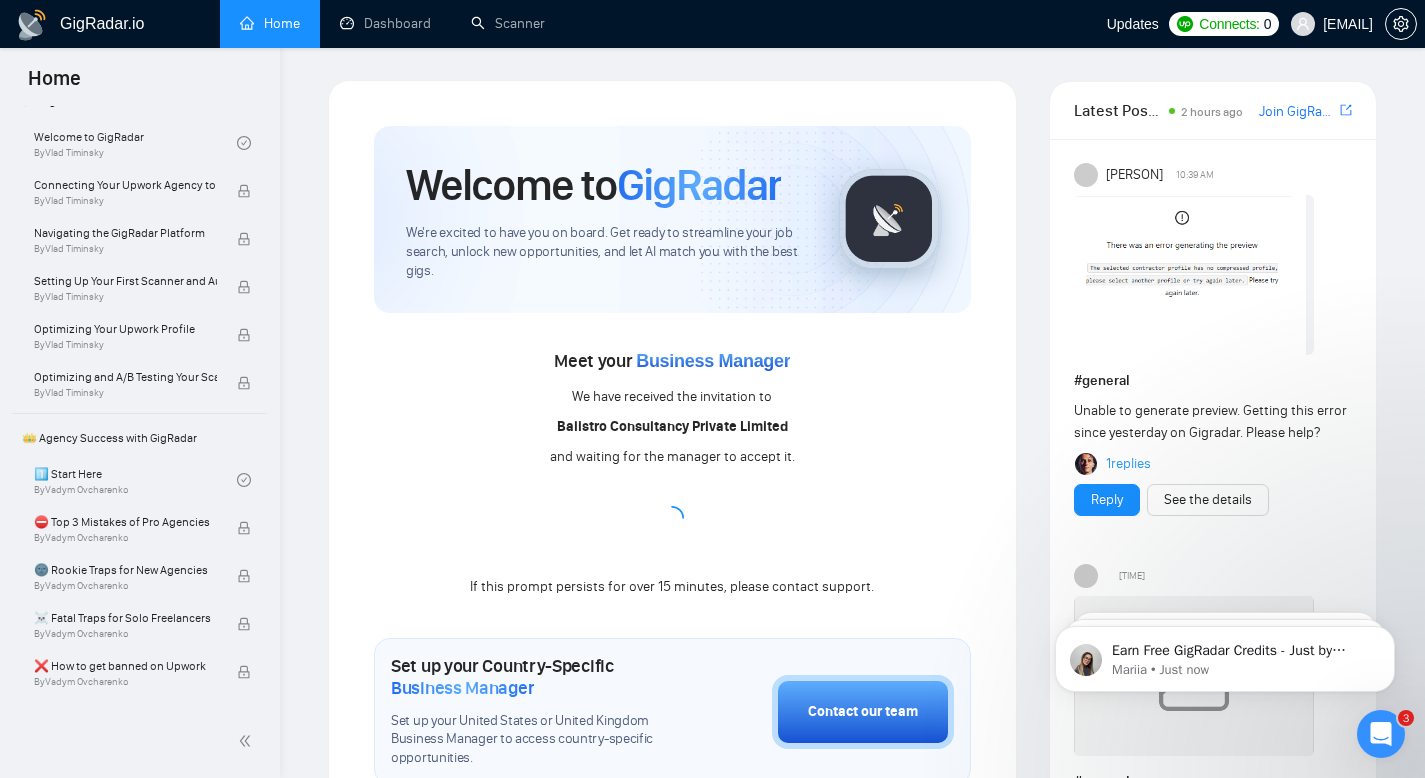click on "1  replies" at bounding box center [1128, 464] 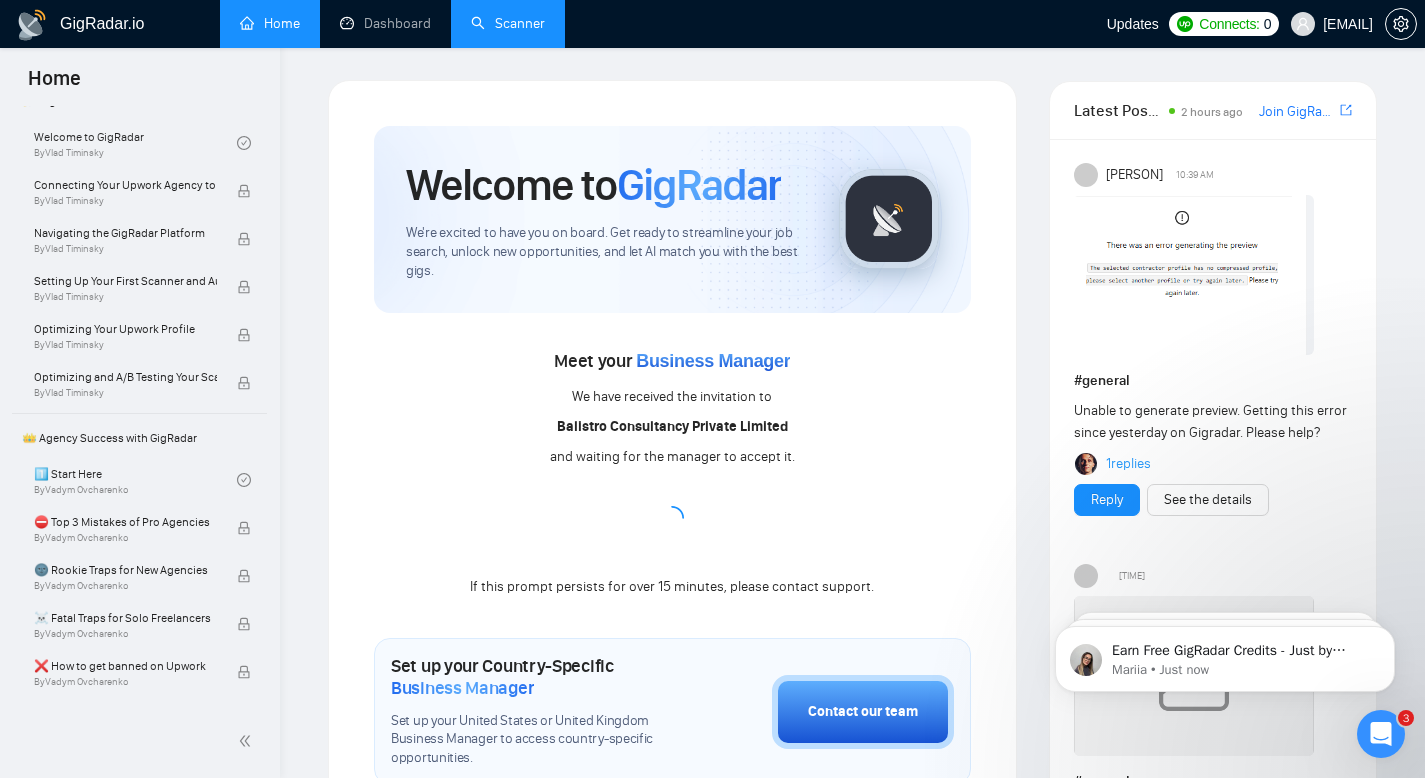 click on "Scanner" at bounding box center [508, 23] 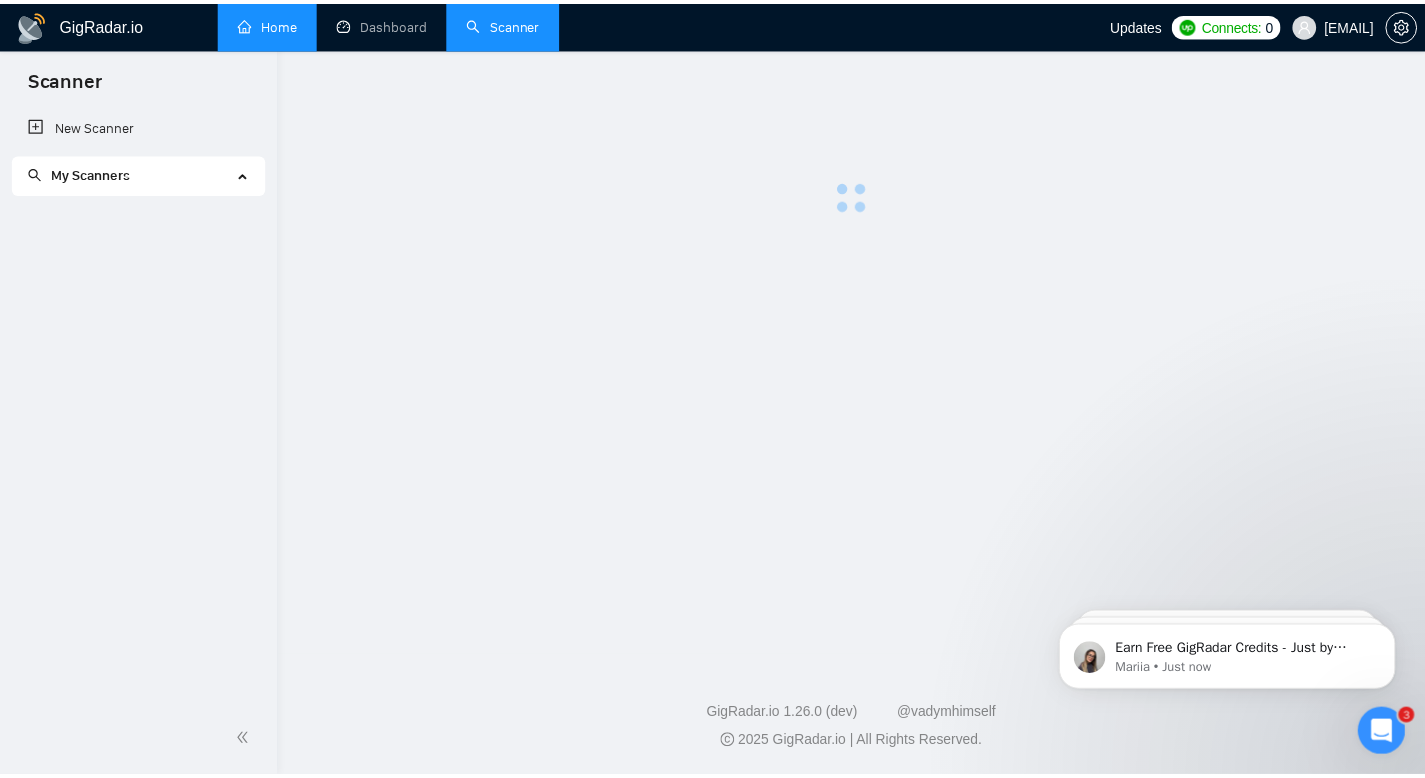 scroll, scrollTop: 0, scrollLeft: 0, axis: both 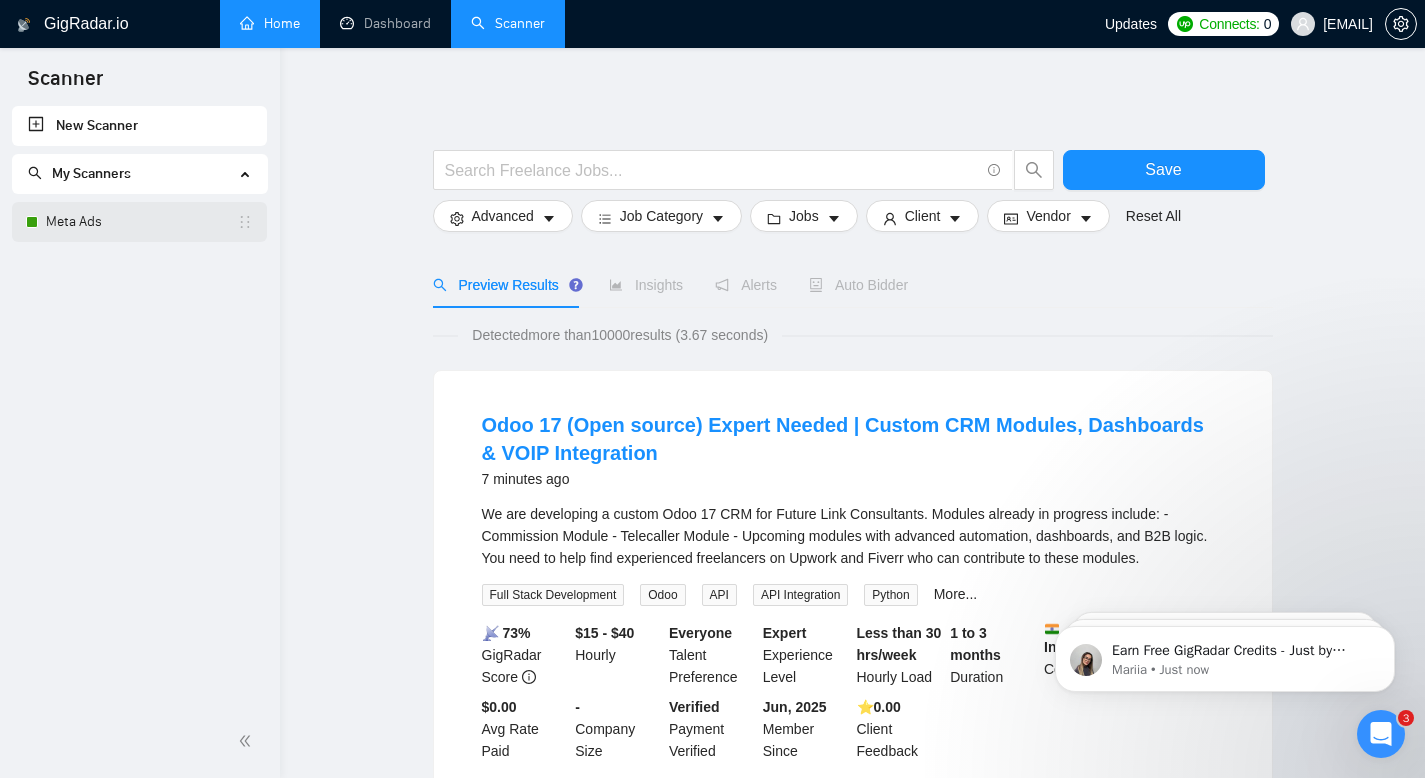 click on "Meta Ads" at bounding box center [141, 222] 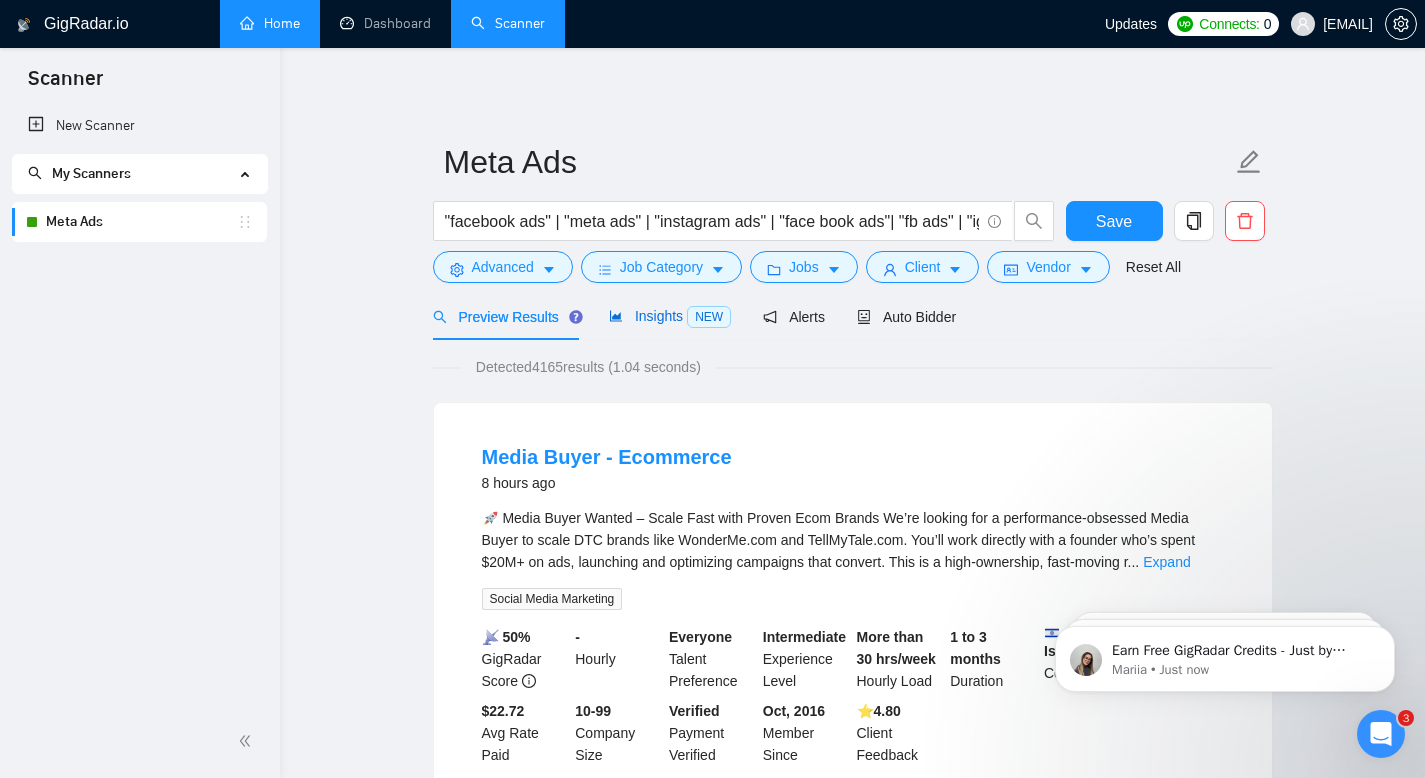 click on "Insights NEW" at bounding box center (670, 316) 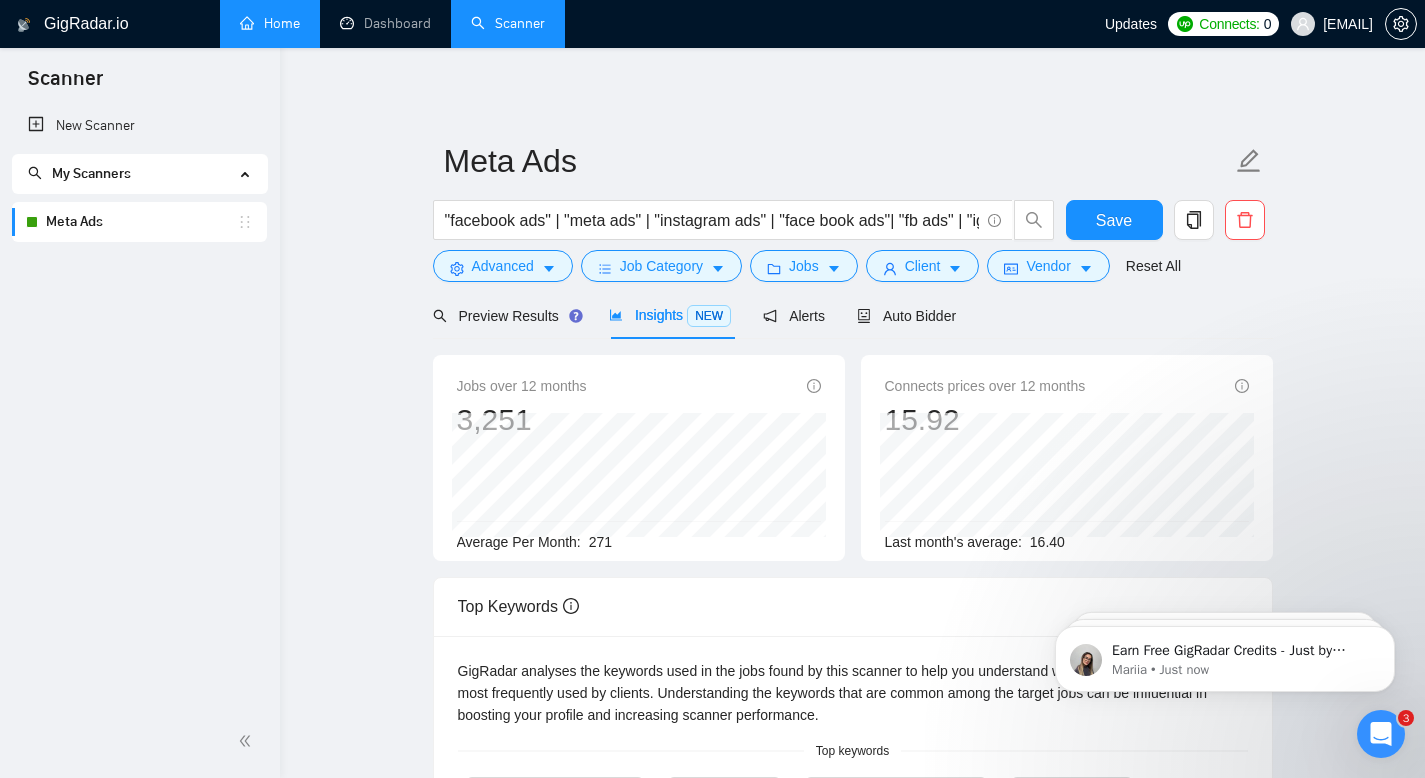 scroll, scrollTop: 0, scrollLeft: 0, axis: both 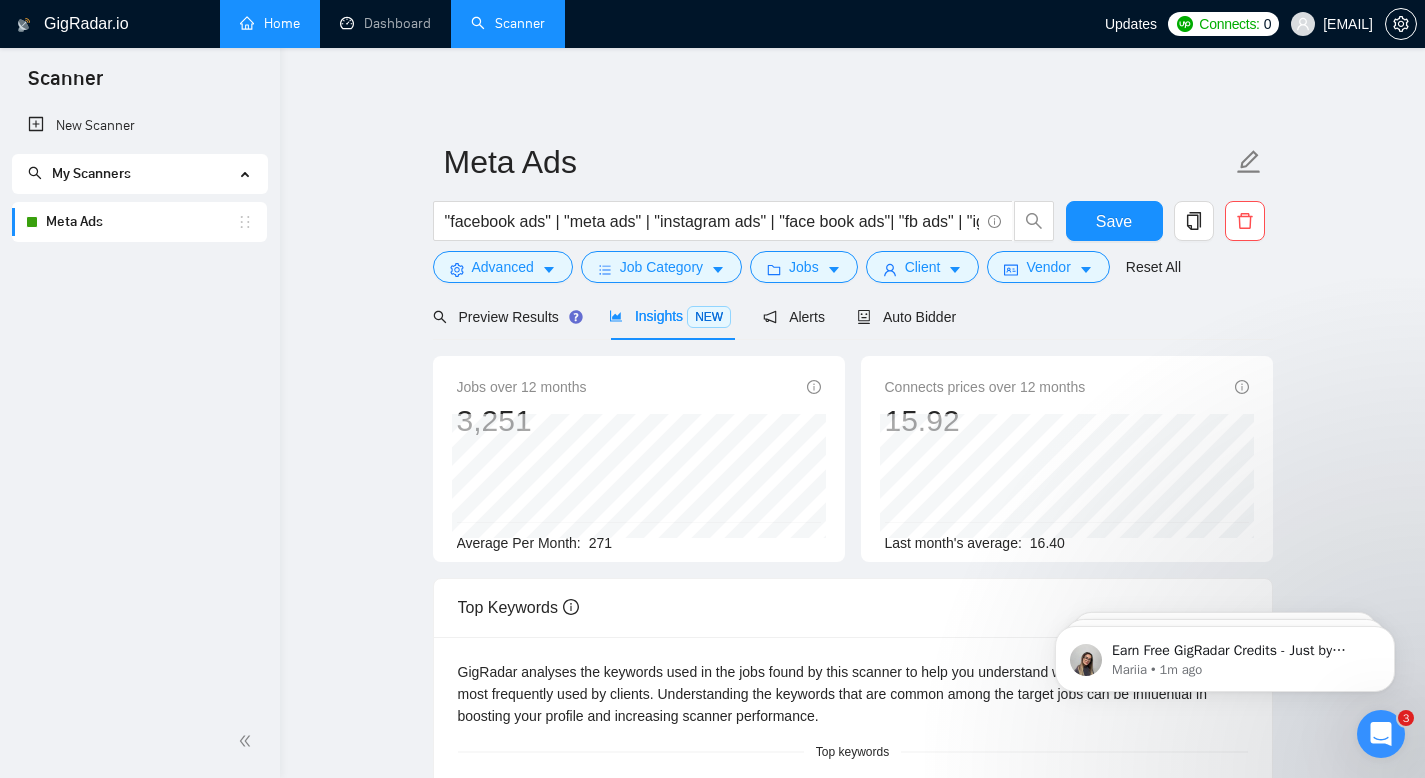 click on "Home" at bounding box center (270, 23) 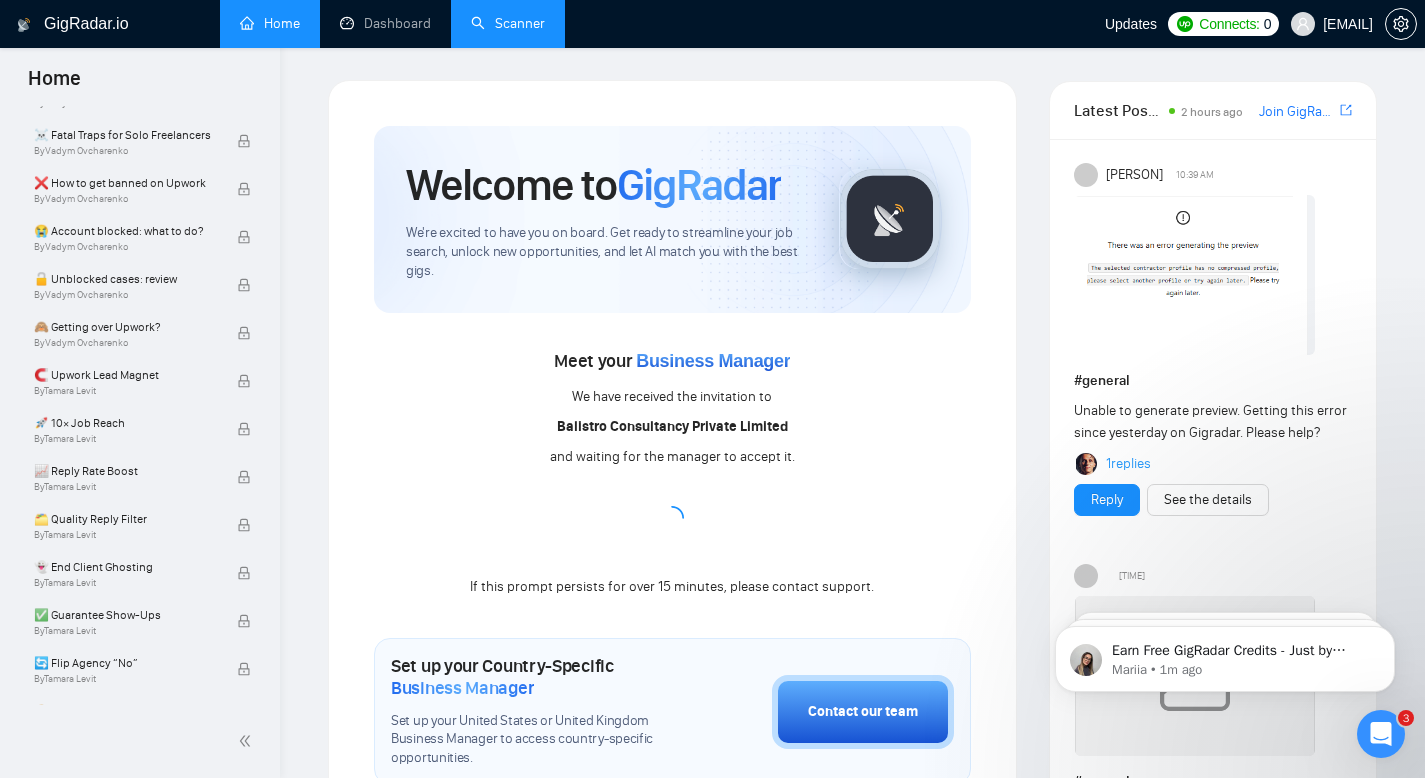 scroll, scrollTop: 651, scrollLeft: 0, axis: vertical 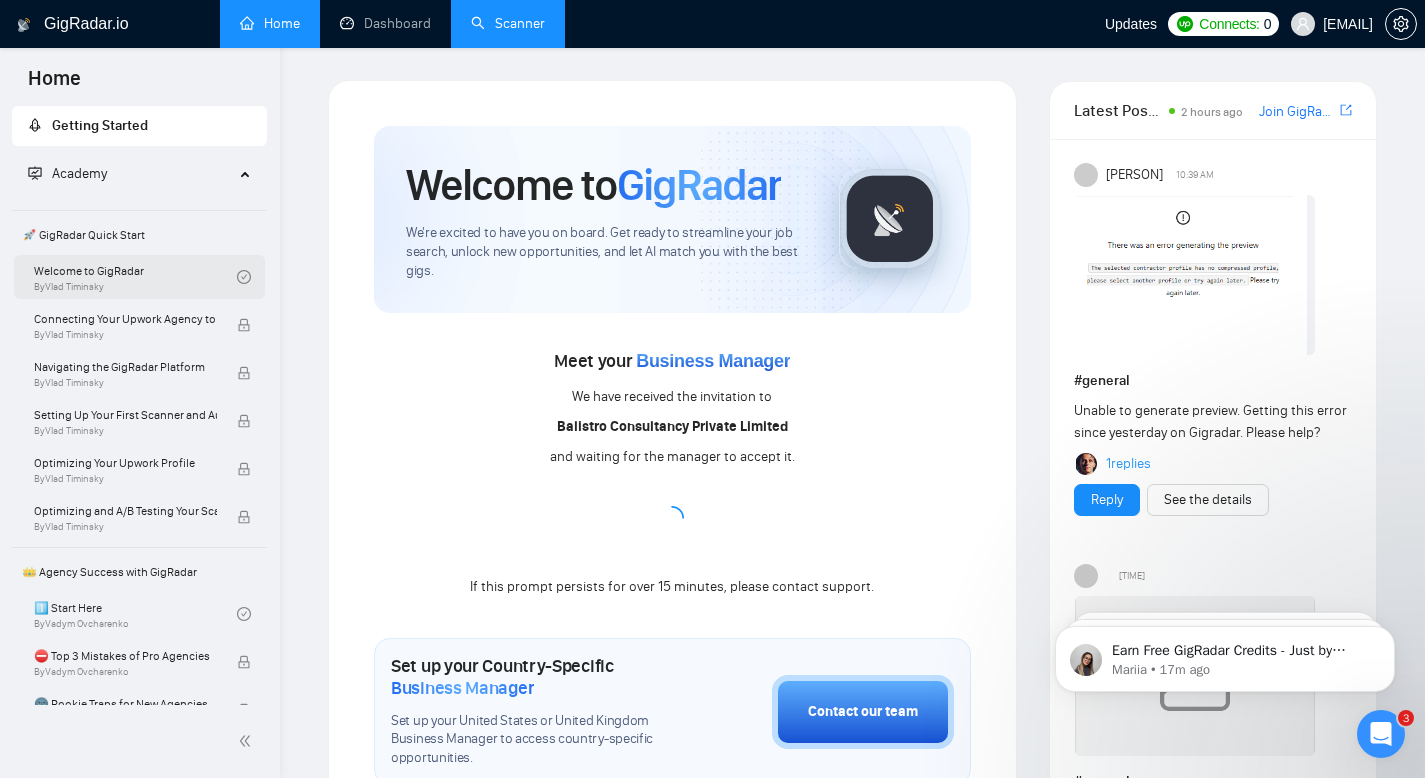 click on "Welcome to GigRadar By [PERSON]" at bounding box center (135, 277) 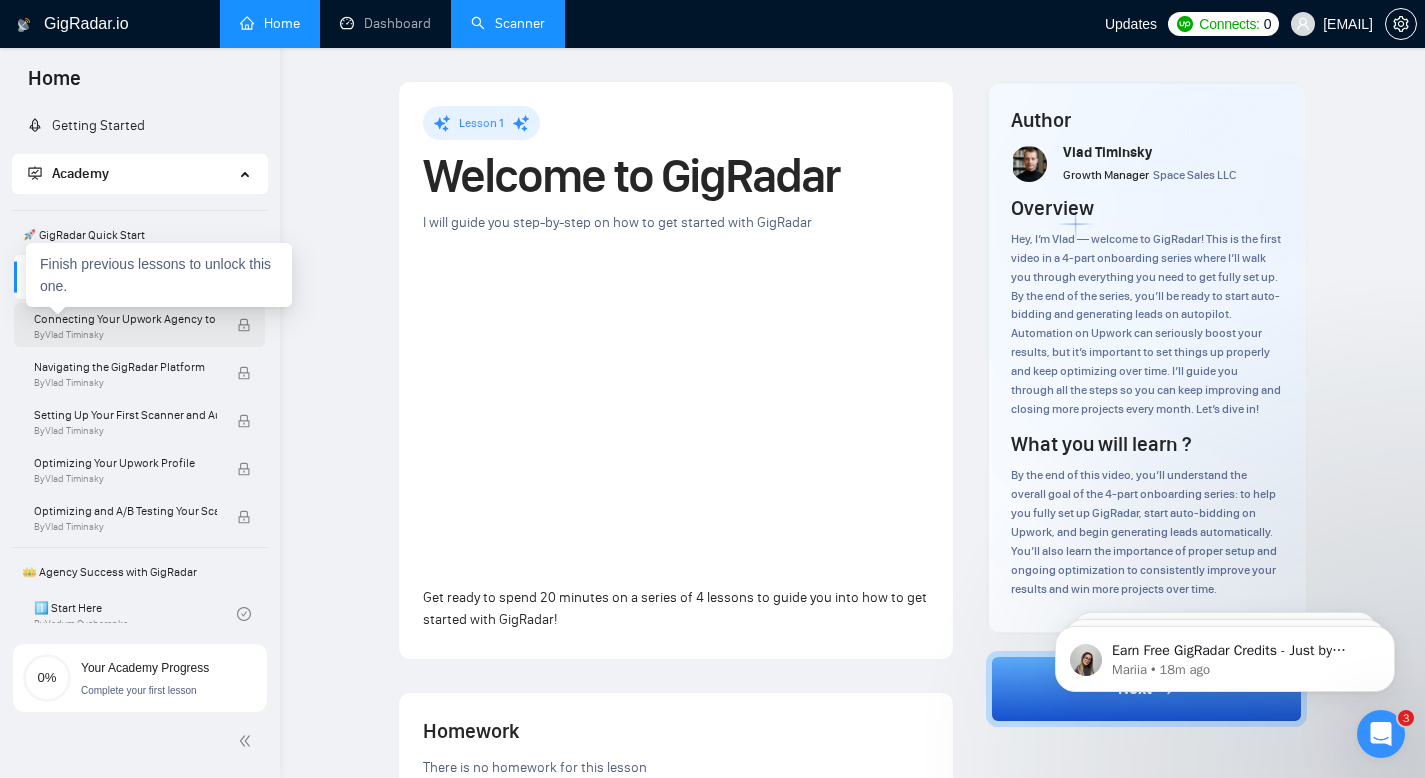 click on "Connecting Your Upwork Agency to GigRadar" at bounding box center (125, 319) 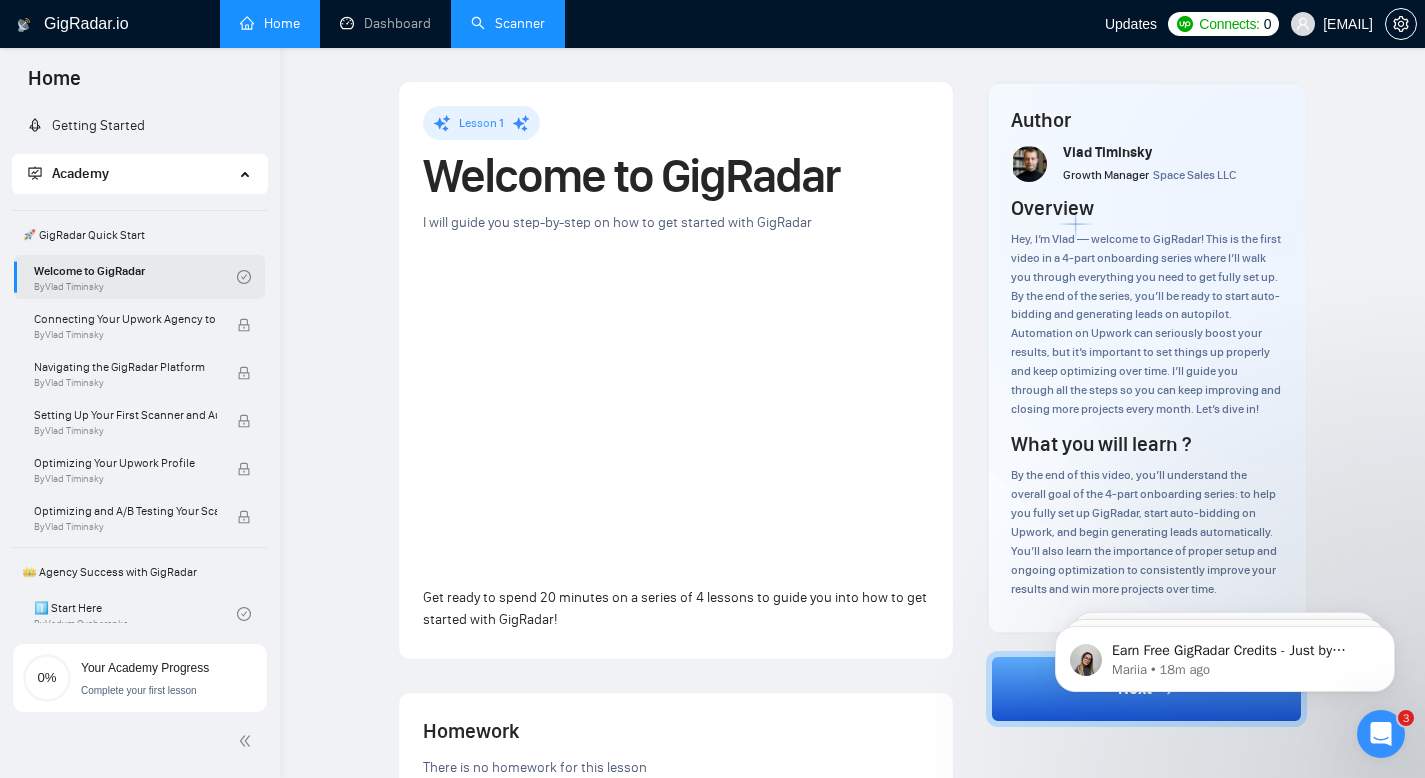 click 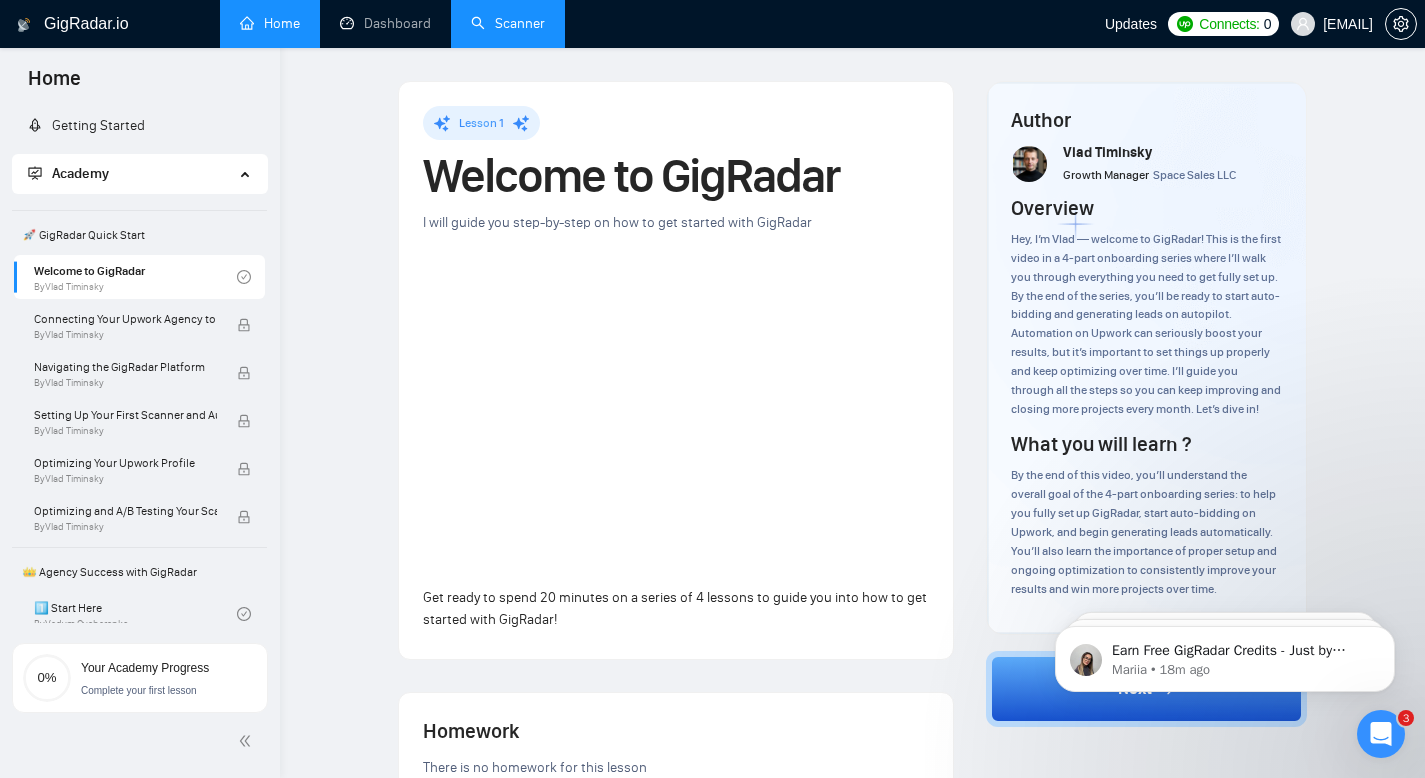 scroll, scrollTop: 19, scrollLeft: 0, axis: vertical 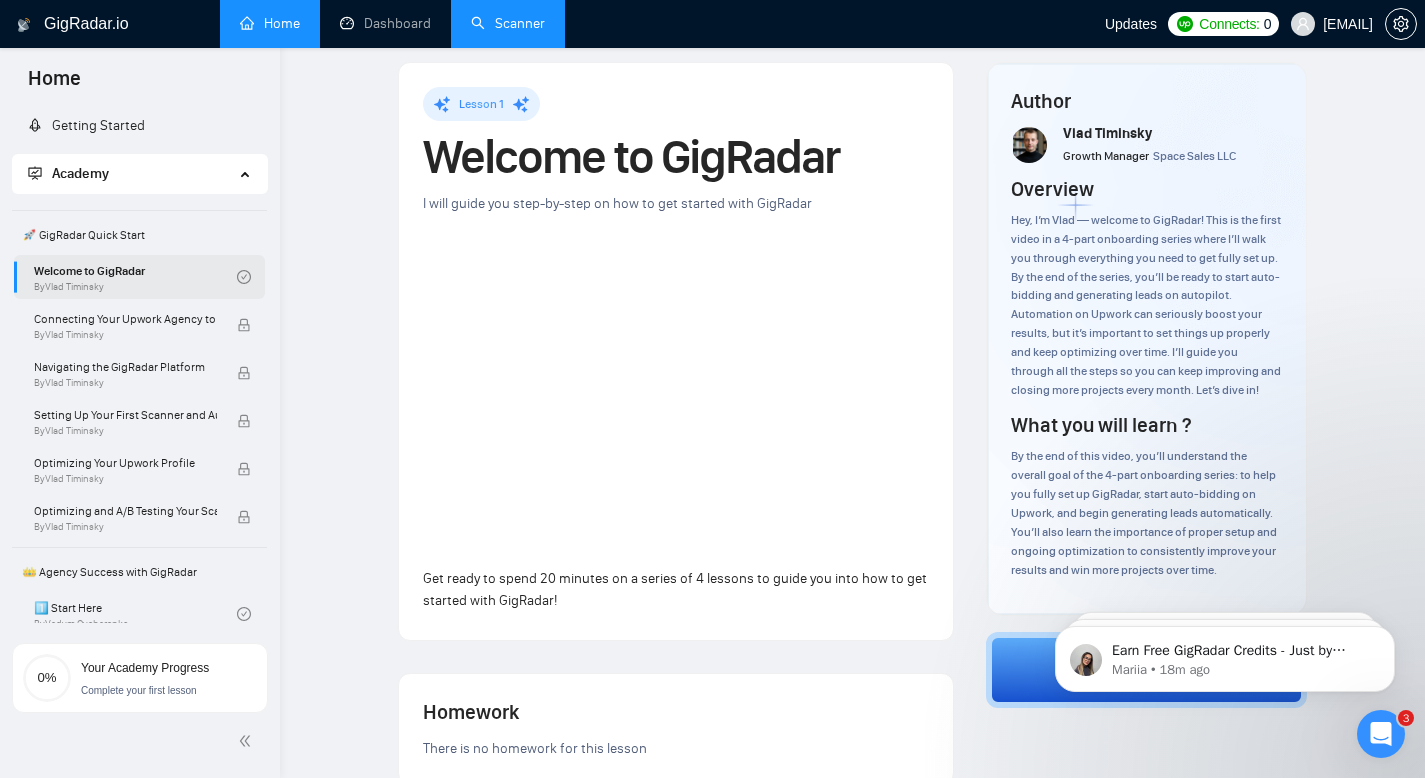 click 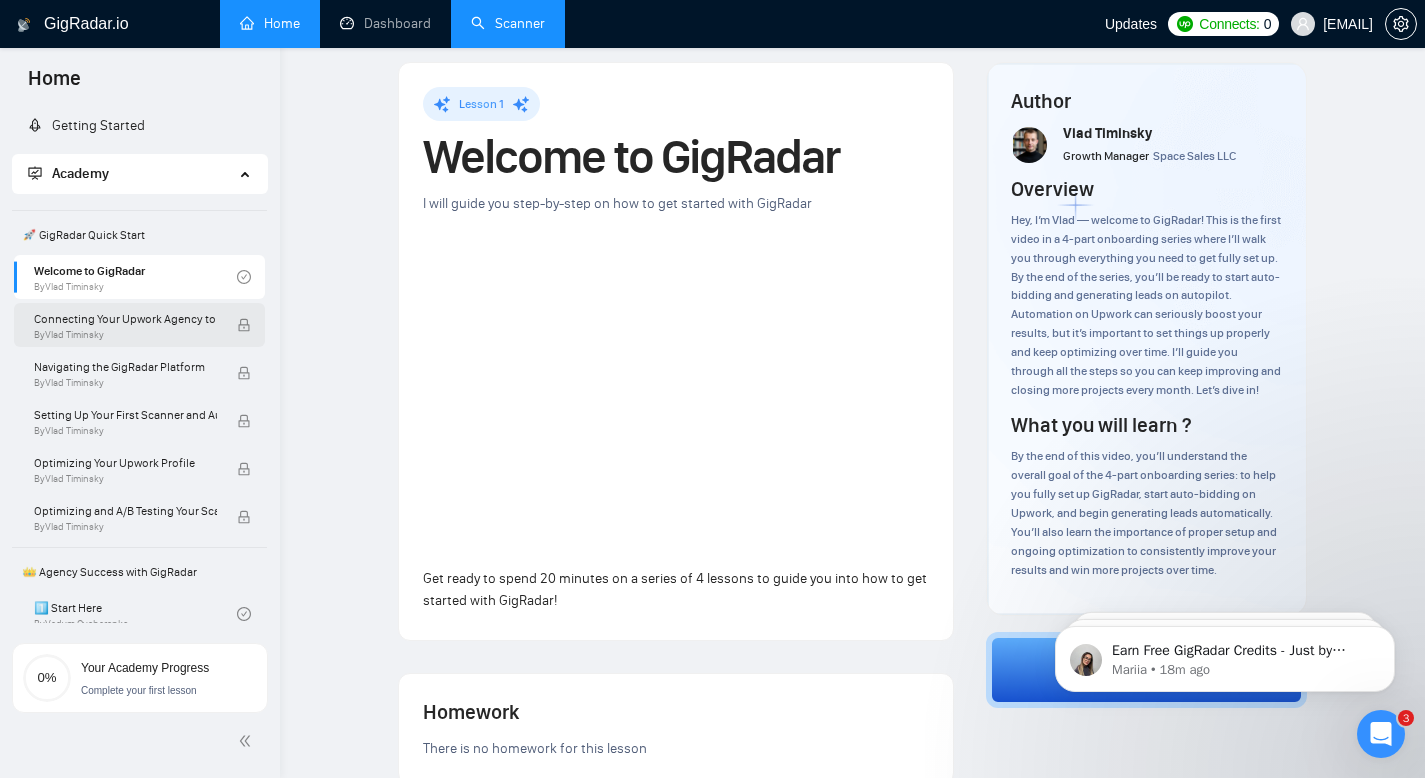 click 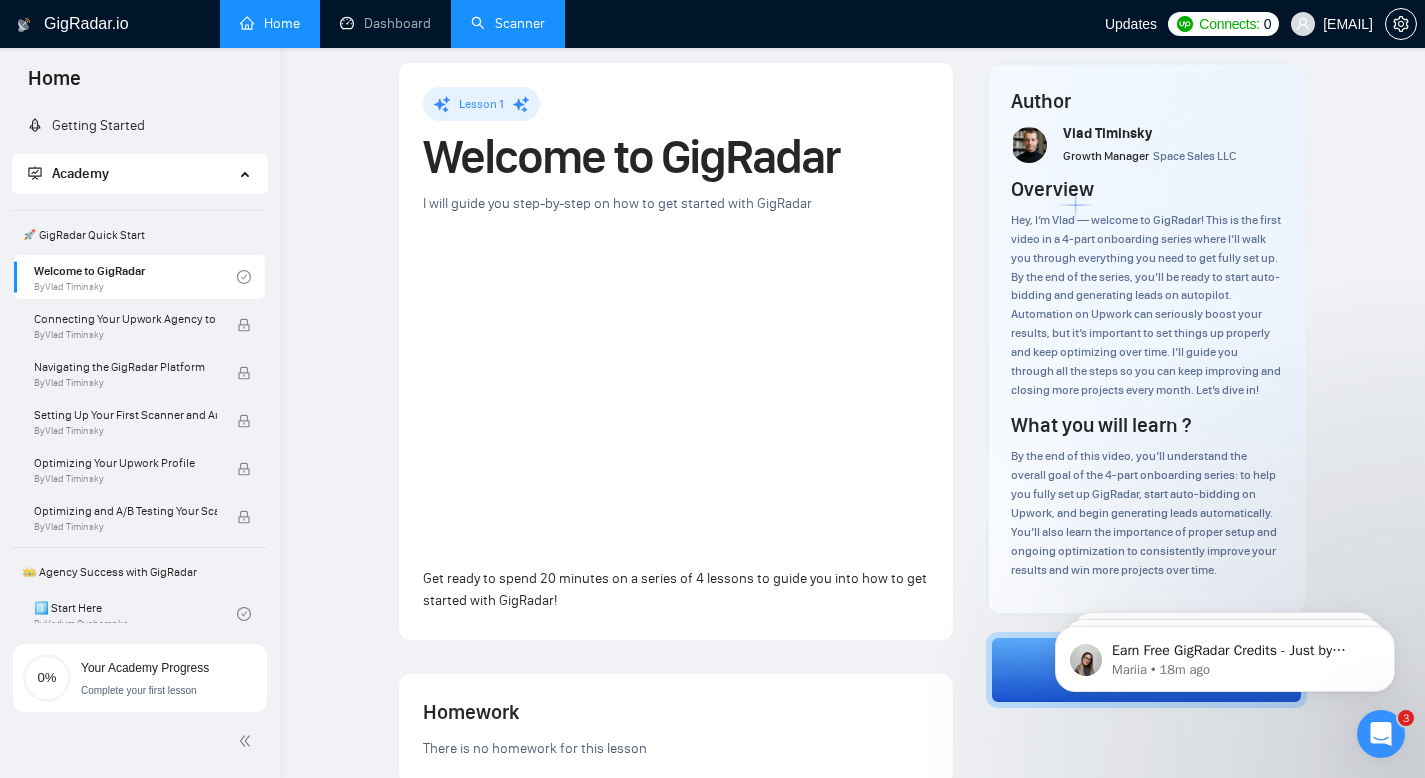 click on "Your Academy Progress" at bounding box center [145, 668] 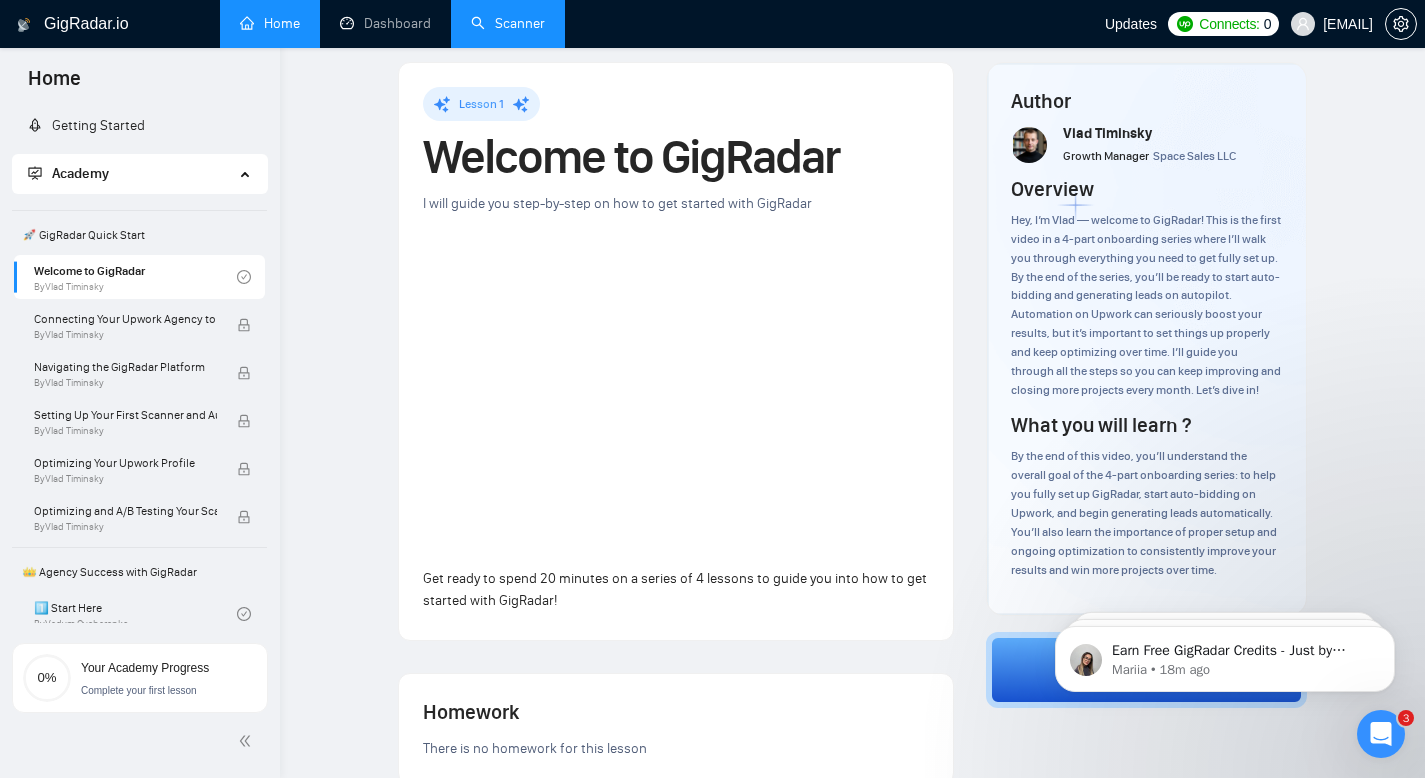 click on "Academy" at bounding box center [131, 174] 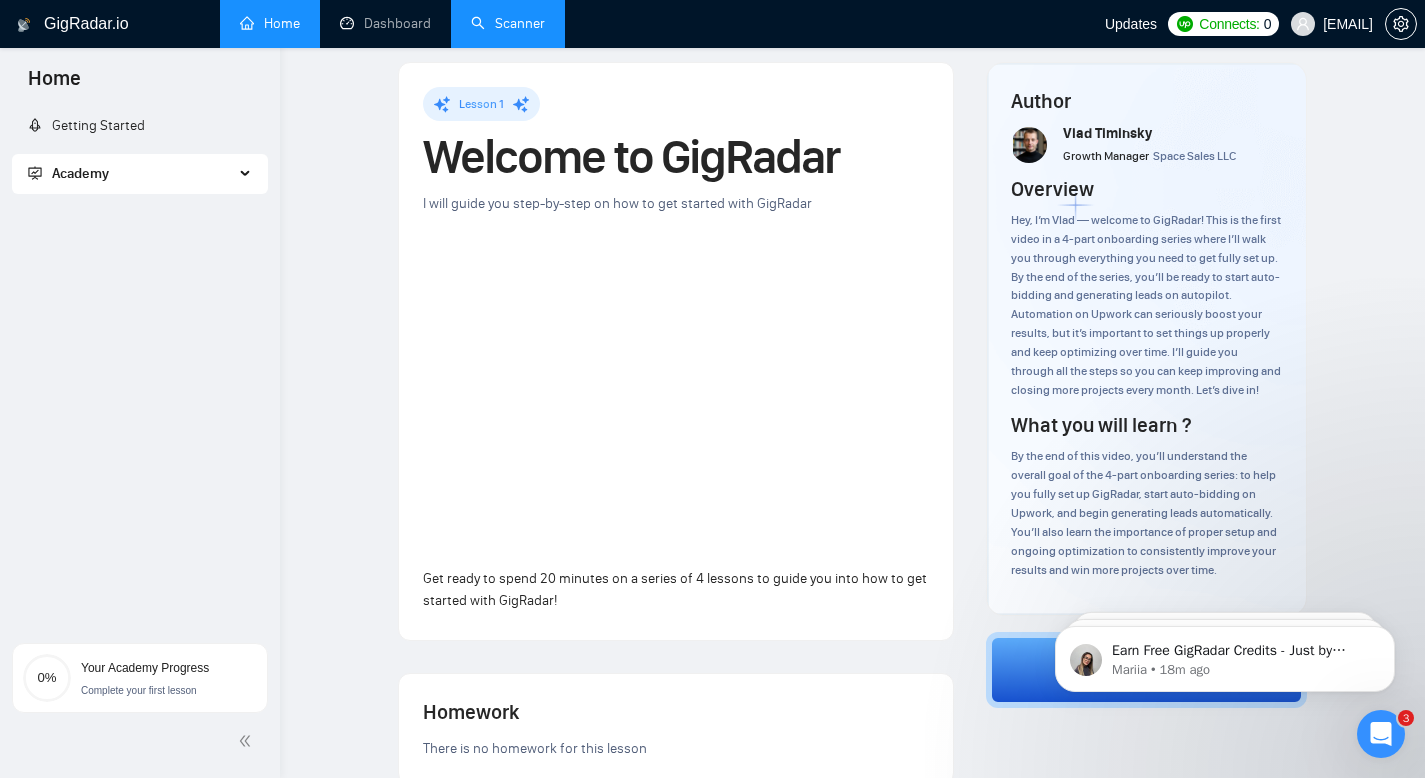 click on "Academy" at bounding box center [131, 174] 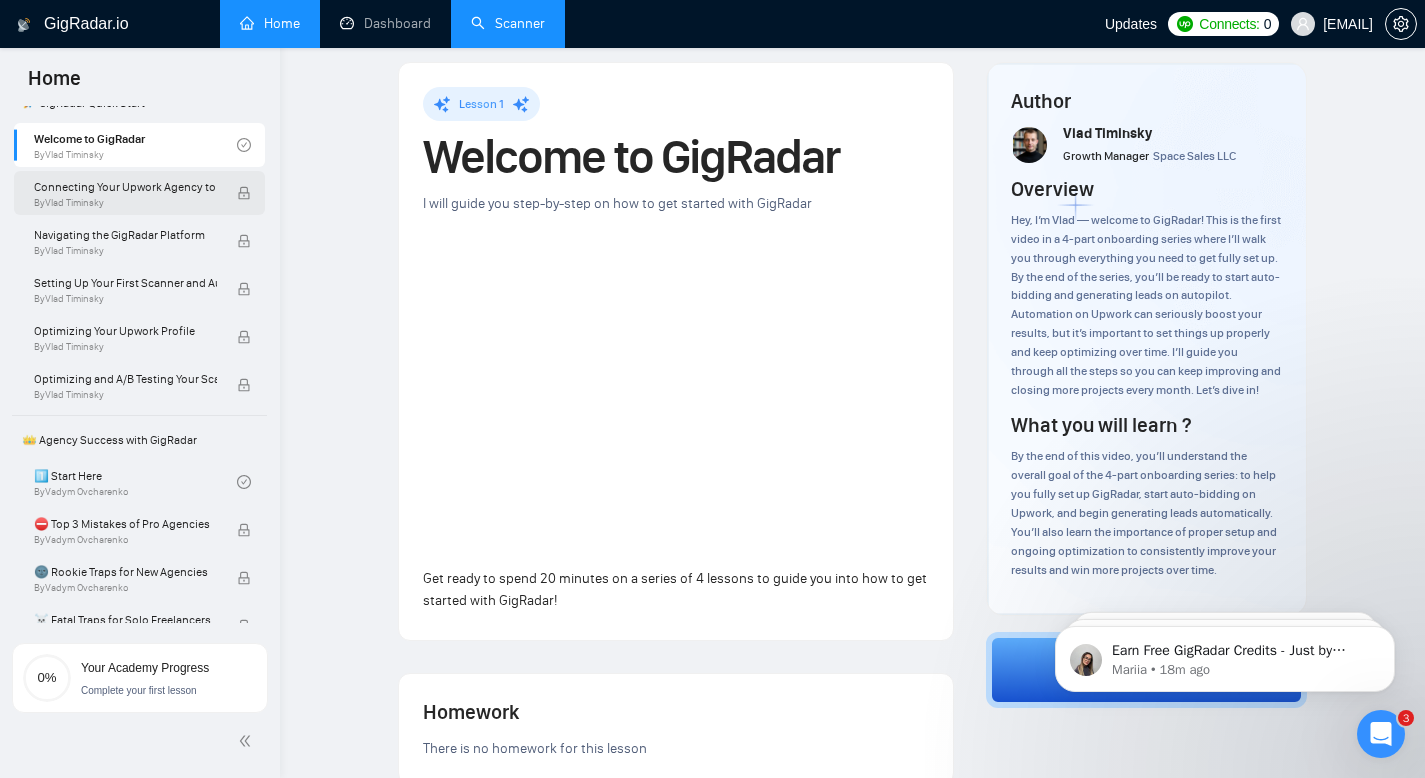 scroll, scrollTop: 0, scrollLeft: 0, axis: both 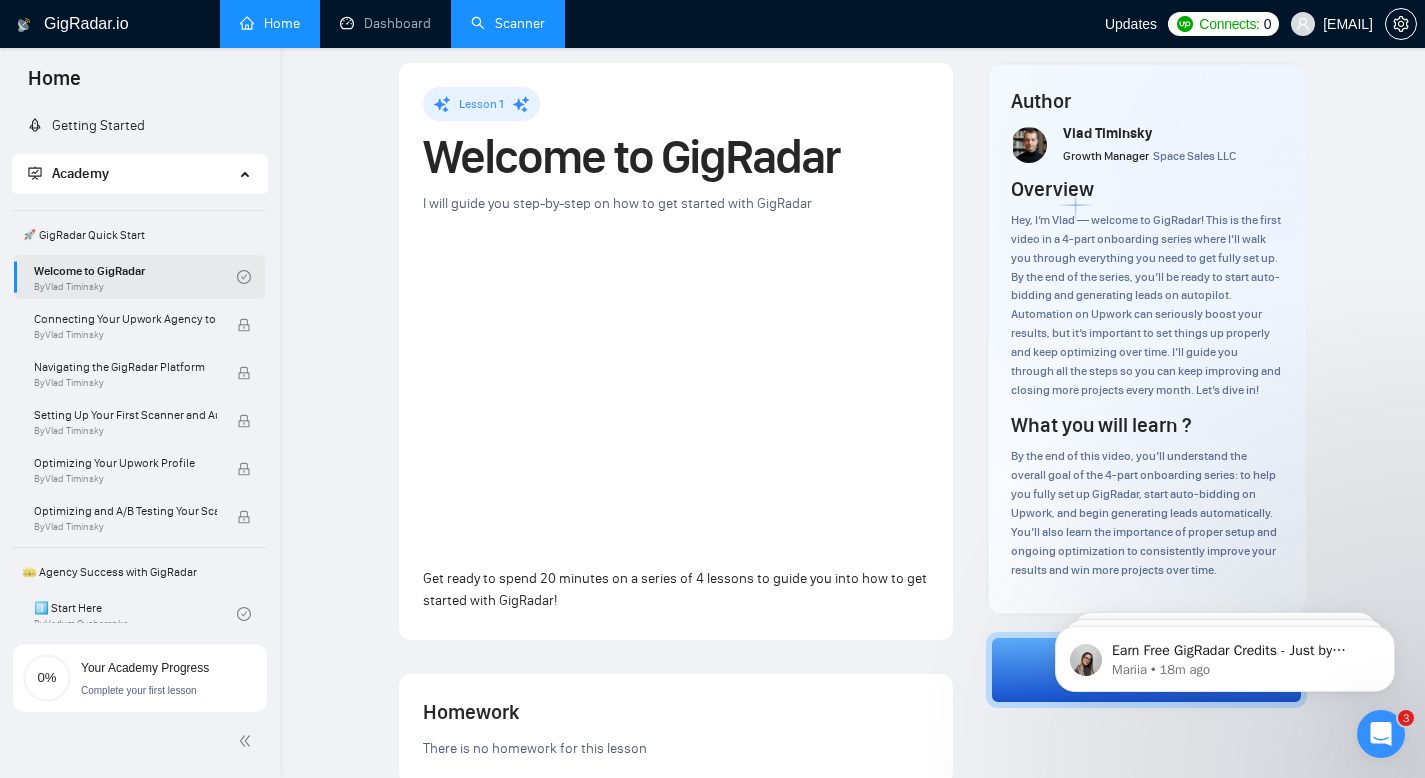 click on "Welcome to GigRadar By [PERSON]" at bounding box center (135, 277) 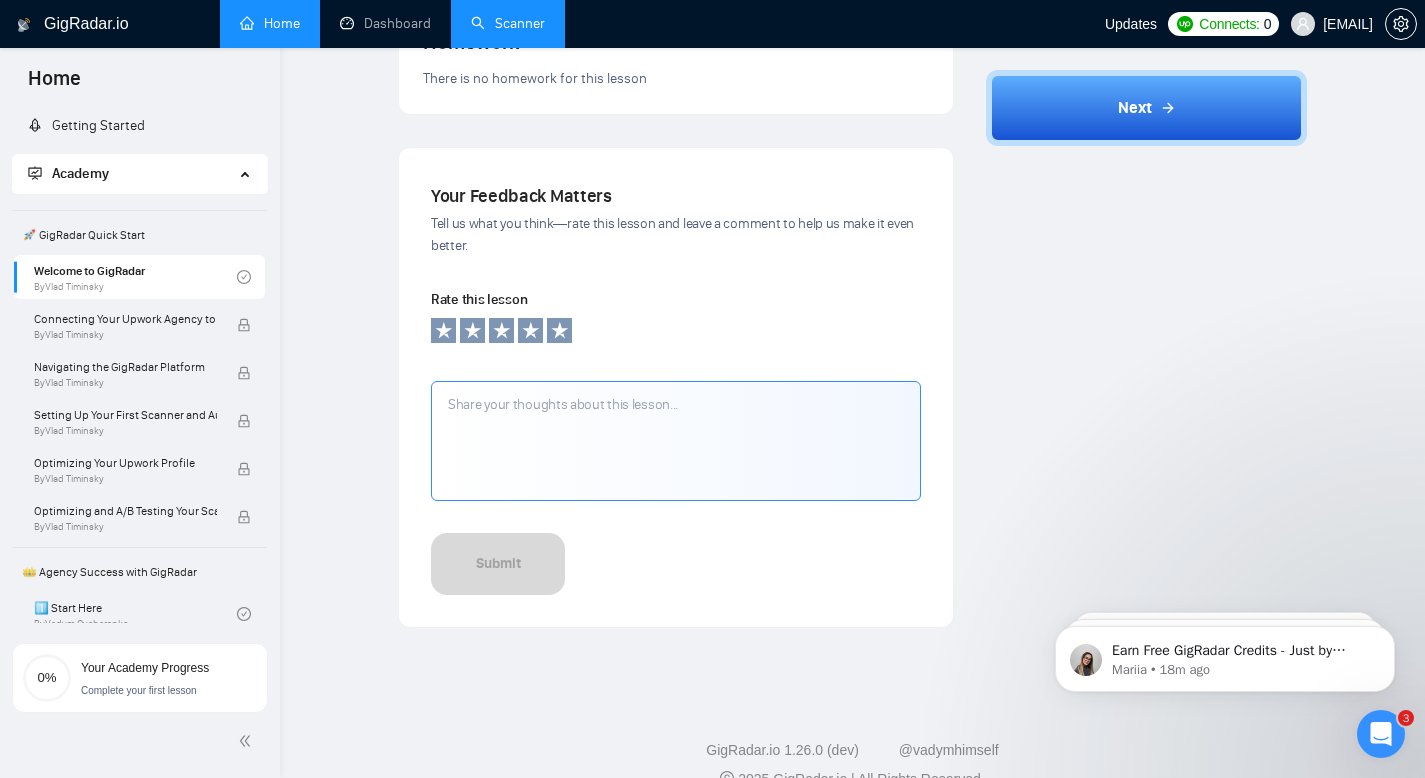 scroll, scrollTop: 718, scrollLeft: 0, axis: vertical 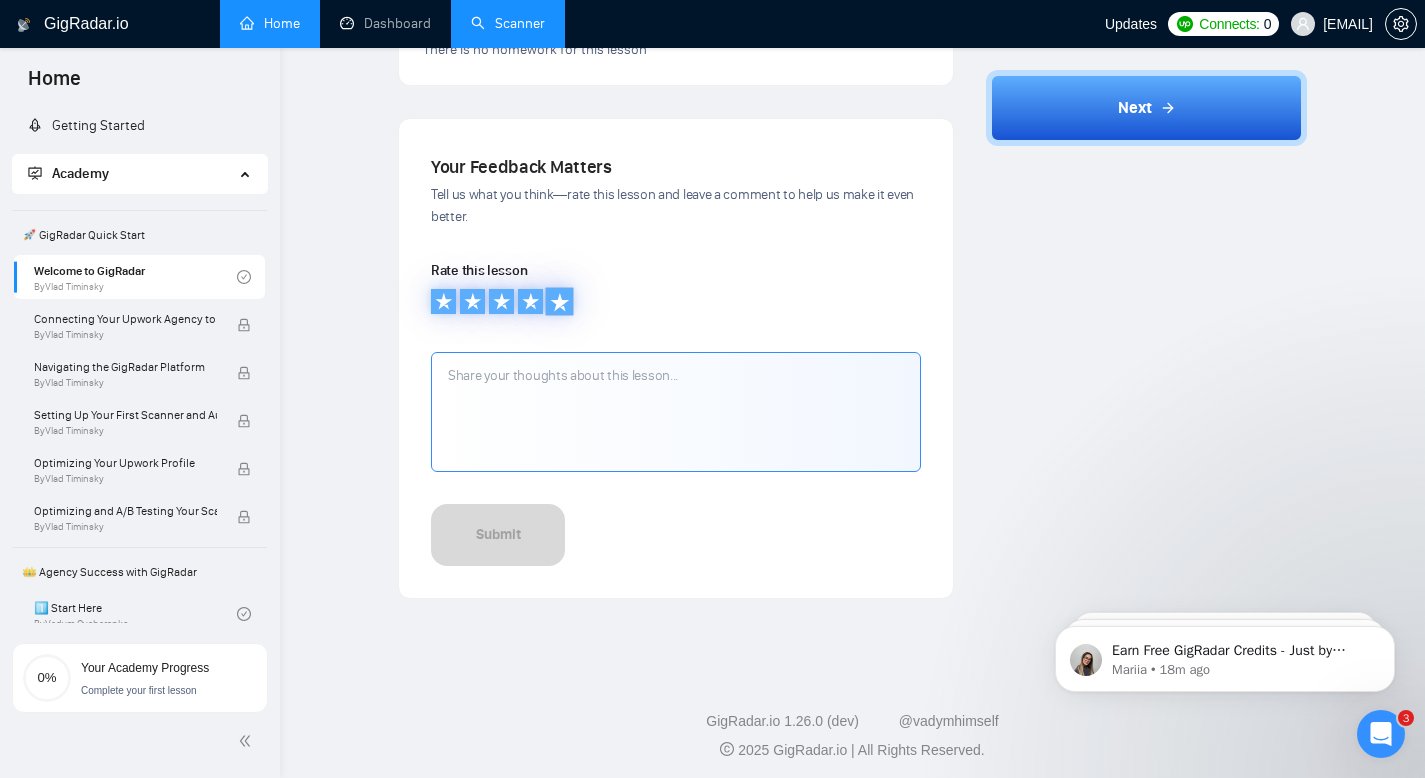 click 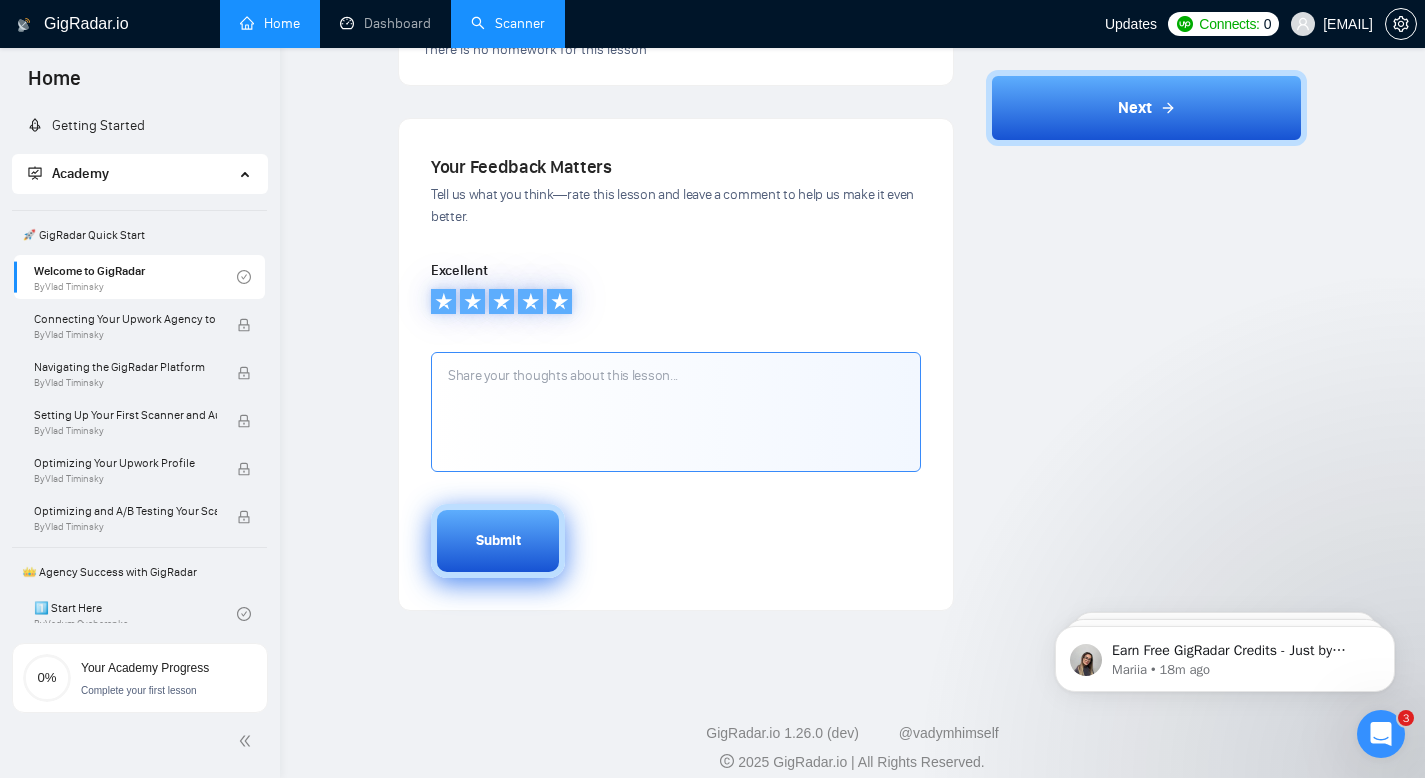 click on "Submit" at bounding box center (498, 541) 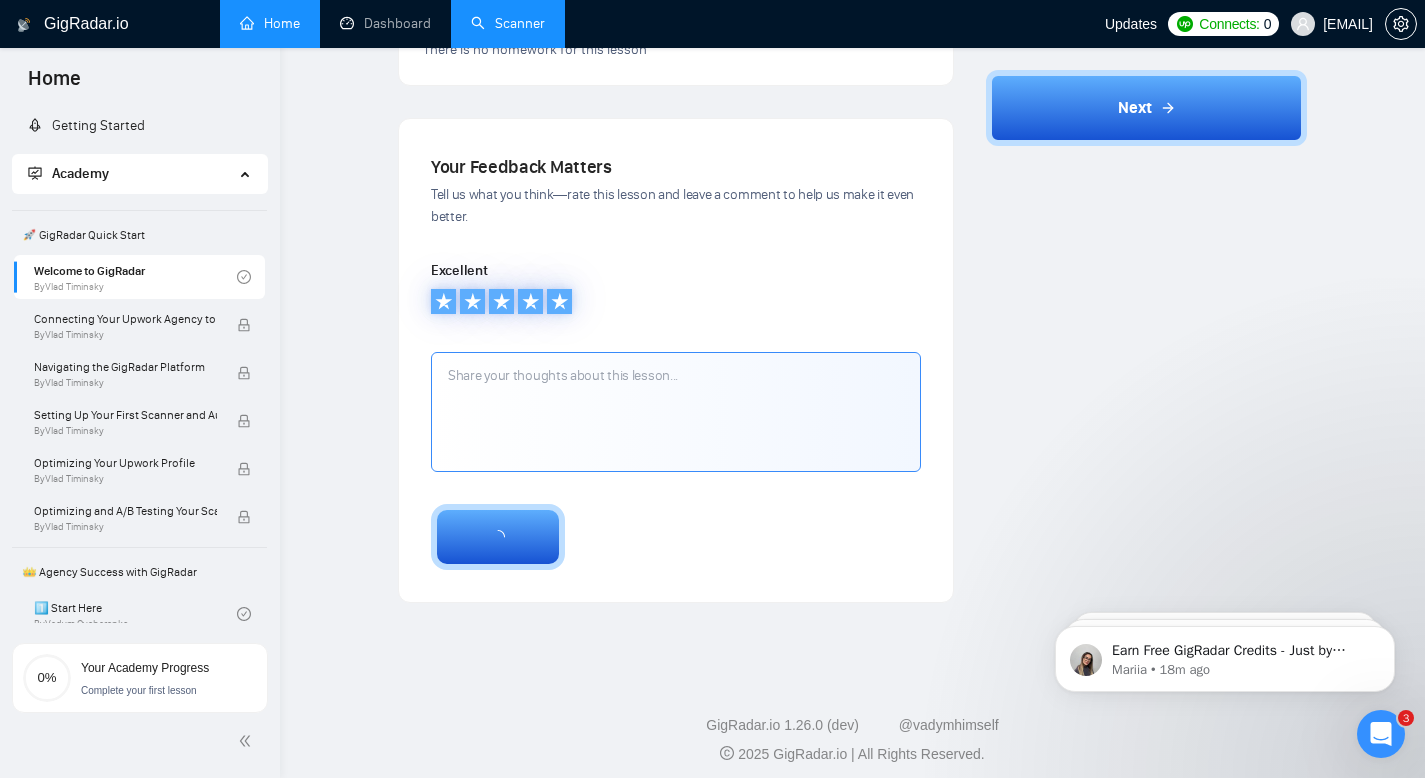 scroll, scrollTop: 387, scrollLeft: 0, axis: vertical 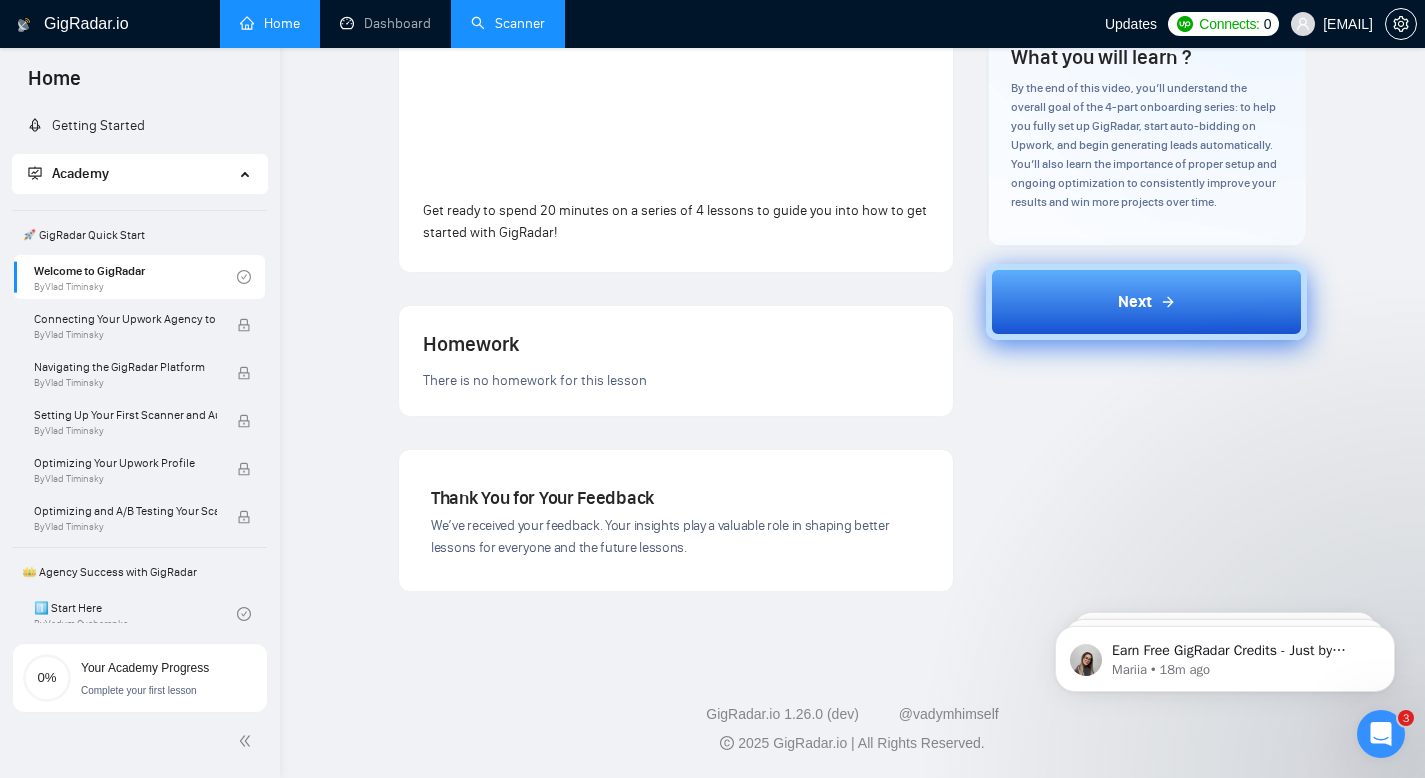 click on "Next" at bounding box center (1146, 302) 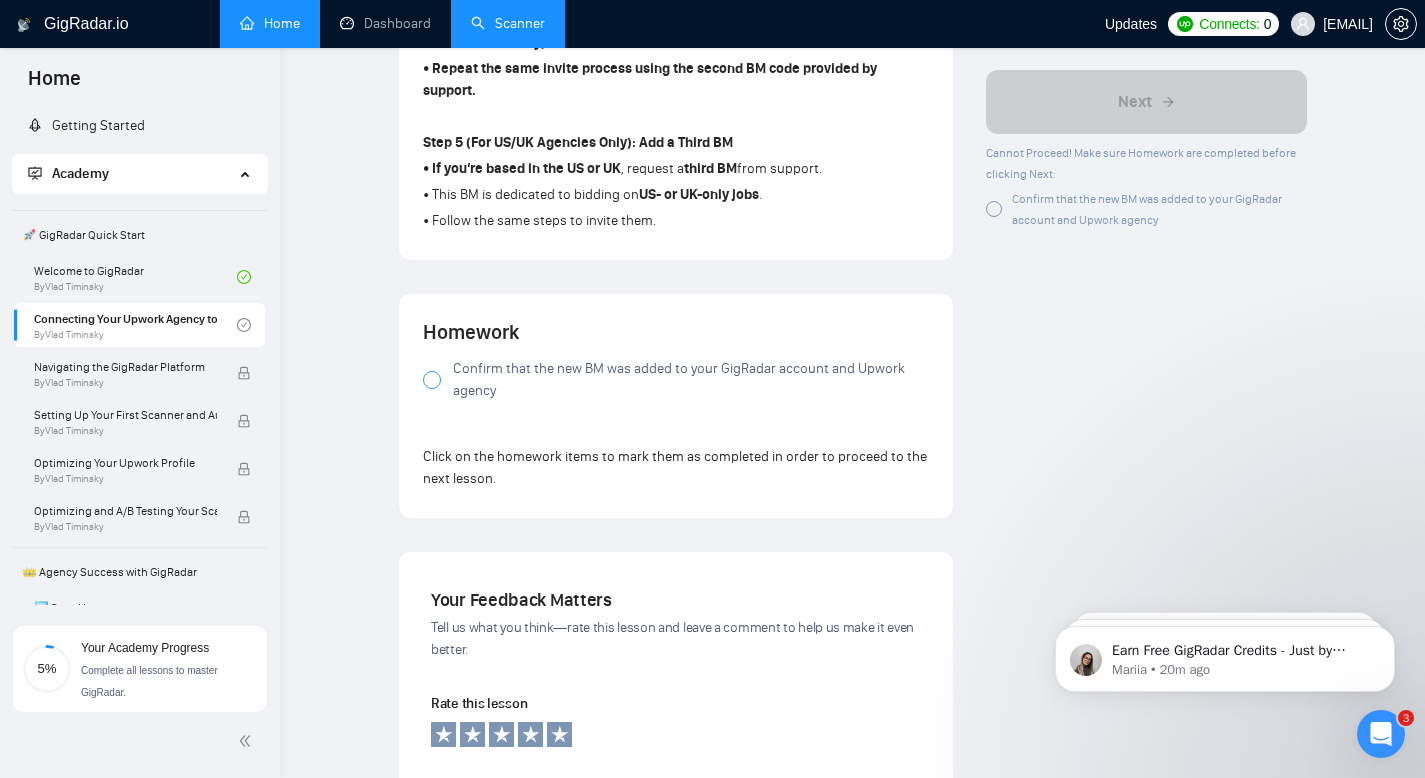 scroll, scrollTop: 1284, scrollLeft: 0, axis: vertical 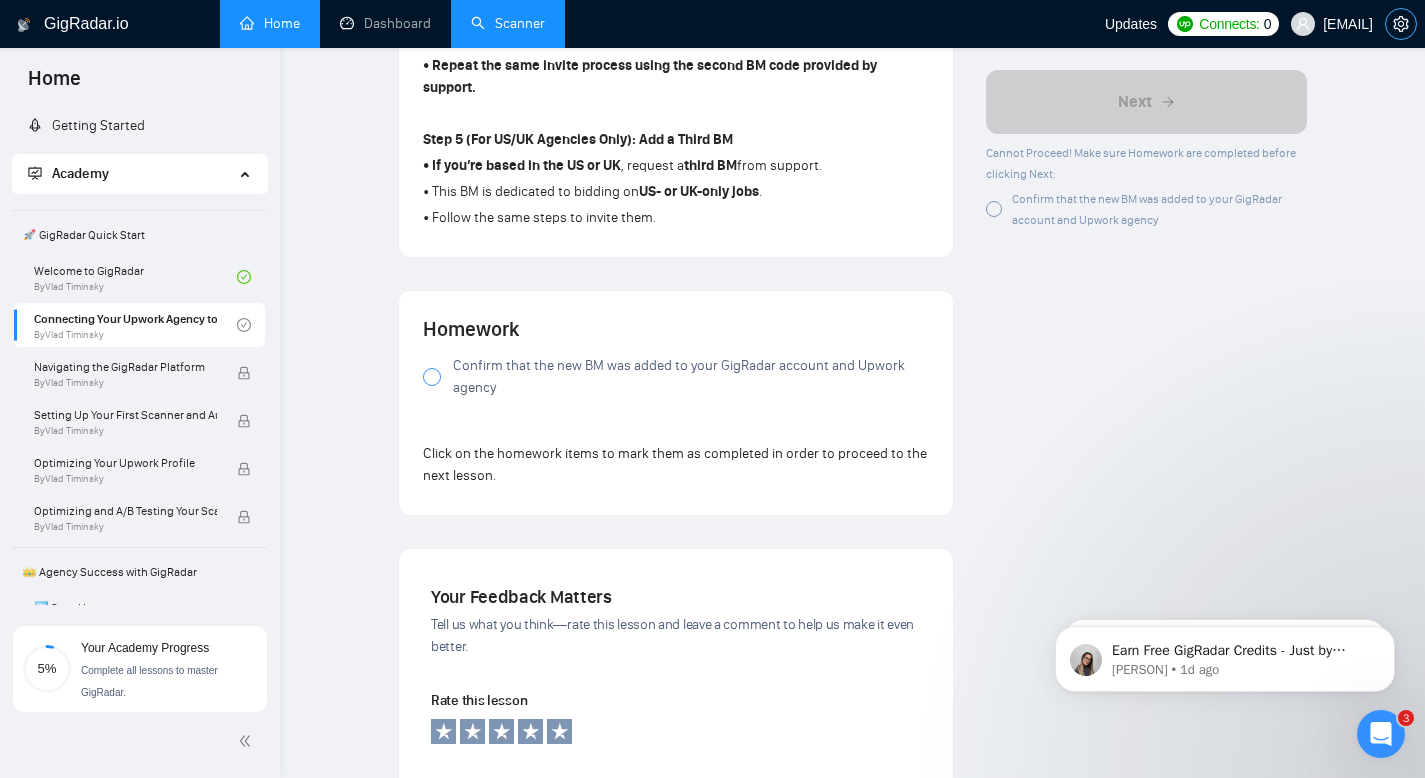 click 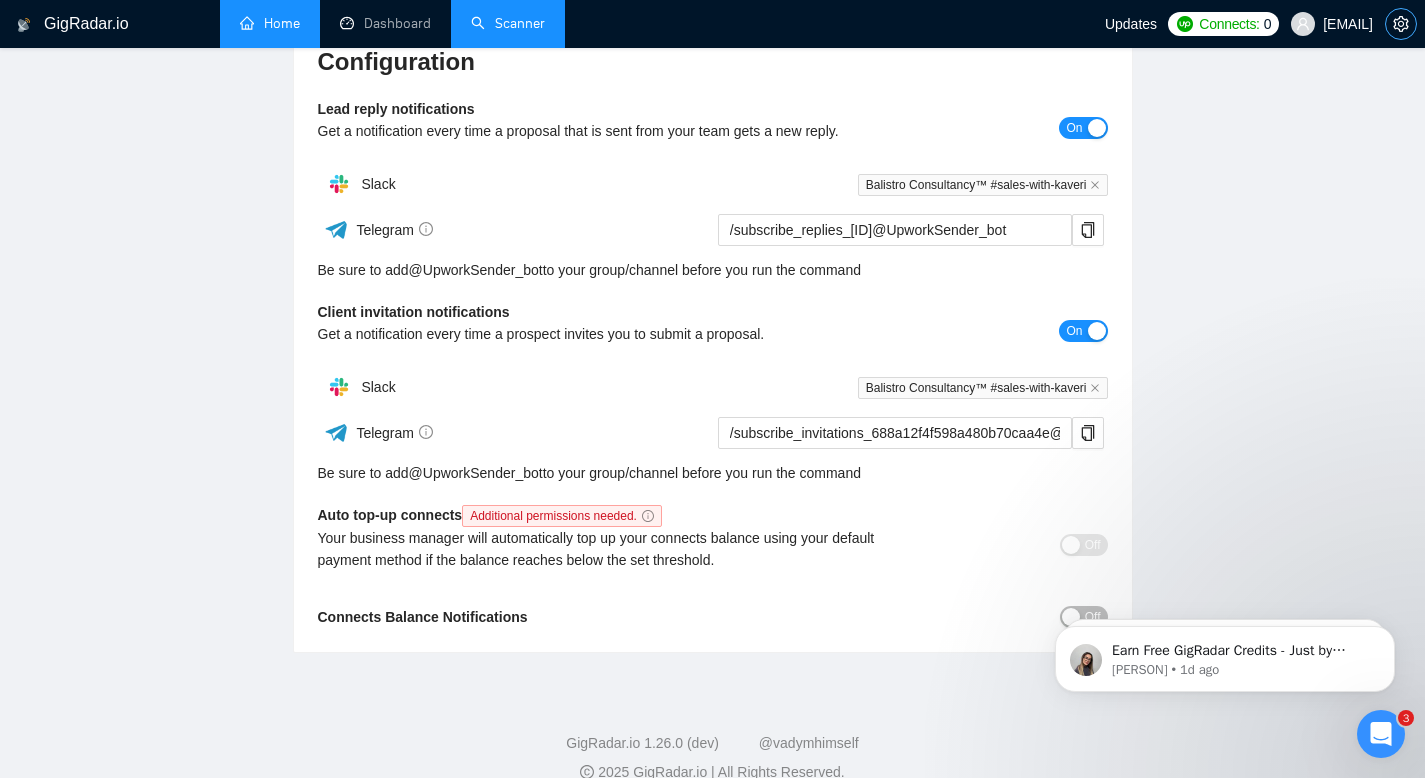 scroll, scrollTop: 276, scrollLeft: 0, axis: vertical 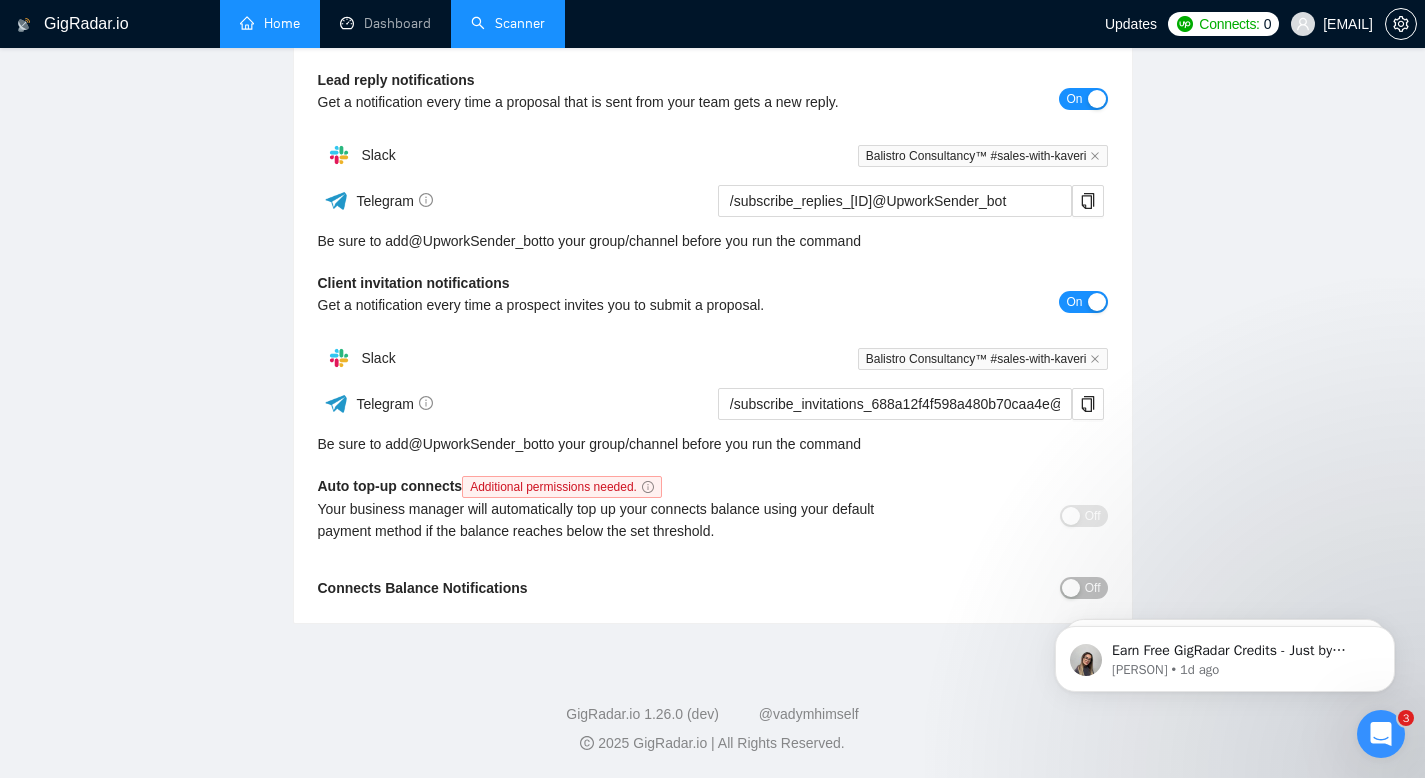click at bounding box center [1225, 654] 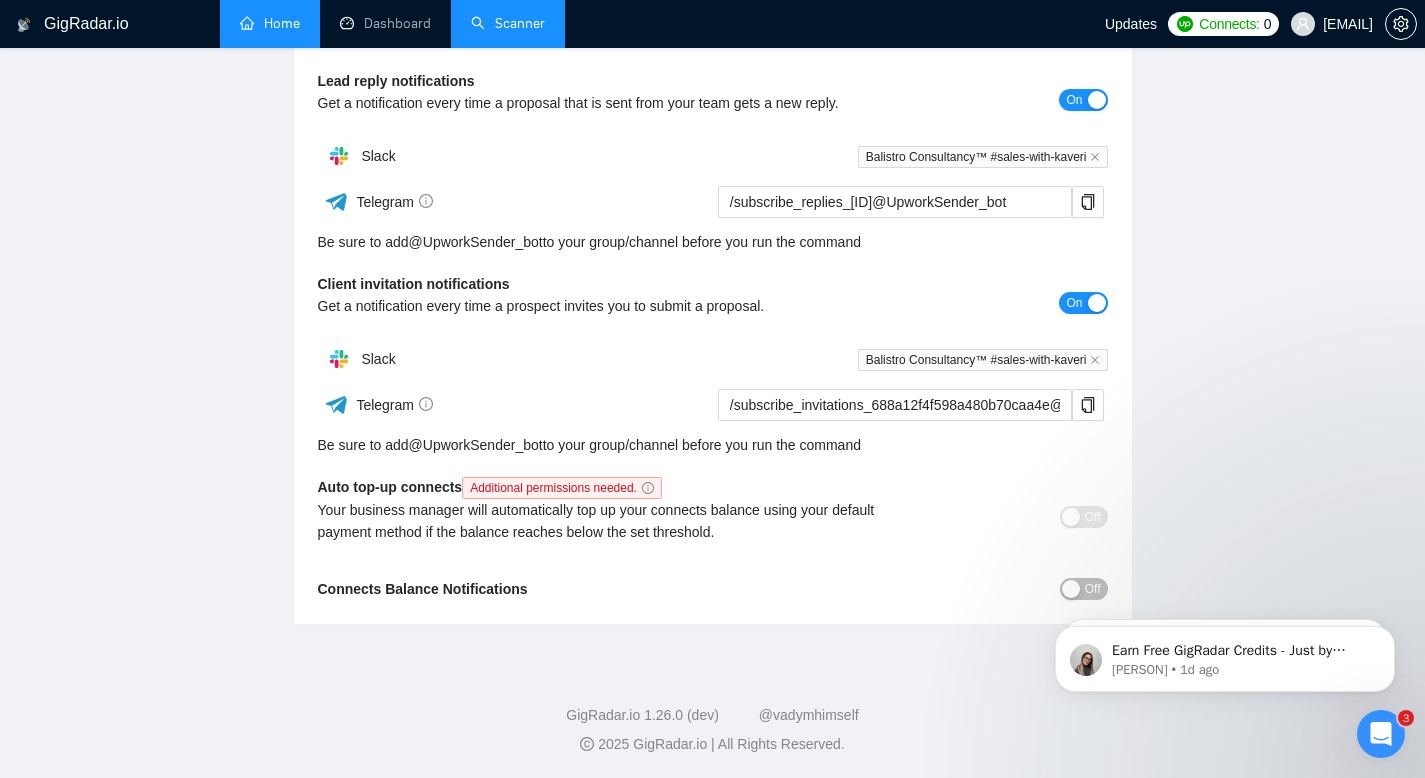 scroll, scrollTop: 276, scrollLeft: 0, axis: vertical 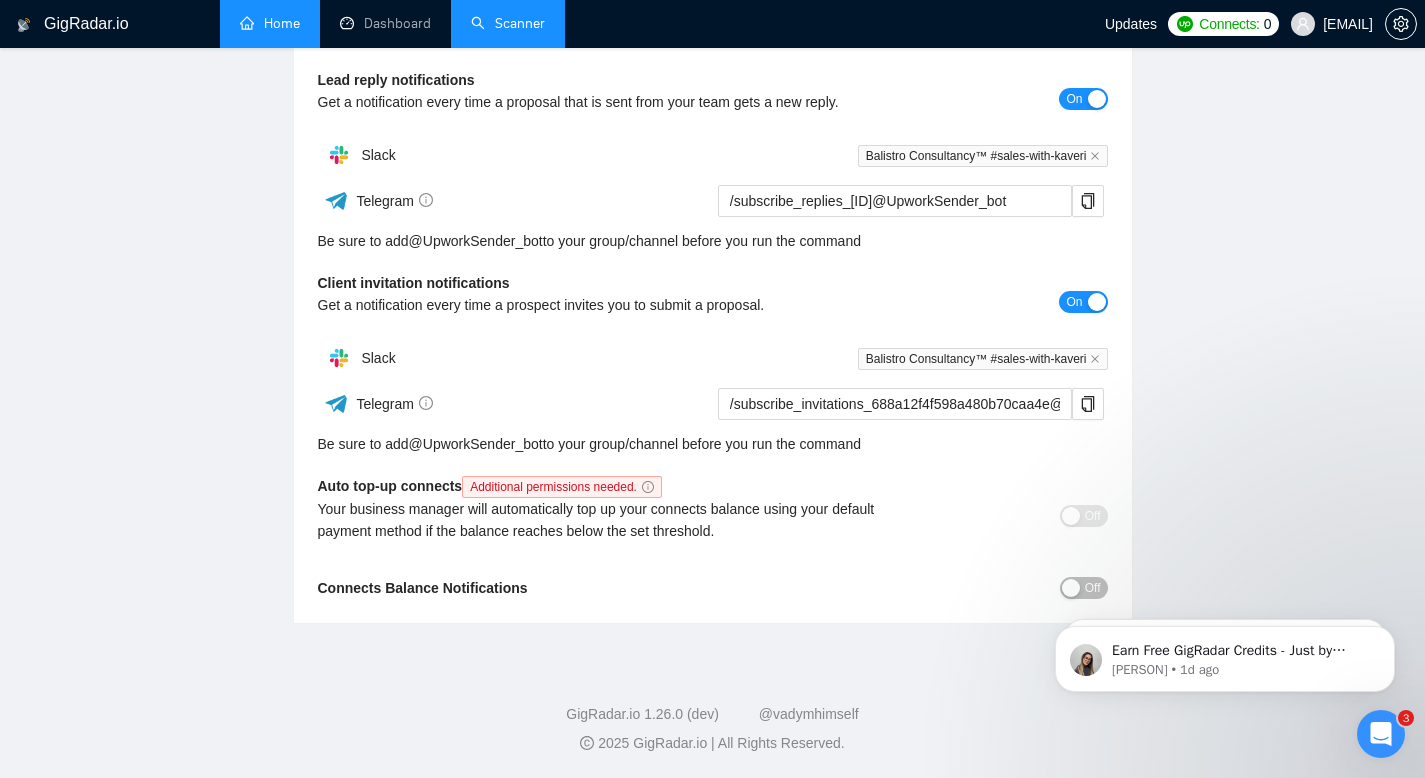 click on "Earn Free GigRadar Credits - Just by Sharing Your Story! 💬 Want more credits for sending proposals? It’s simple - share, inspire, and get rewarded! 🤫 Here’s how you can earn free credits: Introduce yourself in the #intros channel of the GigRadar Upwork Community and grab +20 credits for sending bids., Post your success story (closed projects, high LRR, etc.) in the #general channel and claim +50 credits for sending bids. Why? GigRadar is building a powerful network of freelancers and agencies. We want you to make valuable connections, showcase your wins, and inspire others while getting rewarded! 🚀 Not a member yet? Join our Slack community now 👉 Join Slack Community Claiming your credits is easy: Reply to this message with a screenshot of your post, and our Tech Support Team will instantly top up your credits! 💸 [FIRST] • [TIME] ago [FIRST] • [TIME] ago" 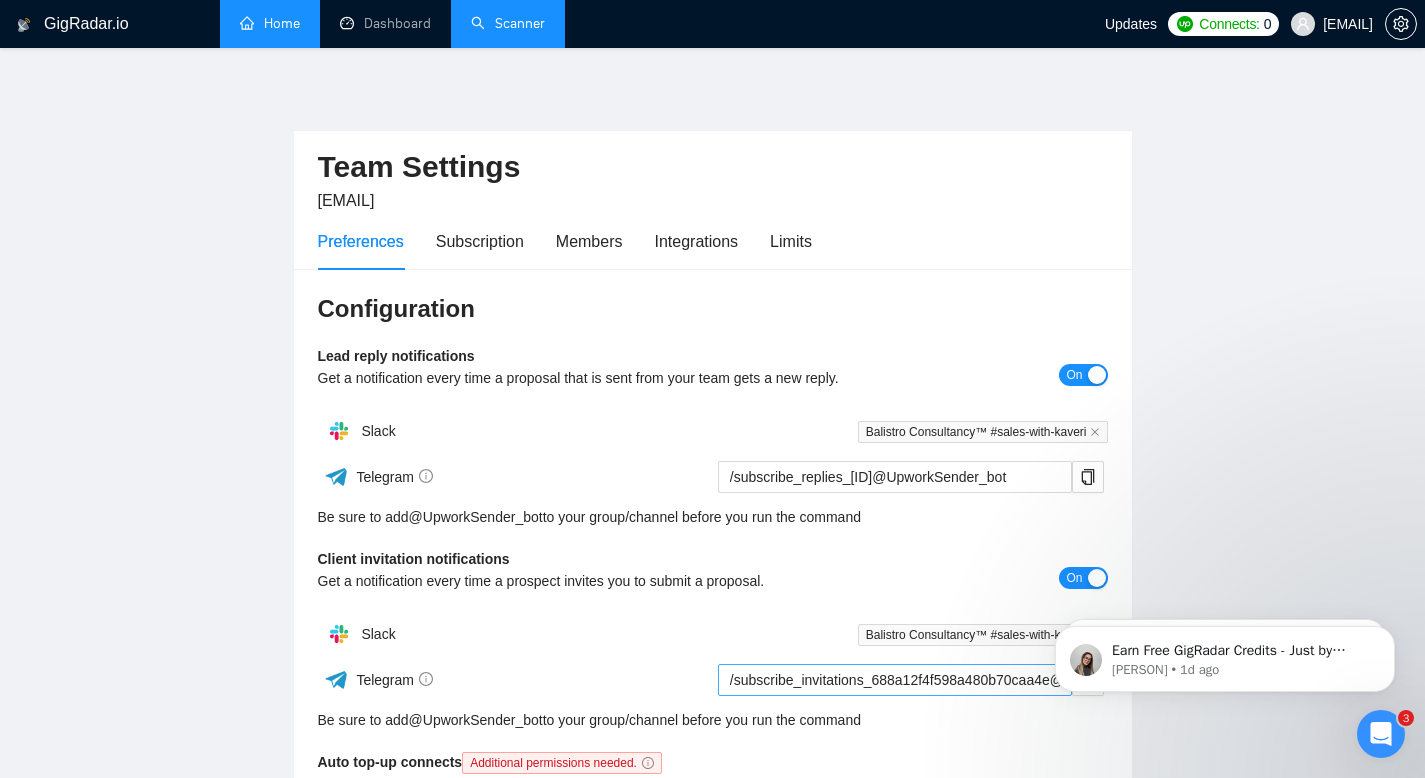scroll, scrollTop: 276, scrollLeft: 0, axis: vertical 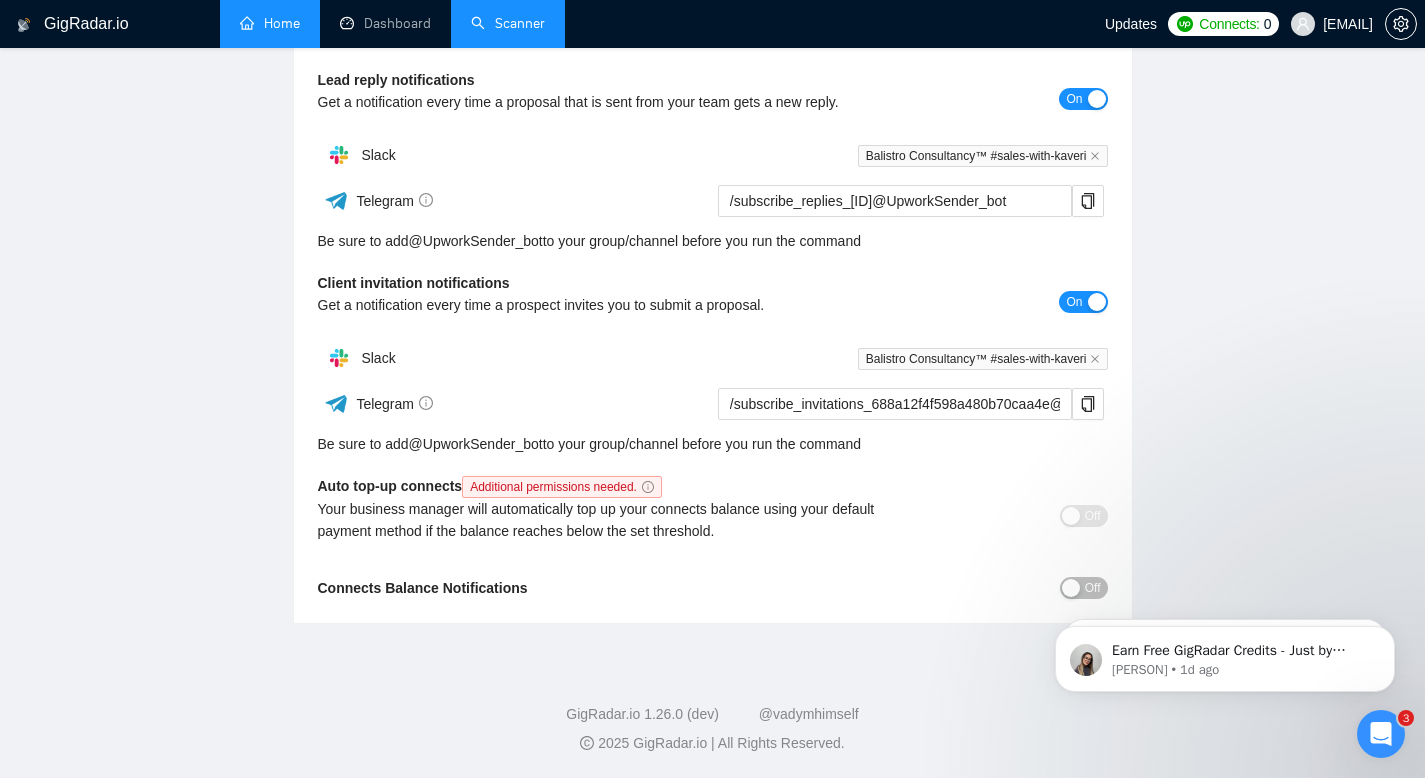 click on "Earn Free GigRadar Credits - Just by Sharing Your Story! 💬 Want more credits for sending proposals? It’s simple - share, inspire, and get rewarded! 🤫 Here’s how you can earn free credits: Introduce yourself in the #intros channel of the GigRadar Upwork Community and grab +20 credits for sending bids., Post your success story (closed projects, high LRR, etc.) in the #general channel and claim +50 credits for sending bids. Why? GigRadar is building a powerful network of freelancers and agencies. We want you to make valuable connections, showcase your wins, and inspire others while getting rewarded! 🚀 Not a member yet? Join our Slack community now 👉 Join Slack Community Claiming your credits is easy: Reply to this message with a screenshot of your post, and our Tech Support Team will instantly top up your credits! 💸 [FIRST] • [TIME] ago [FIRST] • [TIME] ago" 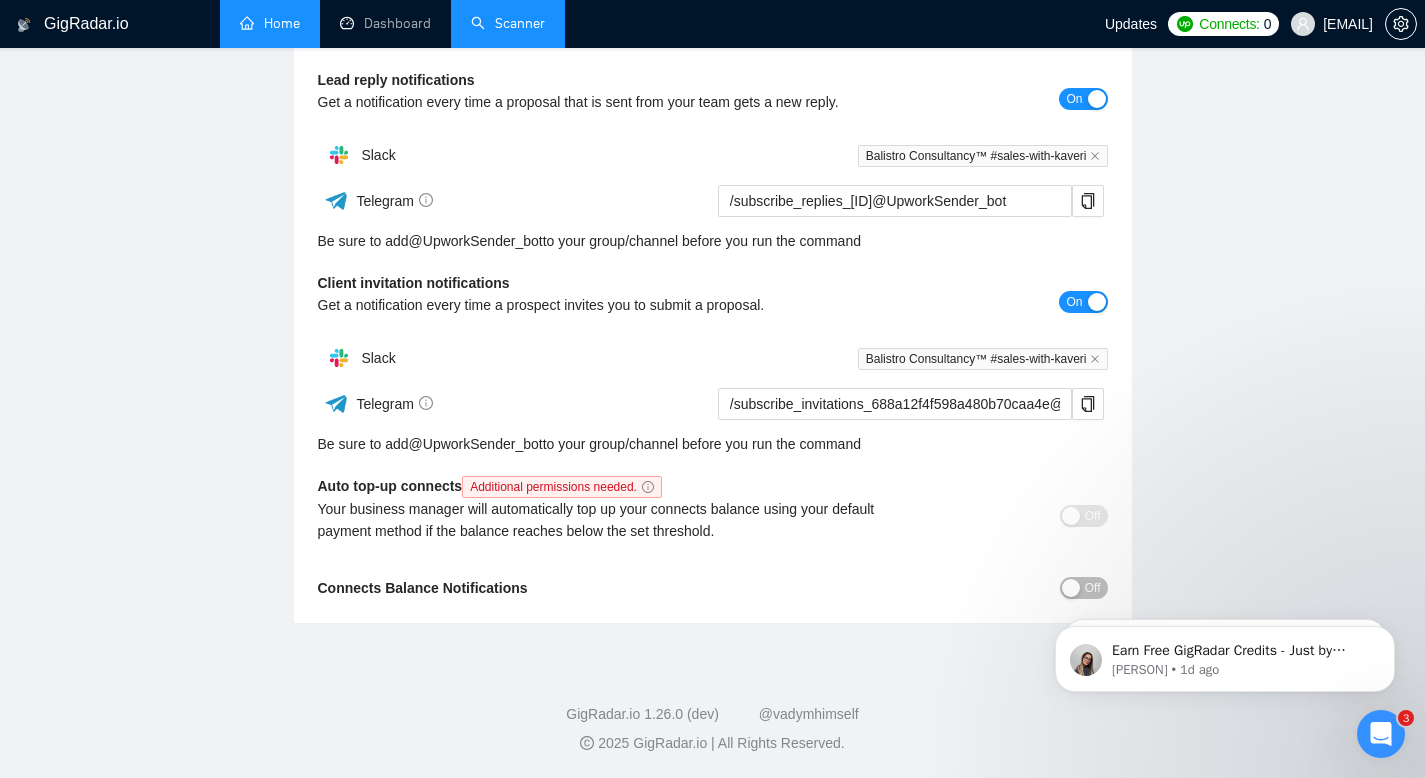 click on "Configuration Lead reply notifications Get a notification every time a proposal that is sent from your team gets a new reply. On   Slack [COMPANY]™ #sales-with-[FIRST]   Telegram /subscribe_replies_[ID]@UpworkSender_bot Be sure to add  @ UpworkSender_bot  to your group/channel before you run the command Client invitation notifications Get a notification every time a prospect invites you to submit a proposal. On   Slack [COMPANY]™ #sales-with-[FIRST]   Telegram /subscribe_invitations_[ID]@UpworkSender_bot Be sure to add  @ UpworkSender_bot  to your group/channel before you run the command Auto top-up connects   Additional permissions needed. Your business manager will automatically top up your connects balance using your default payment method if the balance reaches below the set threshold. Off Connects Balance Notifications Off" at bounding box center [713, 308] 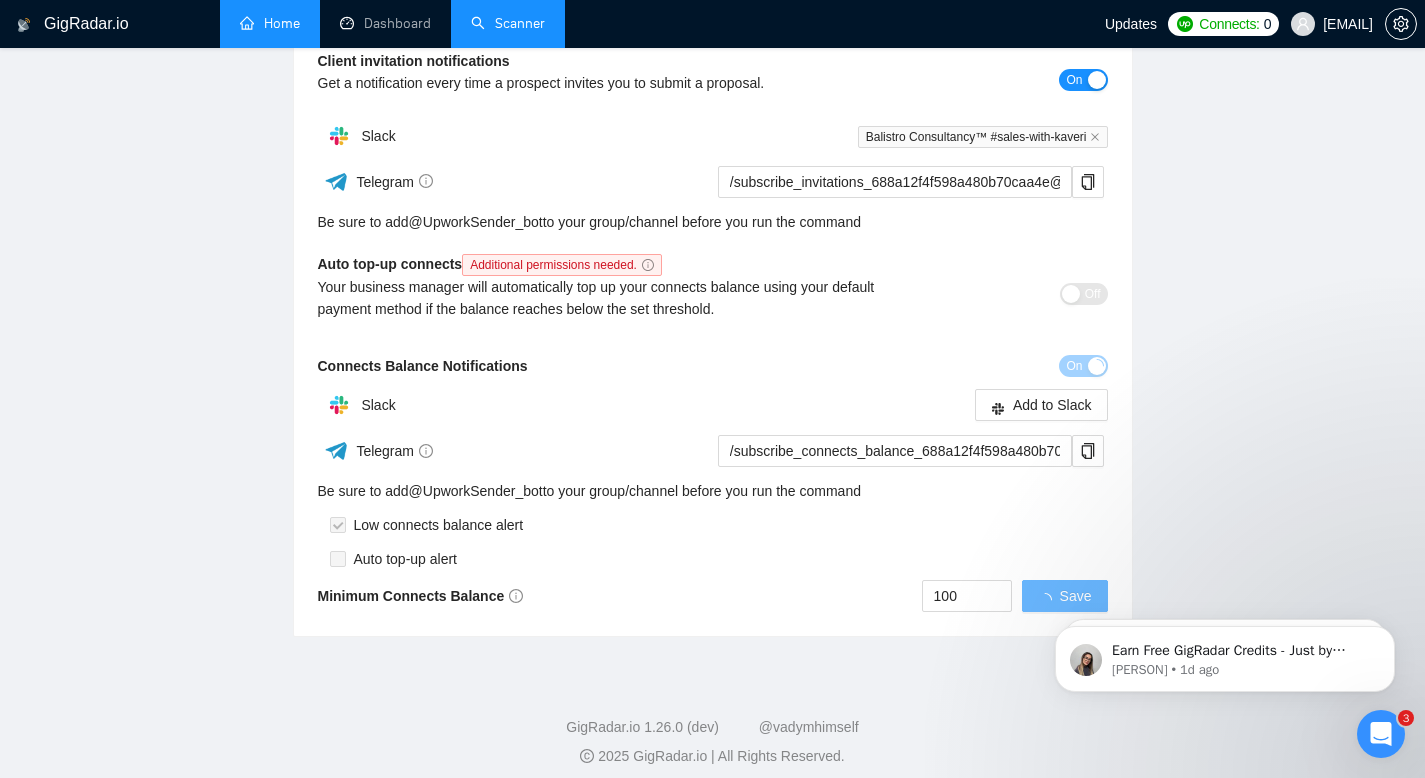 scroll, scrollTop: 511, scrollLeft: 0, axis: vertical 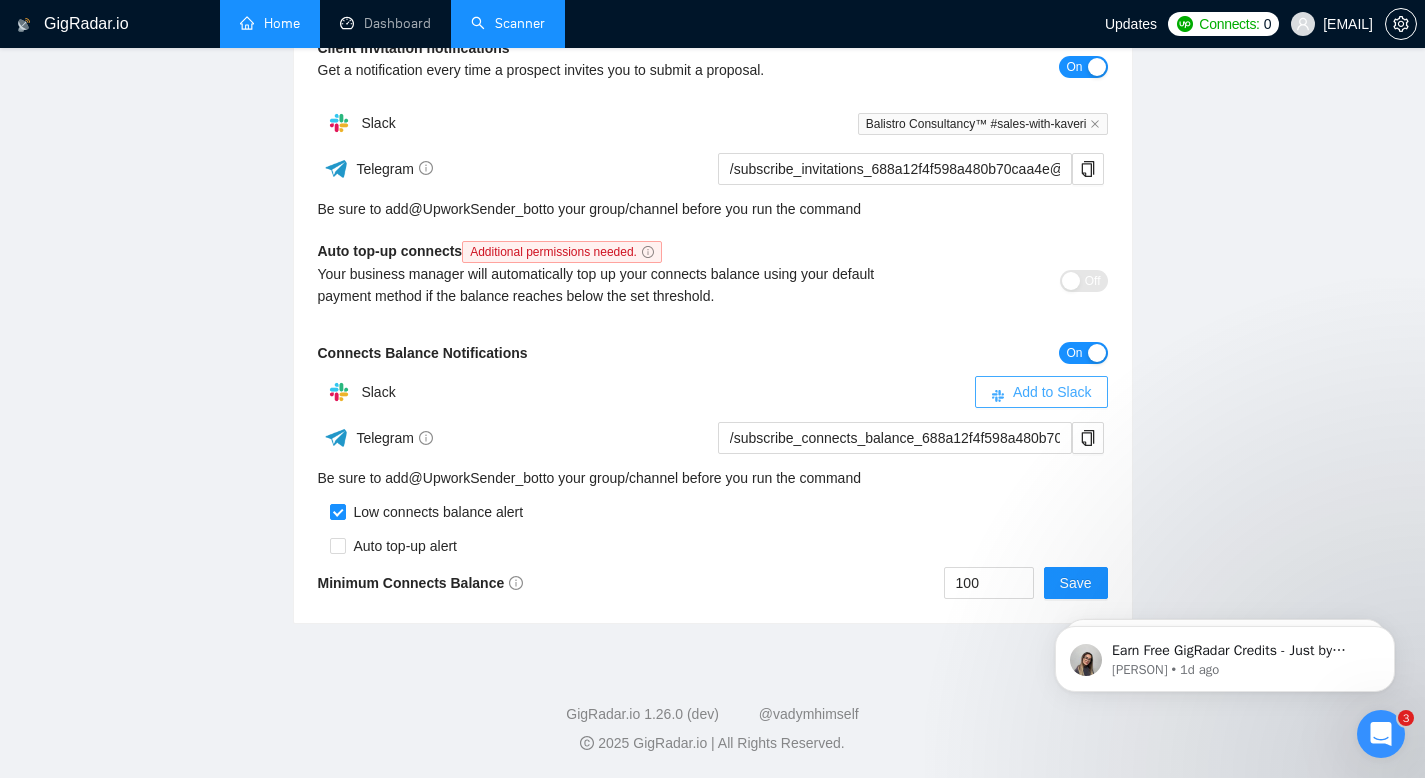 click on "Add to Slack" at bounding box center [1052, 392] 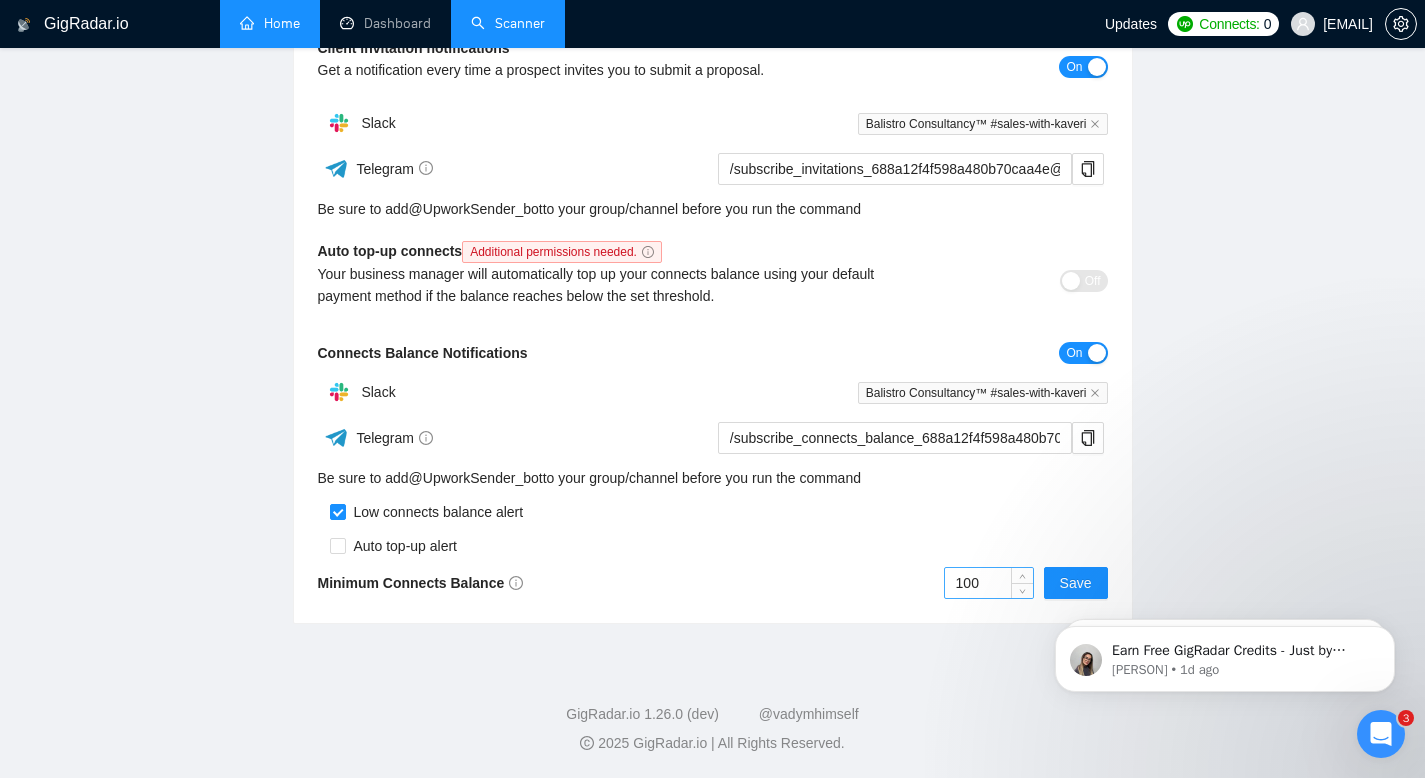click on "100" at bounding box center (989, 583) 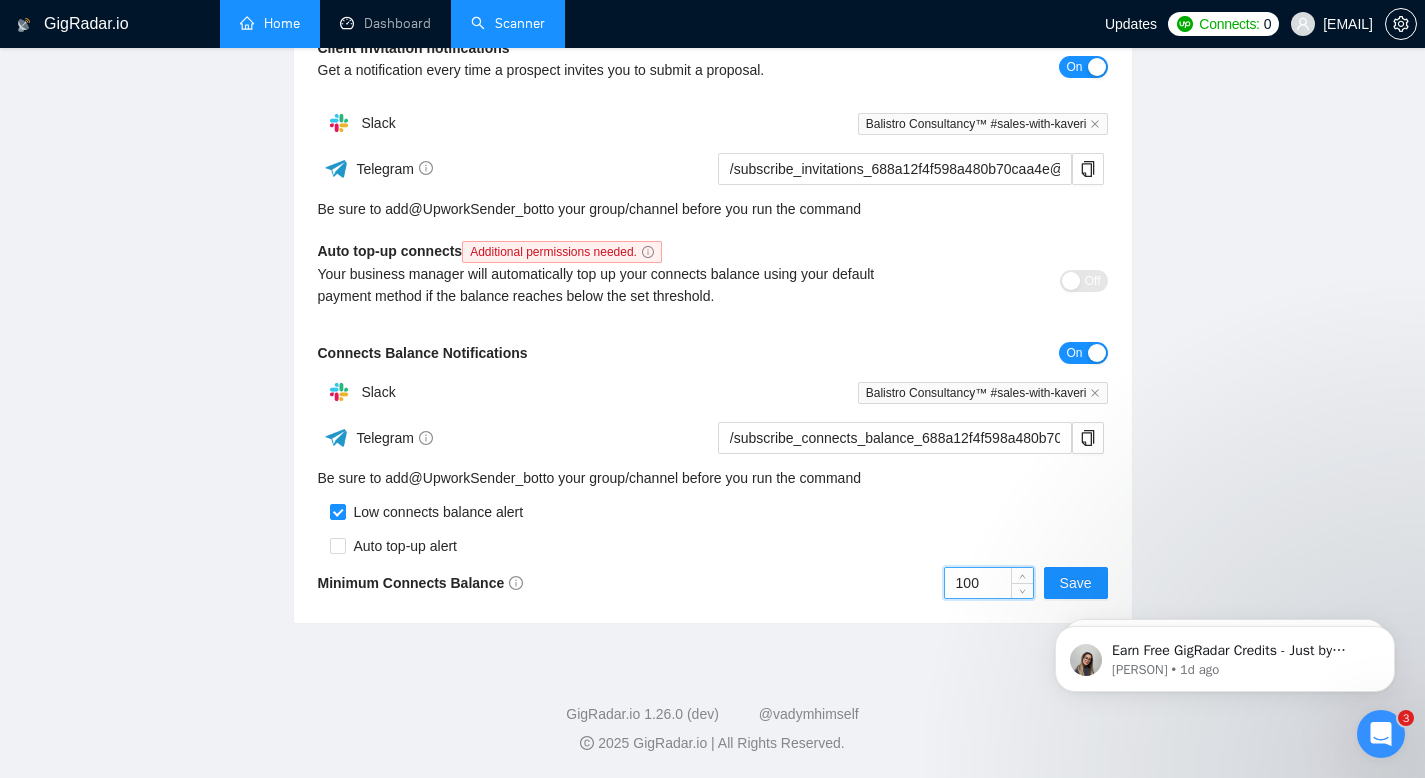 click on "100" at bounding box center [989, 583] 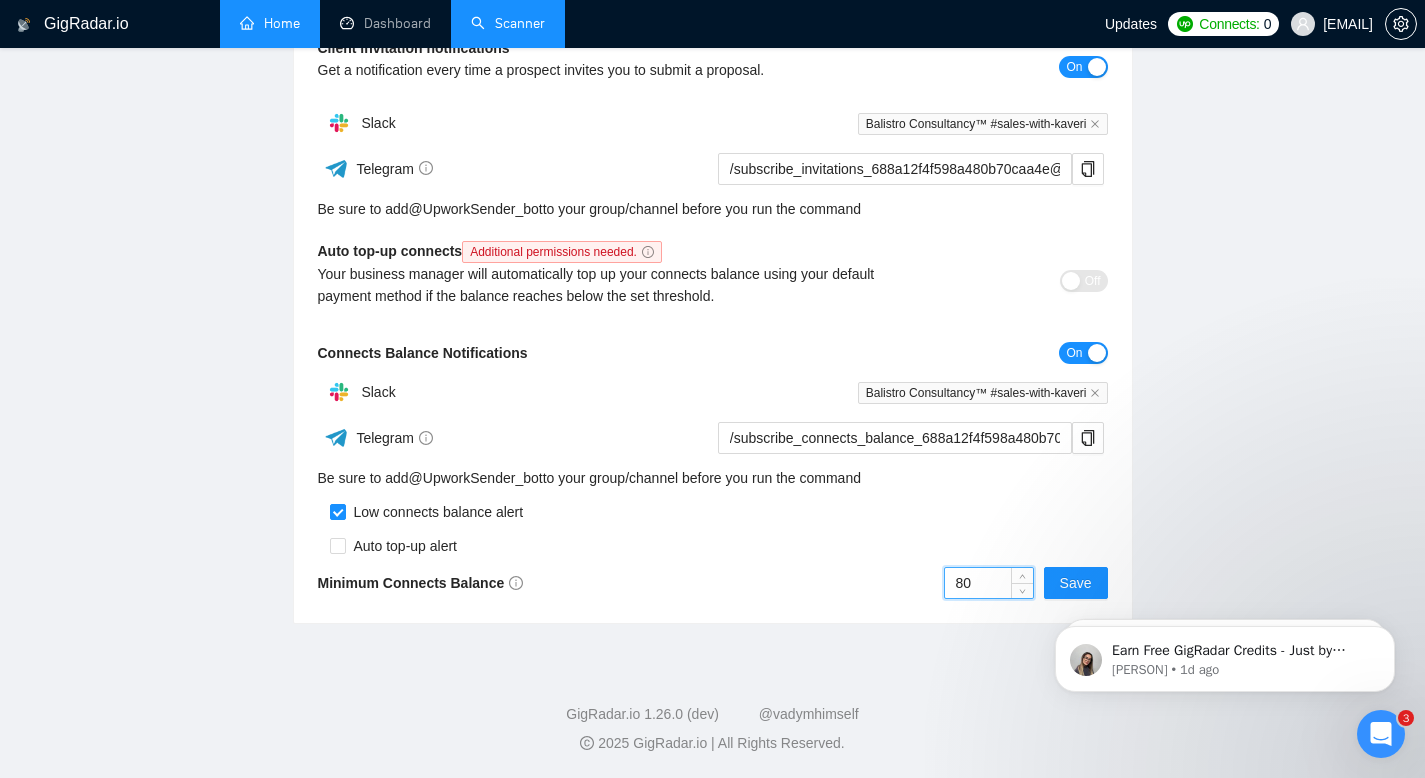 click on "80" at bounding box center [989, 583] 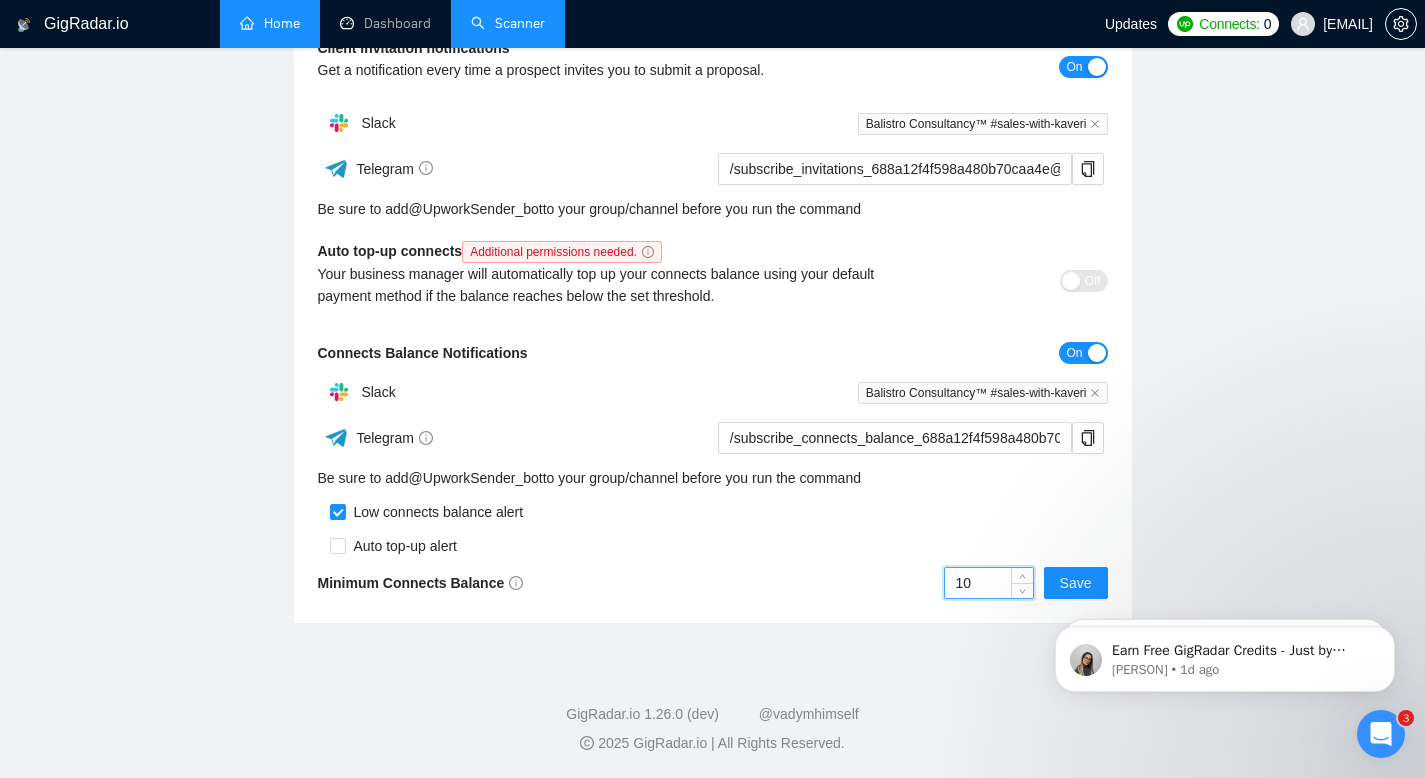 type on "100" 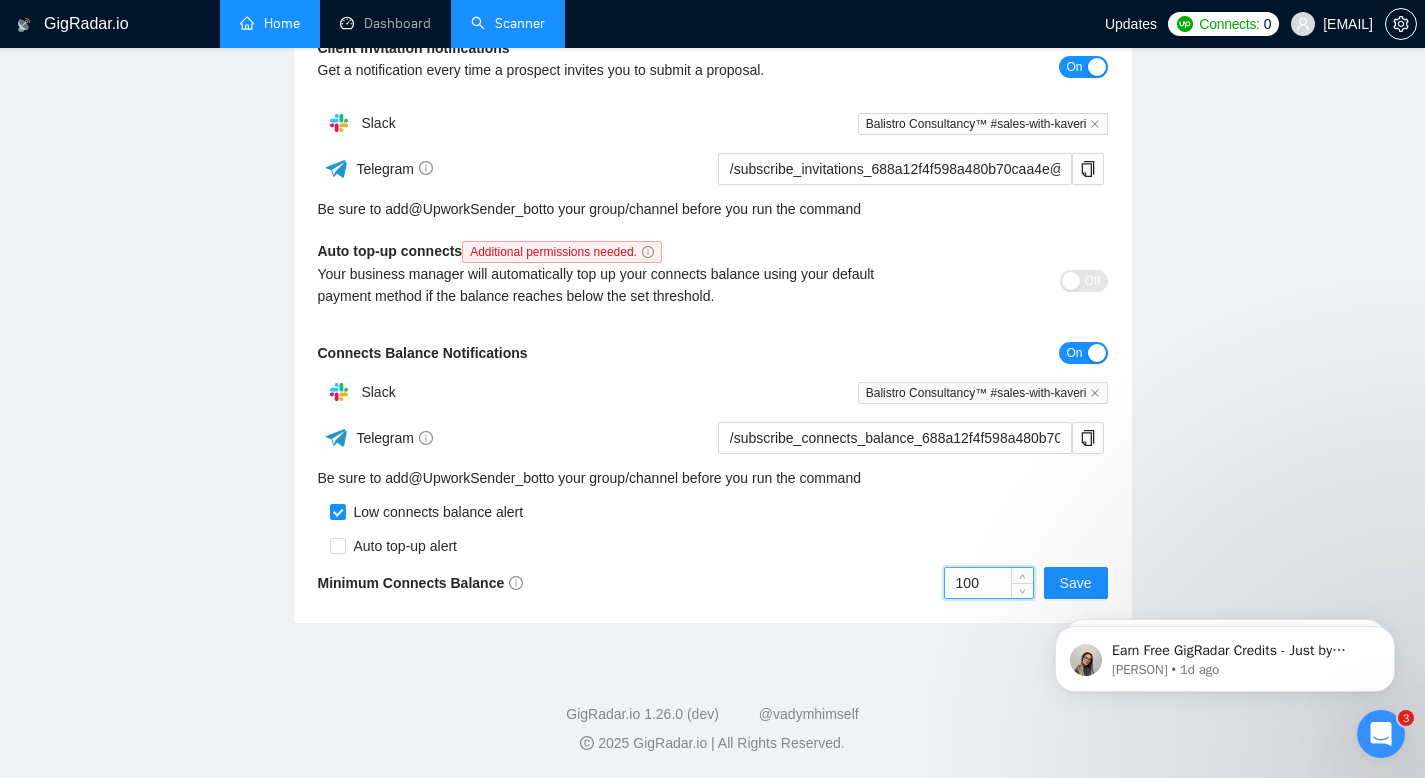 click on "Team Settings [EMAIL] Preferences Subscription Members Integrations Limits Configuration Lead reply notifications Get a notification every time a proposal that is sent from your team gets a new reply. On   Slack Balistro Consultancy™ #sales-with-kaveri   Telegram /subscribe_replies_688a12f4f598a480b70caa4e@UpworkSender_bot Be sure to add  @ UpworkSender_bot  to your group/channel before you run the command Client invitation notifications Get a notification every time a prospect invites you to submit a proposal. On   Slack Balistro Consultancy™ #sales-with-kaveri   Telegram /subscribe_invitations_688a12f4f598a480b70caa4e@UpworkSender_bot Be sure to add  @ UpworkSender_bot  to your group/channel before you run the command Auto top-up connects   Additional permissions needed. Your business manager will automatically top up your connects balance using your default payment method if the balance reaches below the set threshold. Off Connects Balance Notifications On   Slack   Telegram @ 100 Save" at bounding box center [712, 96] 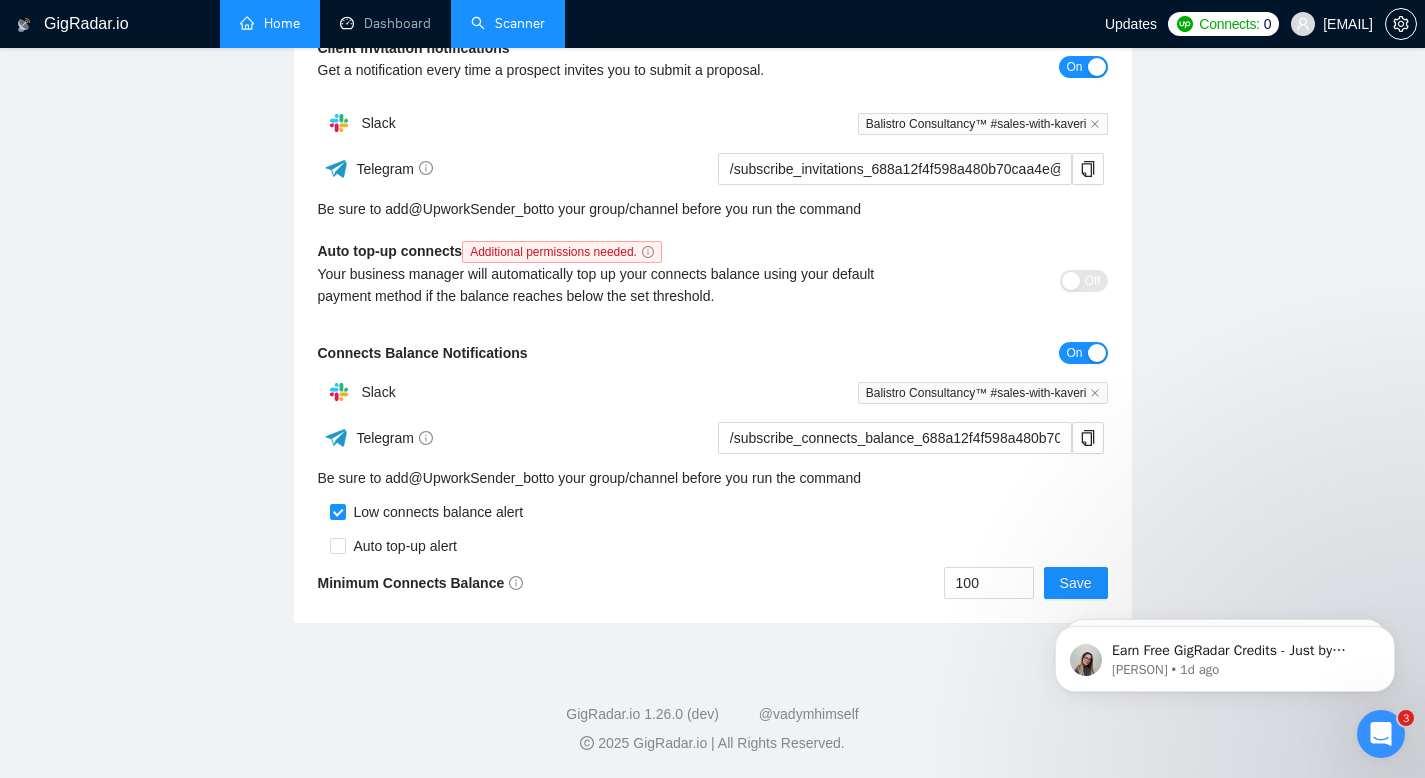 click on "Earn Free GigRadar Credits - Just by Sharing Your Story! 💬 Want more credits for sending proposals? It’s simple - share, inspire, and get rewarded! 🤫 Here’s how you can earn free credits: Introduce yourself in the #intros channel of the GigRadar Upwork Community and grab +20 credits for sending bids., Post your success story (closed projects, high LRR, etc.) in the #general channel and claim +50 credits for sending bids. Why? GigRadar is building a powerful network of freelancers and agencies. We want you to make valuable connections, showcase your wins, and inspire others while getting rewarded! 🚀 Not a member yet? Join our Slack community now 👉 Join Slack Community Claiming your credits is easy: Reply to this message with a screenshot of your post, and our Tech Support Team will instantly top up your credits! 💸 [FIRST] • [TIME] ago [FIRST] • [TIME] ago" 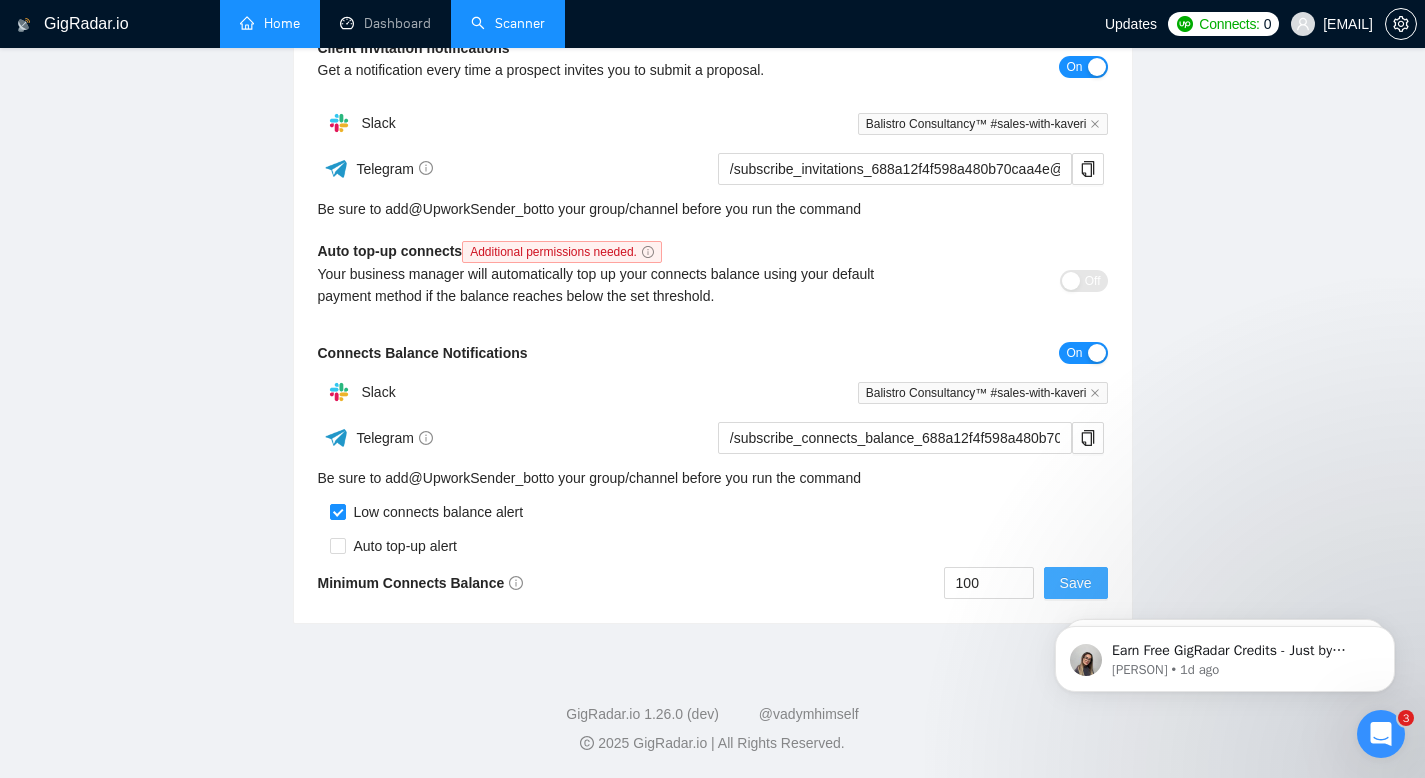 click on "Save" at bounding box center (1076, 583) 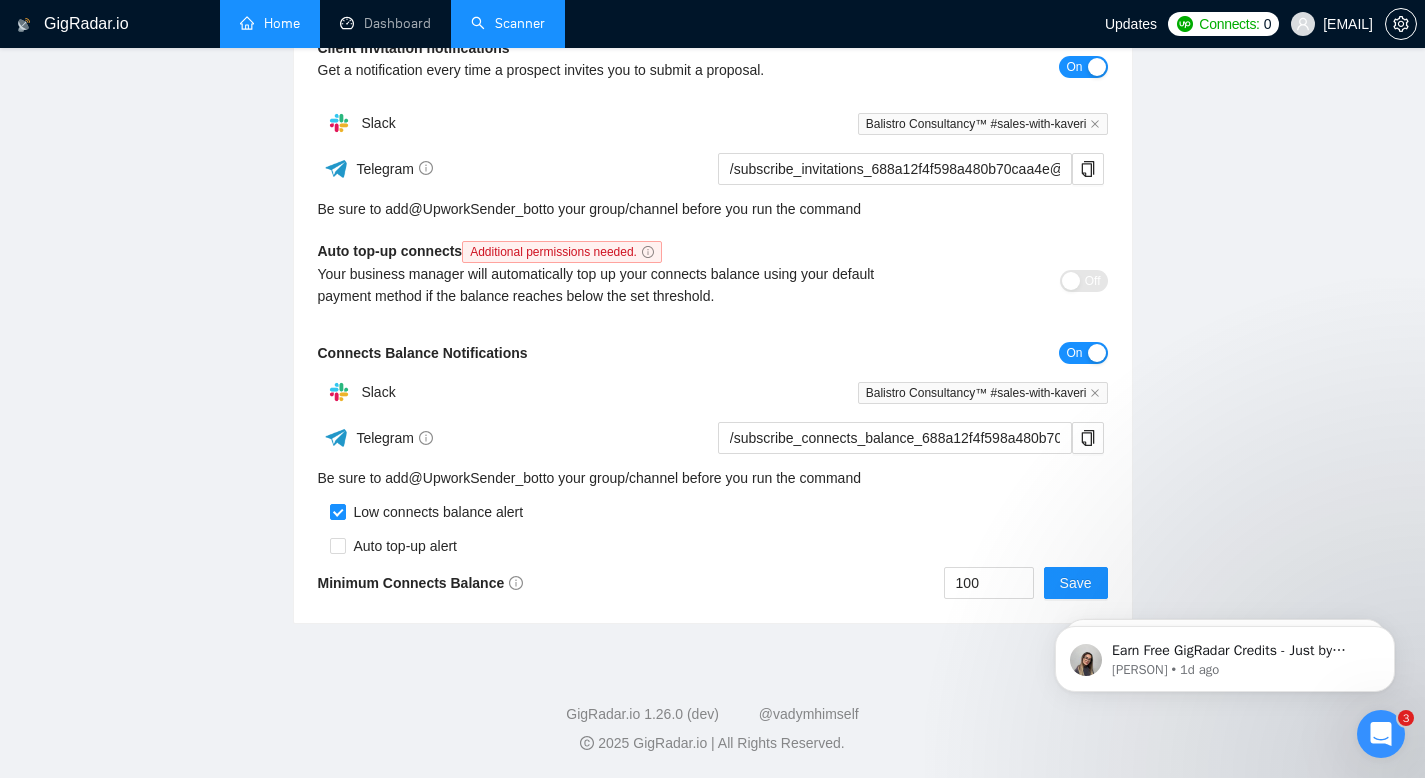 click on "Earn Free GigRadar Credits - Just by Sharing Your Story! 💬 Want more credits for sending proposals? It’s simple - share, inspire, and get rewarded! 🤫 Here’s how you can earn free credits: Introduce yourself in the #intros channel of the GigRadar Upwork Community and grab +20 credits for sending bids., Post your success story (closed projects, high LRR, etc.) in the #general channel and claim +50 credits for sending bids. Why? GigRadar is building a powerful network of freelancers and agencies. We want you to make valuable connections, showcase your wins, and inspire others while getting rewarded! 🚀 Not a member yet? Join our Slack community now 👉 Join Slack Community Claiming your credits is easy: Reply to this message with a screenshot of your post, and our Tech Support Team will instantly top up your credits! 💸 [FIRST] • [TIME] ago [FIRST] • [TIME] ago" 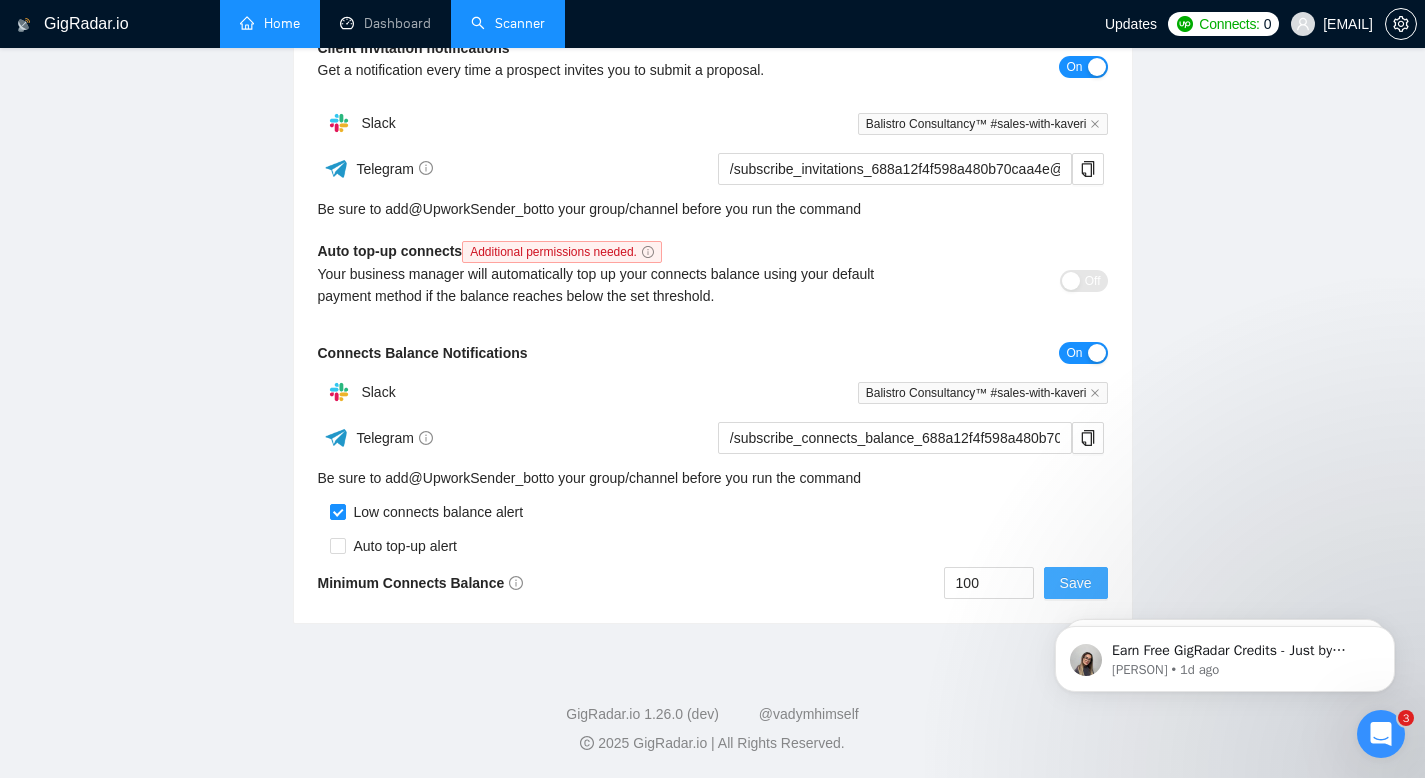 click on "Save" at bounding box center [1076, 583] 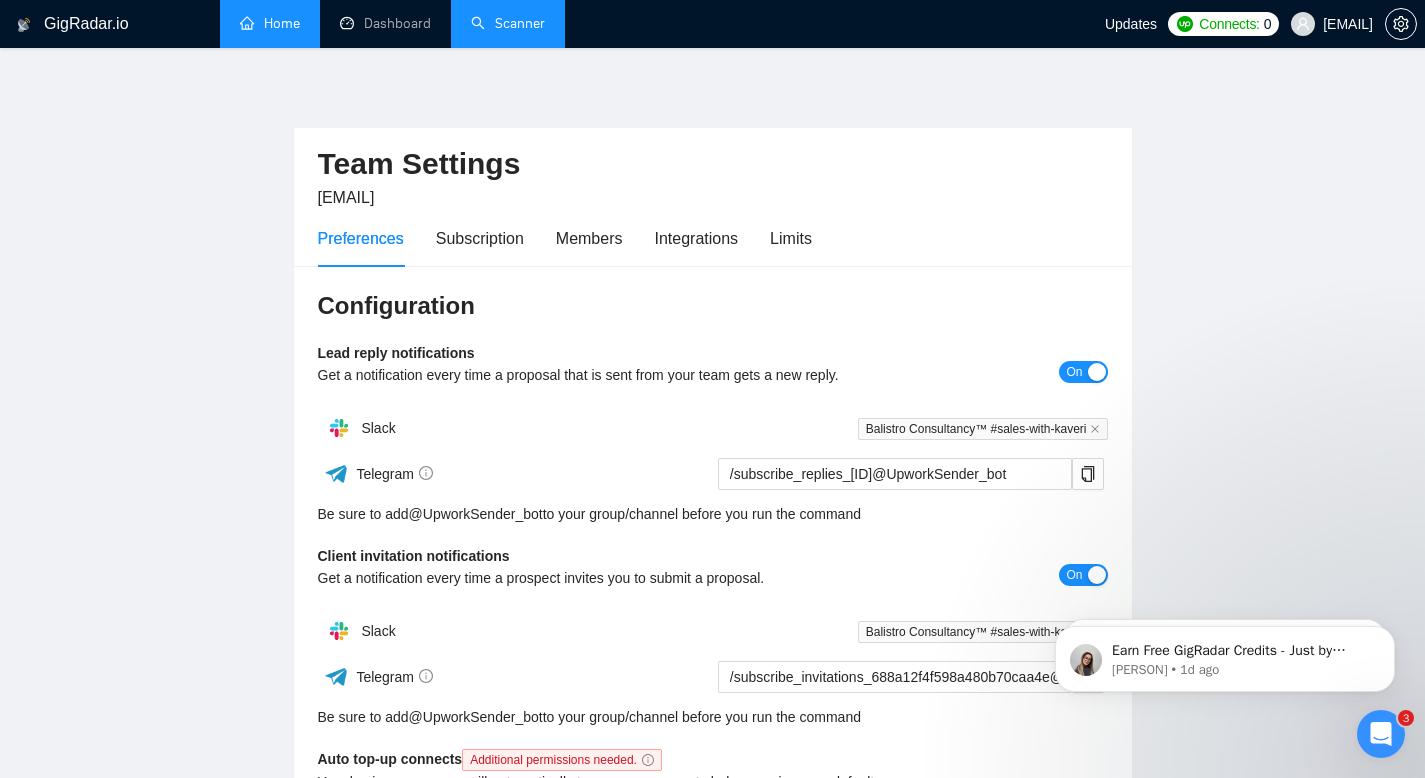 scroll, scrollTop: 0, scrollLeft: 0, axis: both 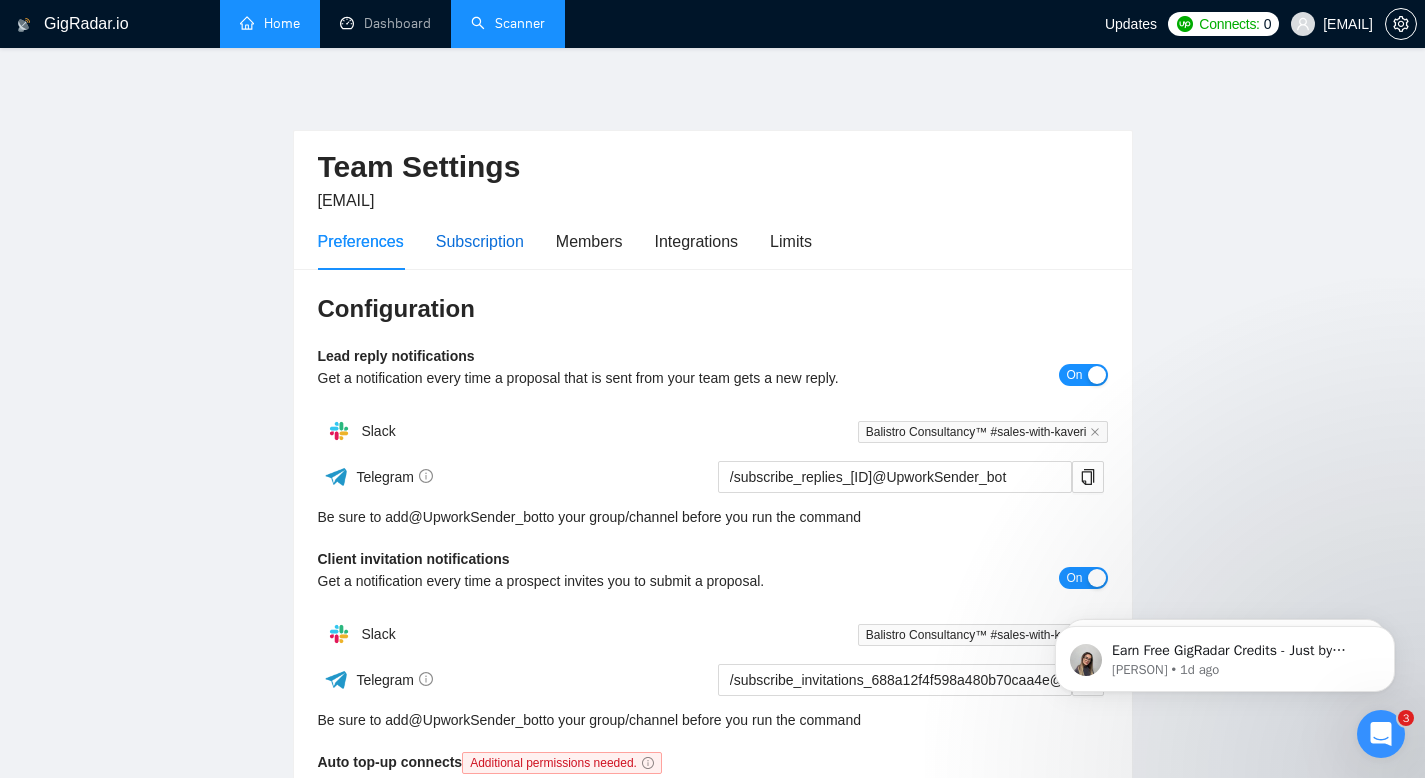 click on "Subscription" at bounding box center (480, 241) 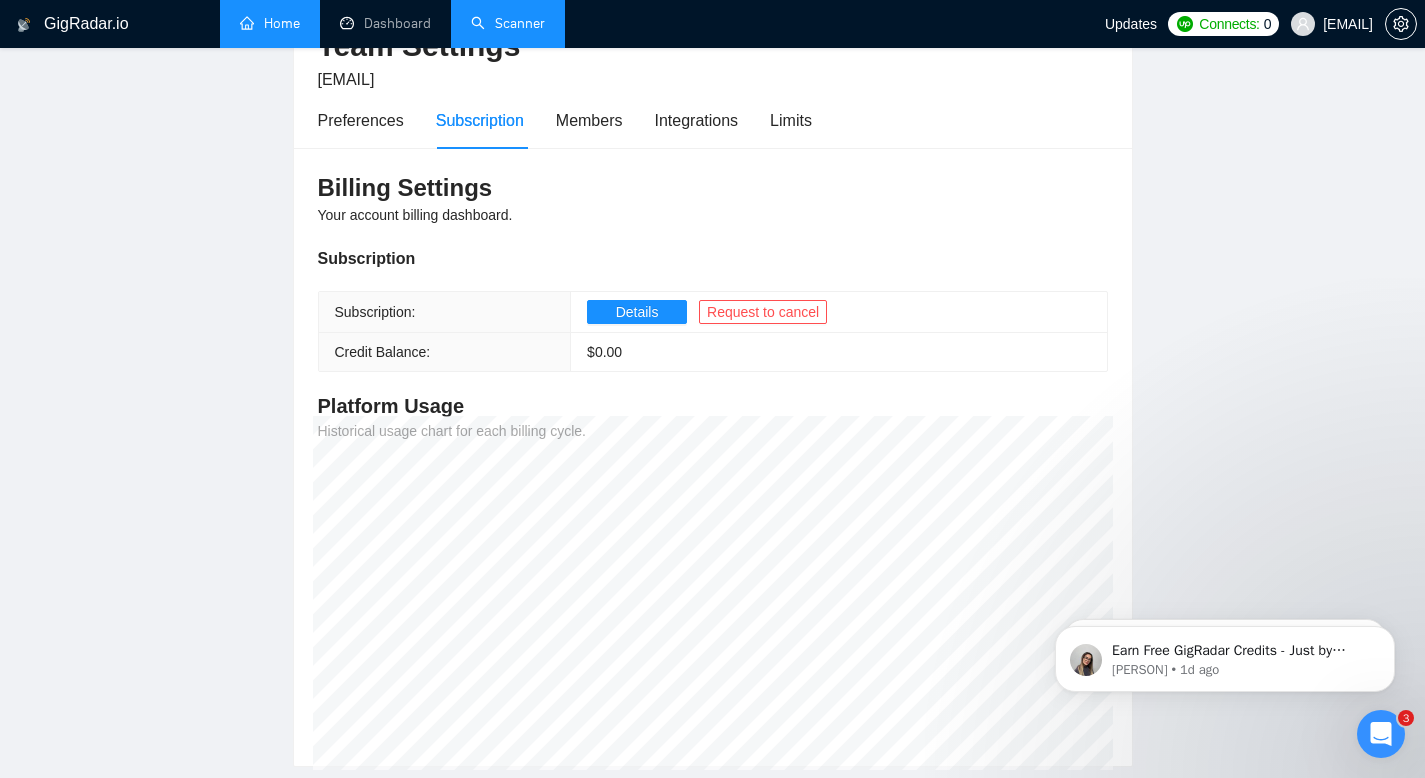 scroll, scrollTop: 0, scrollLeft: 0, axis: both 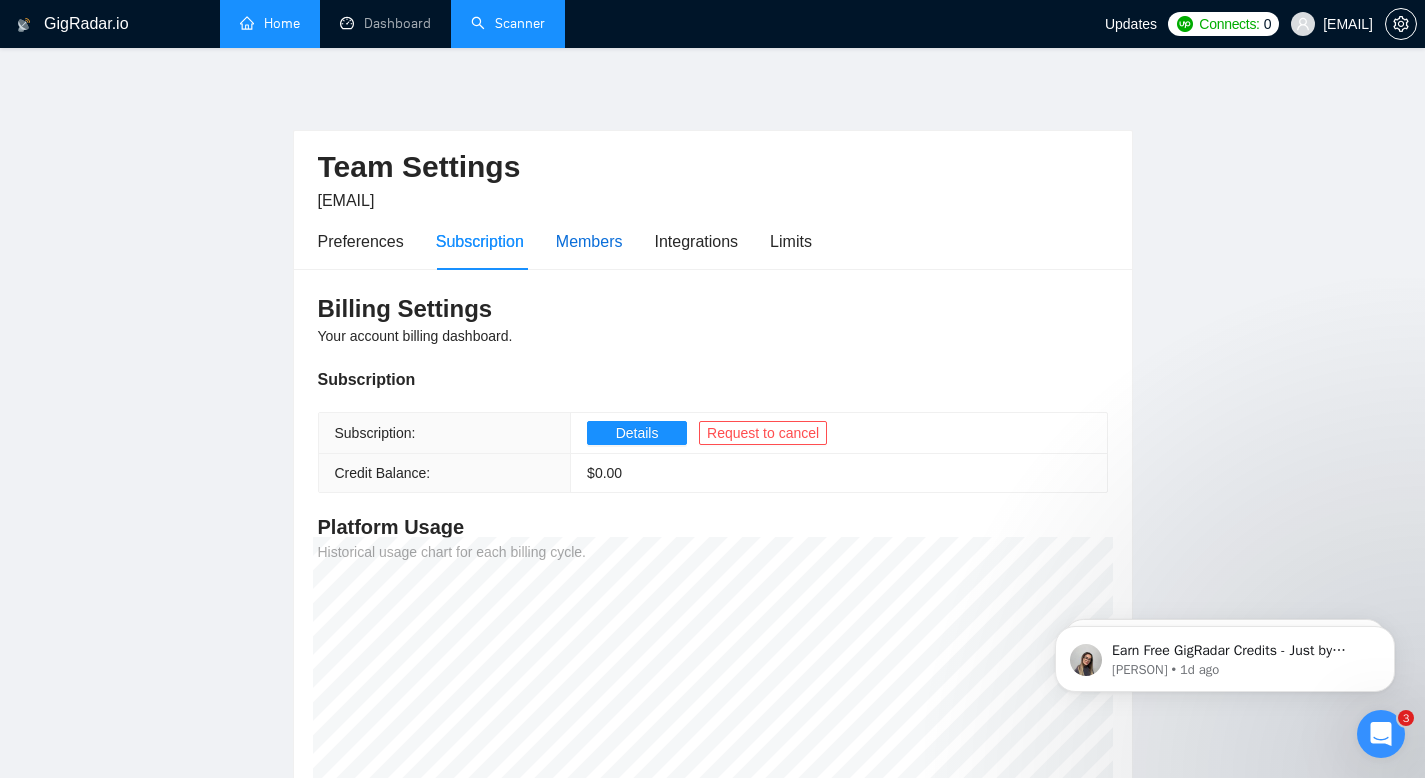 click on "Members" at bounding box center (589, 241) 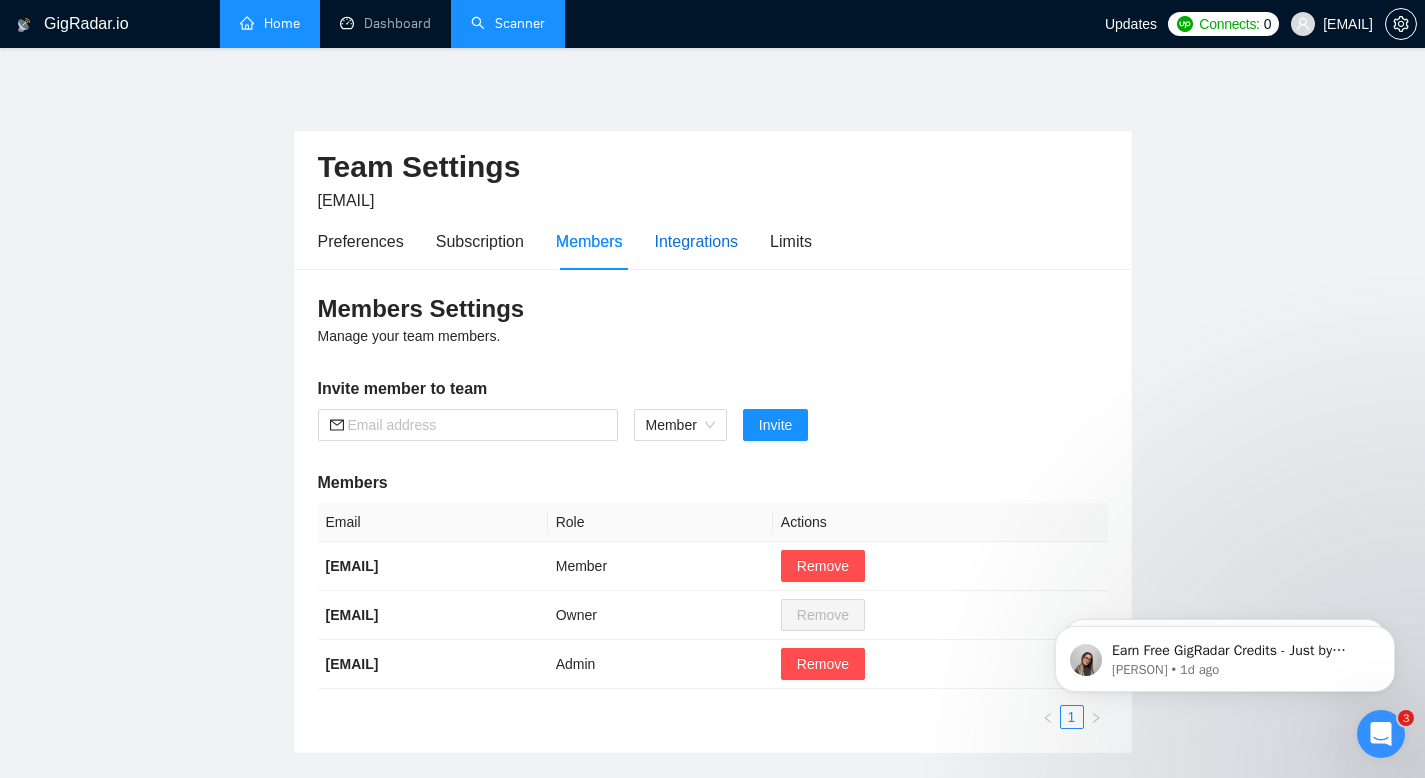 click on "Integrations" at bounding box center (697, 241) 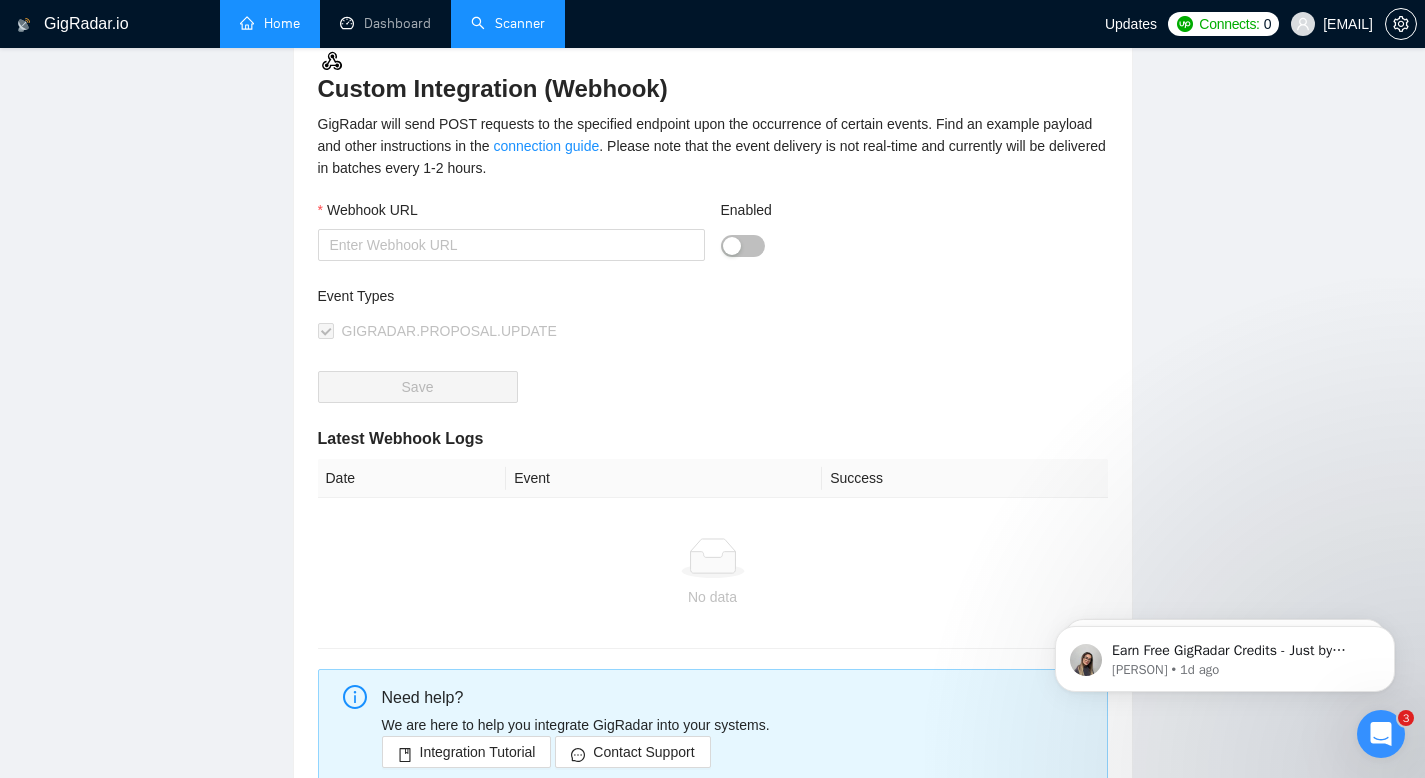 scroll, scrollTop: 0, scrollLeft: 0, axis: both 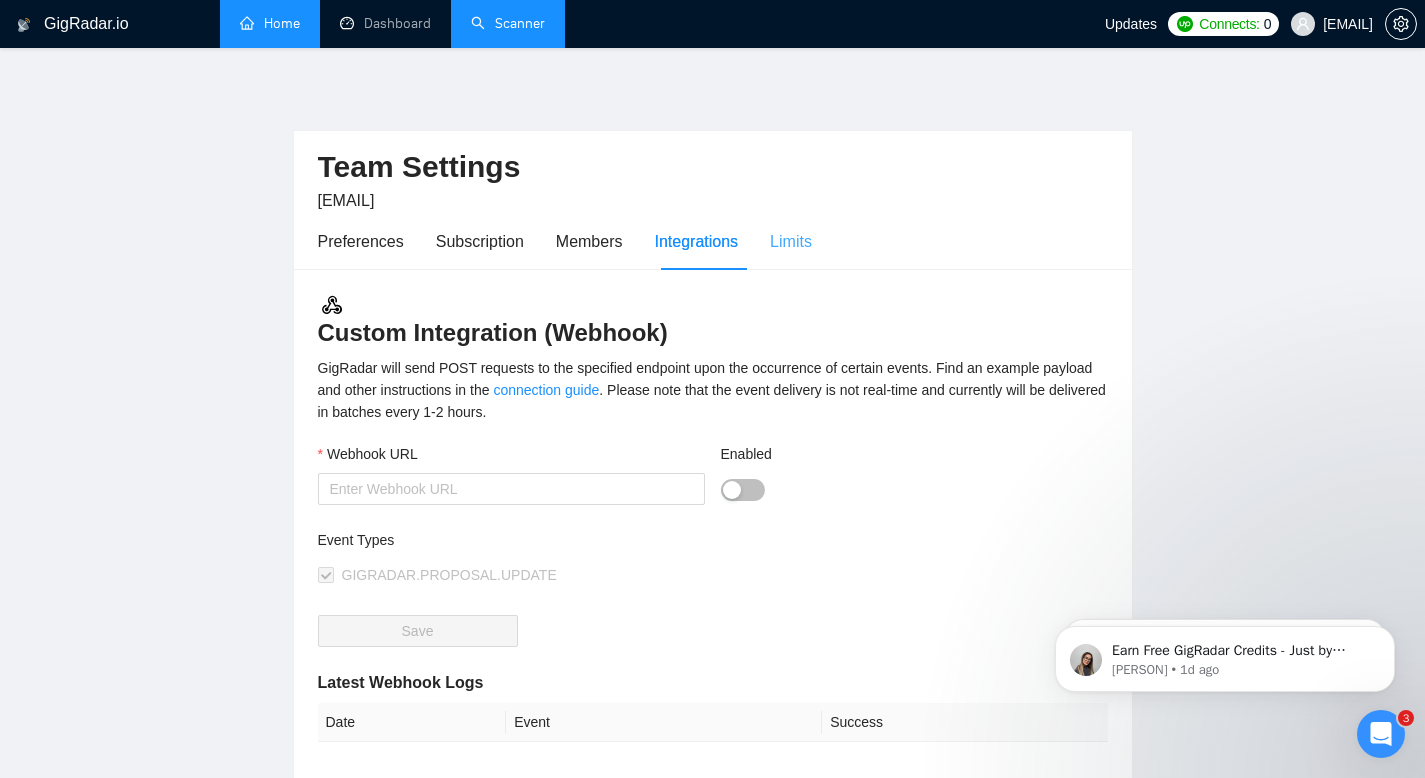click on "Limits" at bounding box center (791, 241) 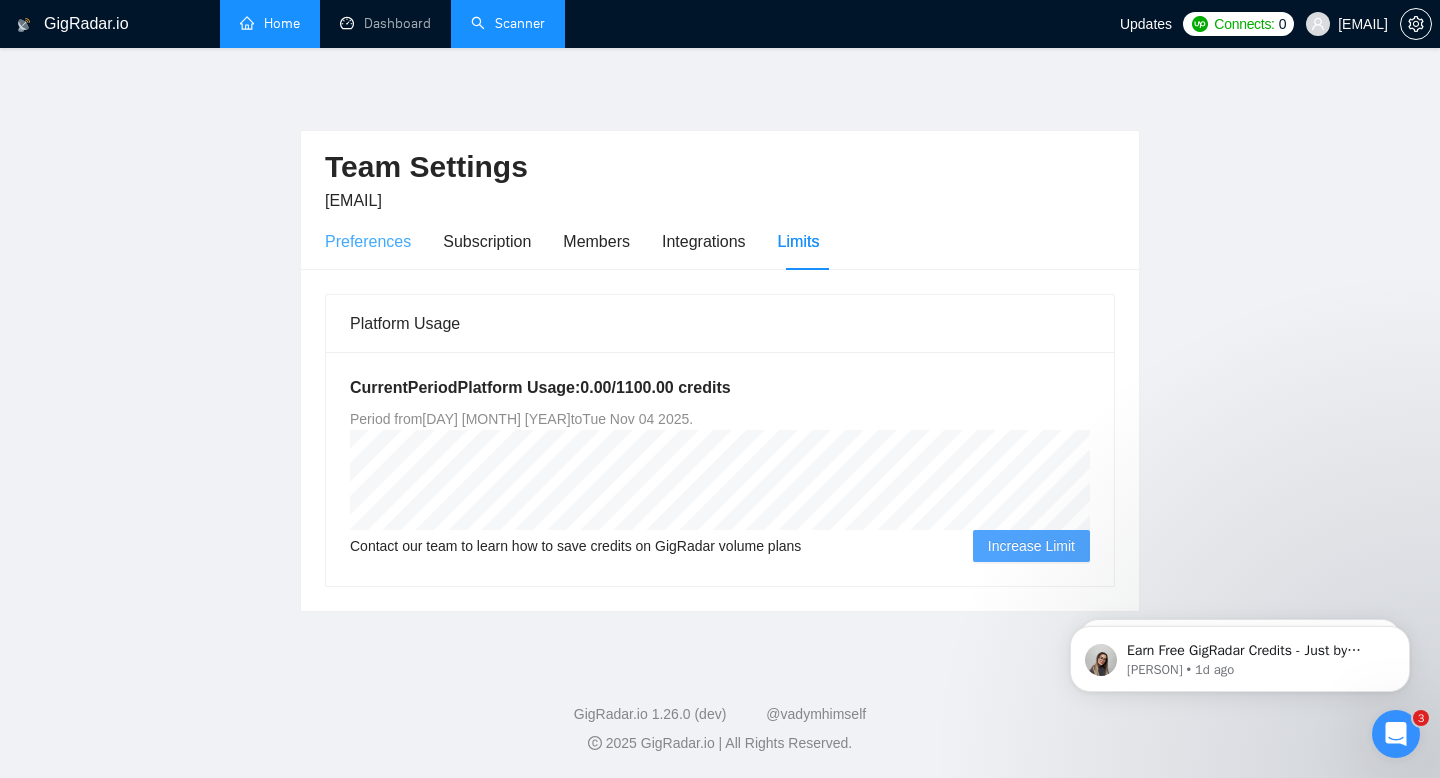 click on "Preferences" at bounding box center [368, 241] 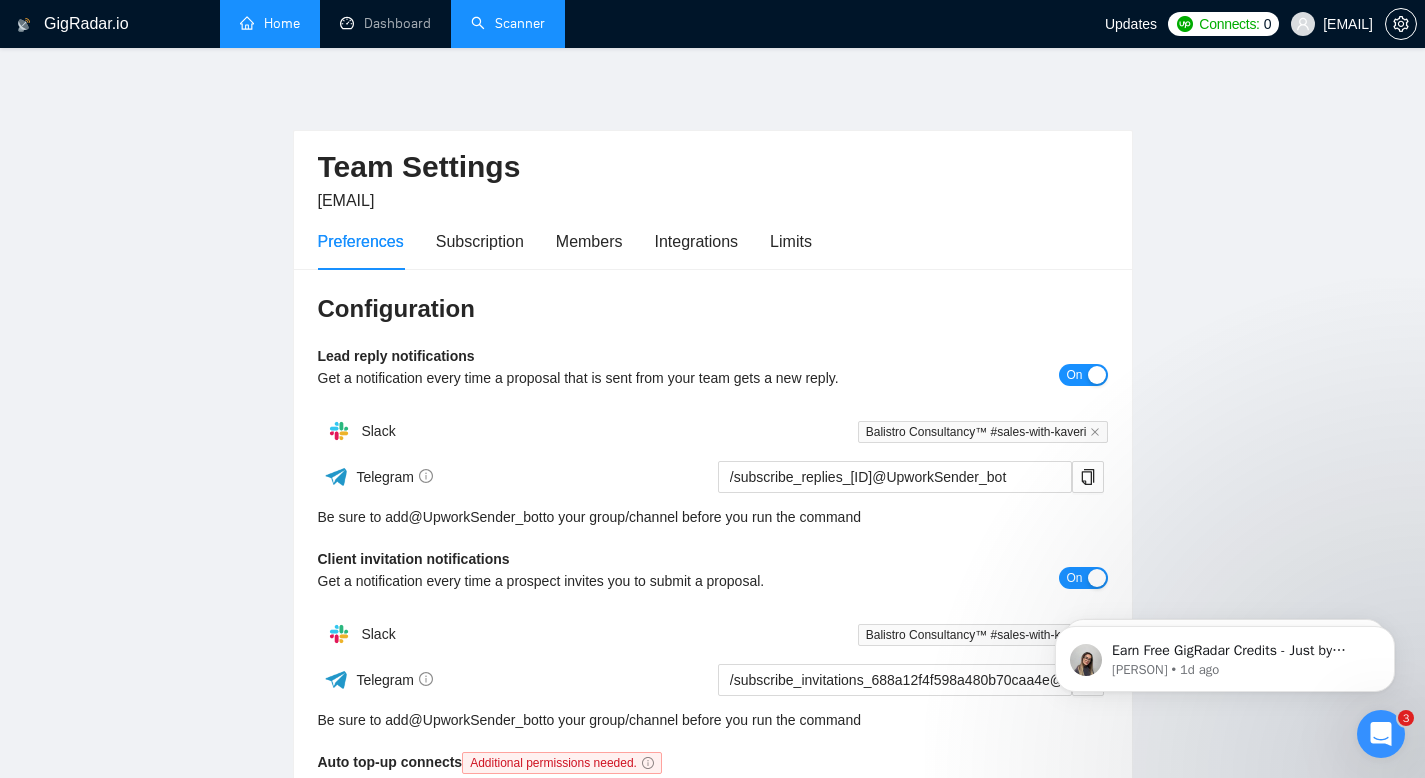click on "Home" at bounding box center [270, 23] 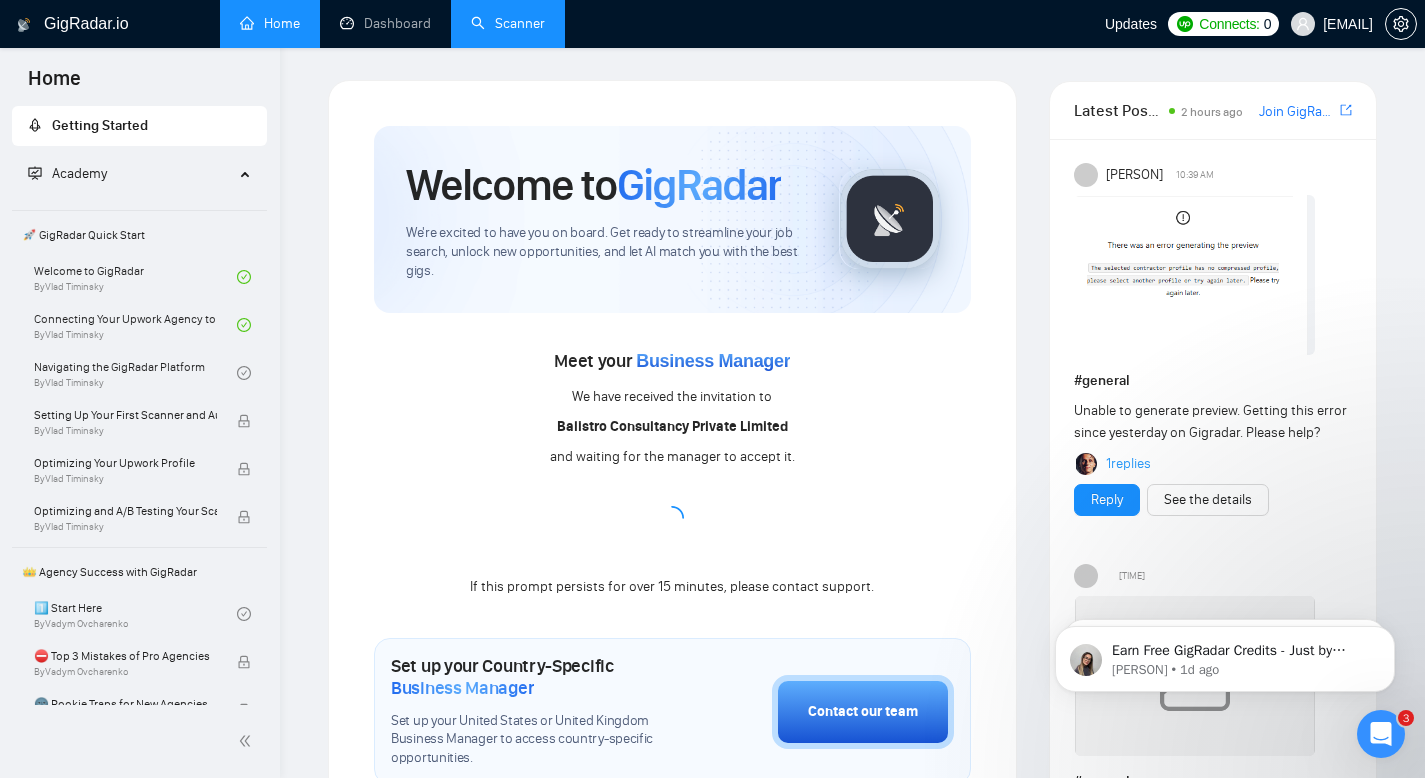 click on "Scanner" at bounding box center [508, 23] 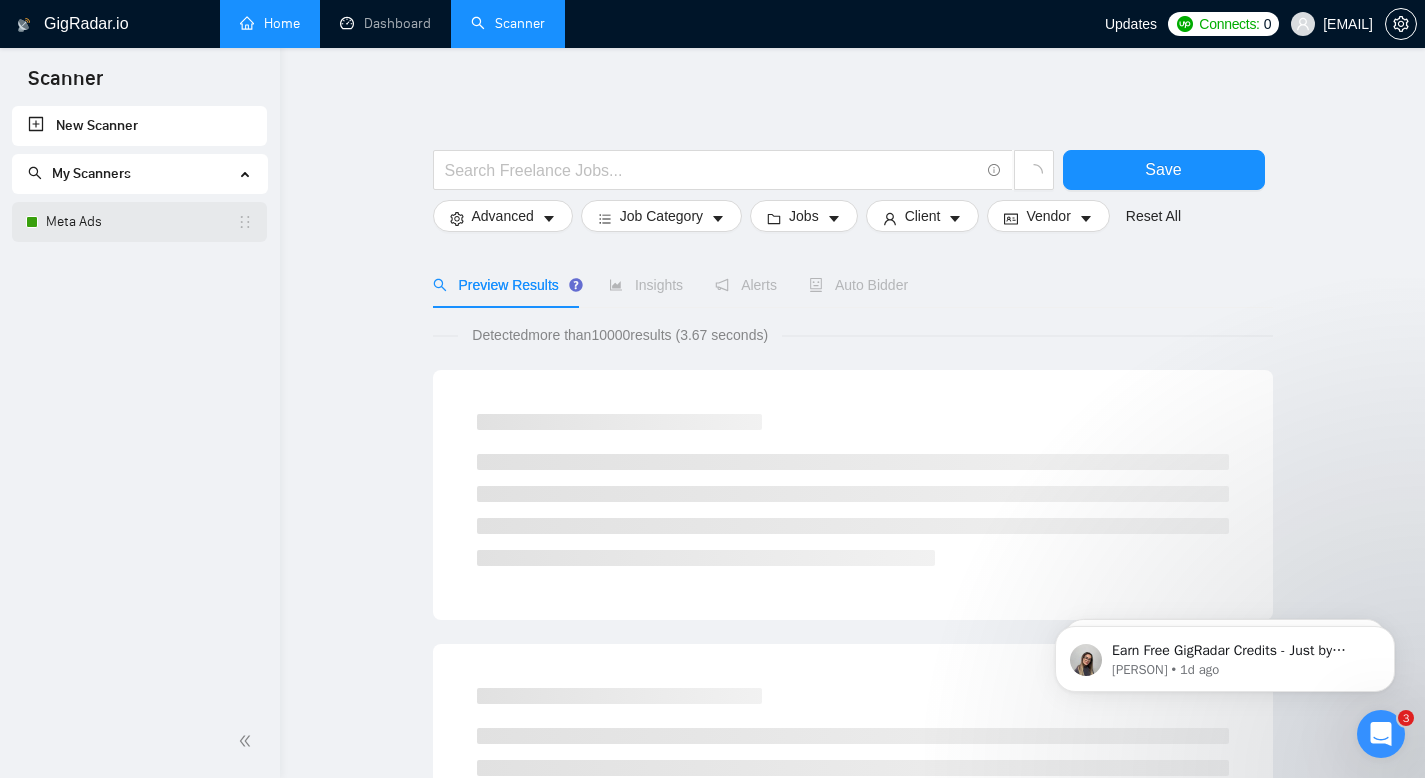 click on "Meta Ads" at bounding box center [141, 222] 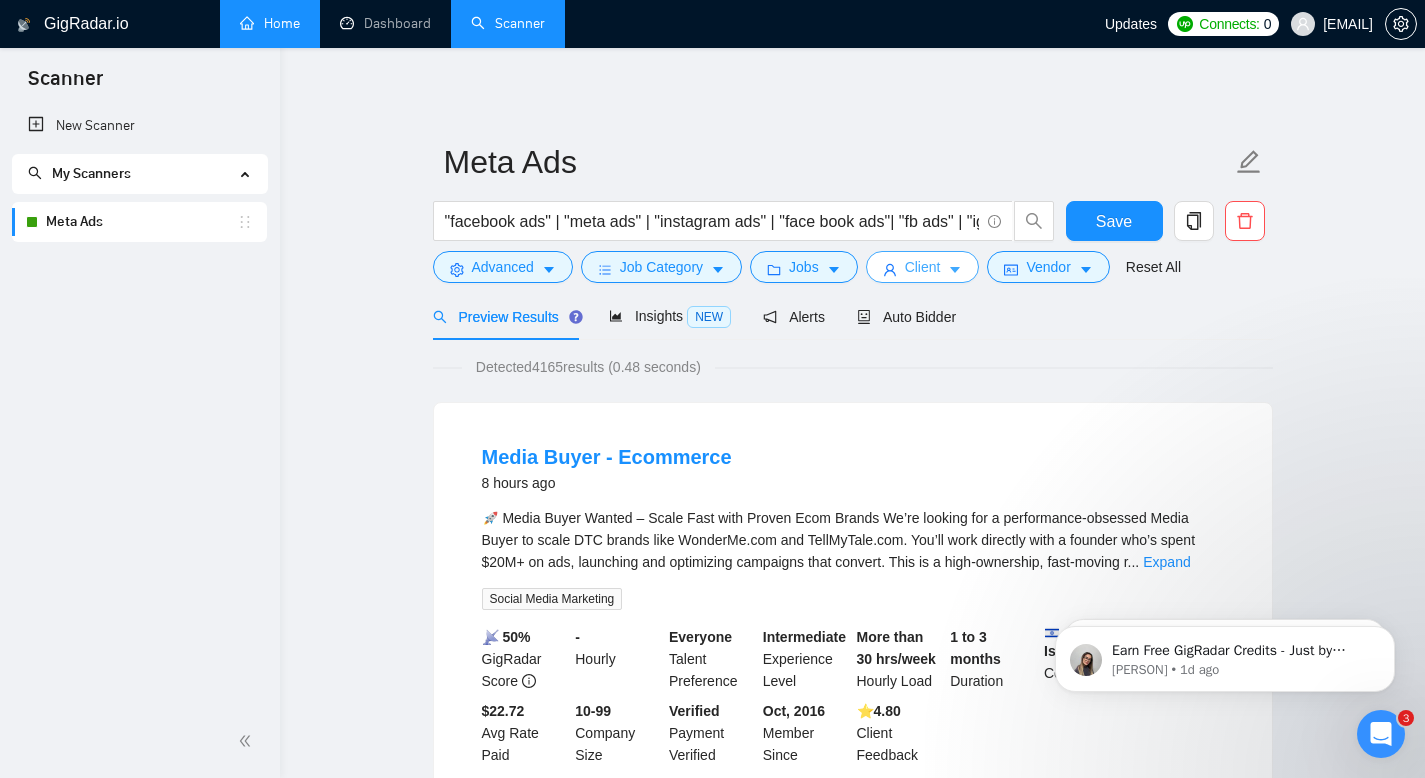 click on "Client" at bounding box center [923, 267] 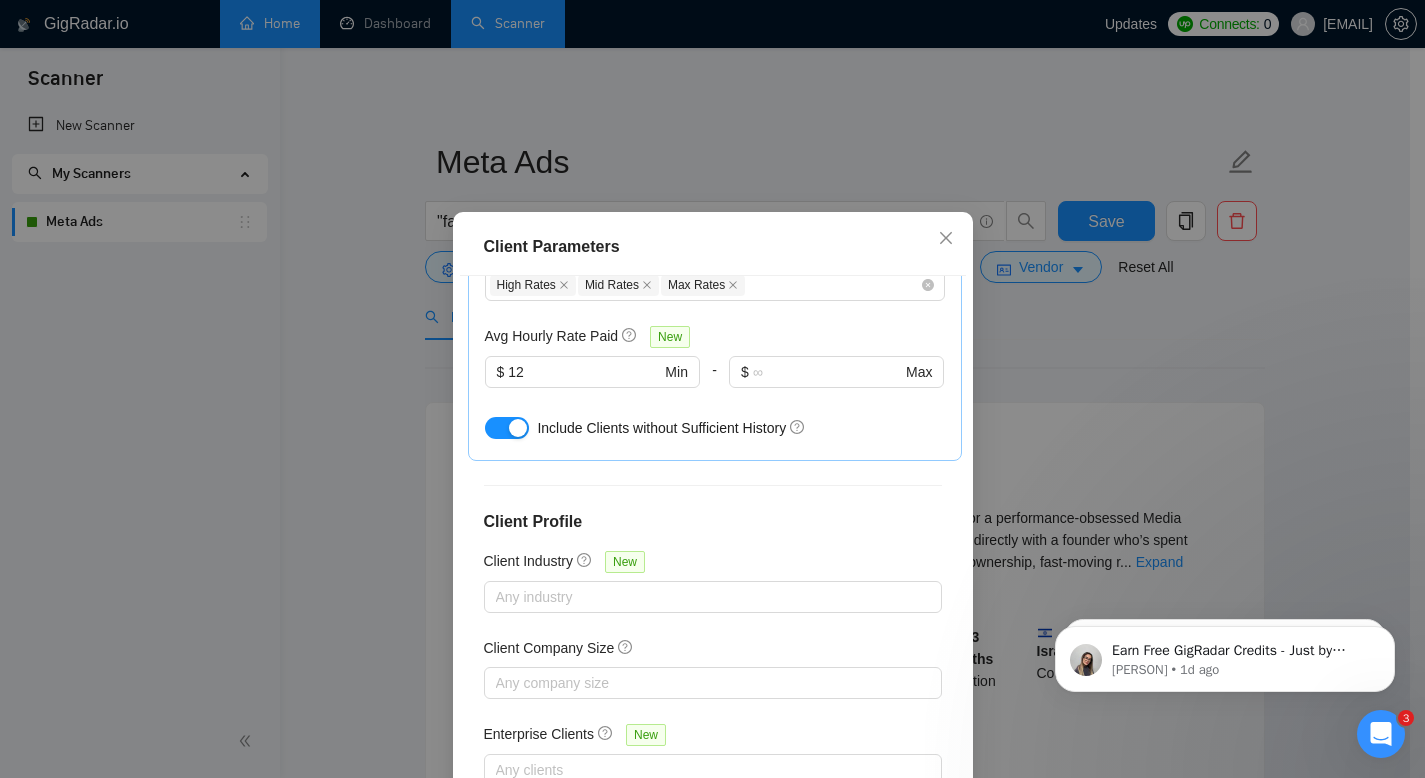 scroll, scrollTop: 729, scrollLeft: 0, axis: vertical 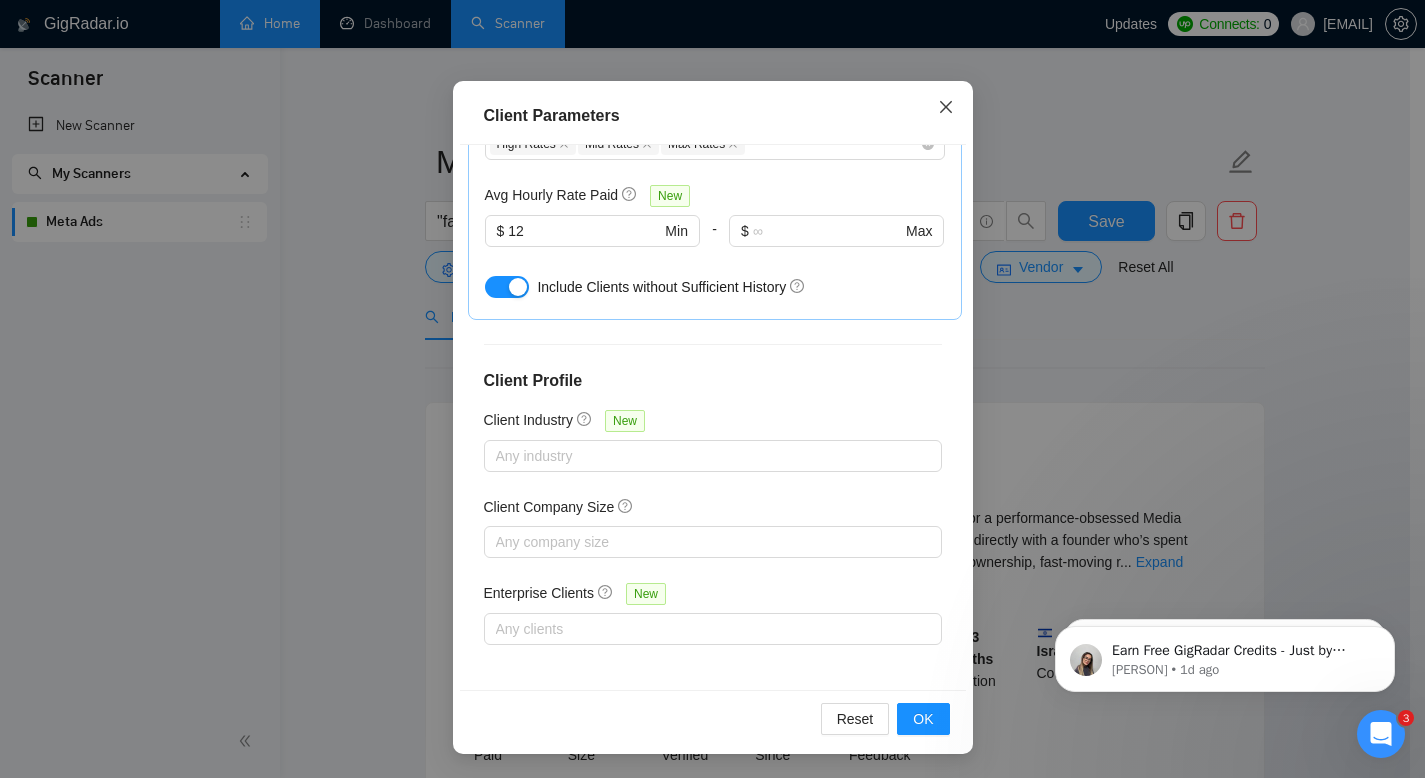click 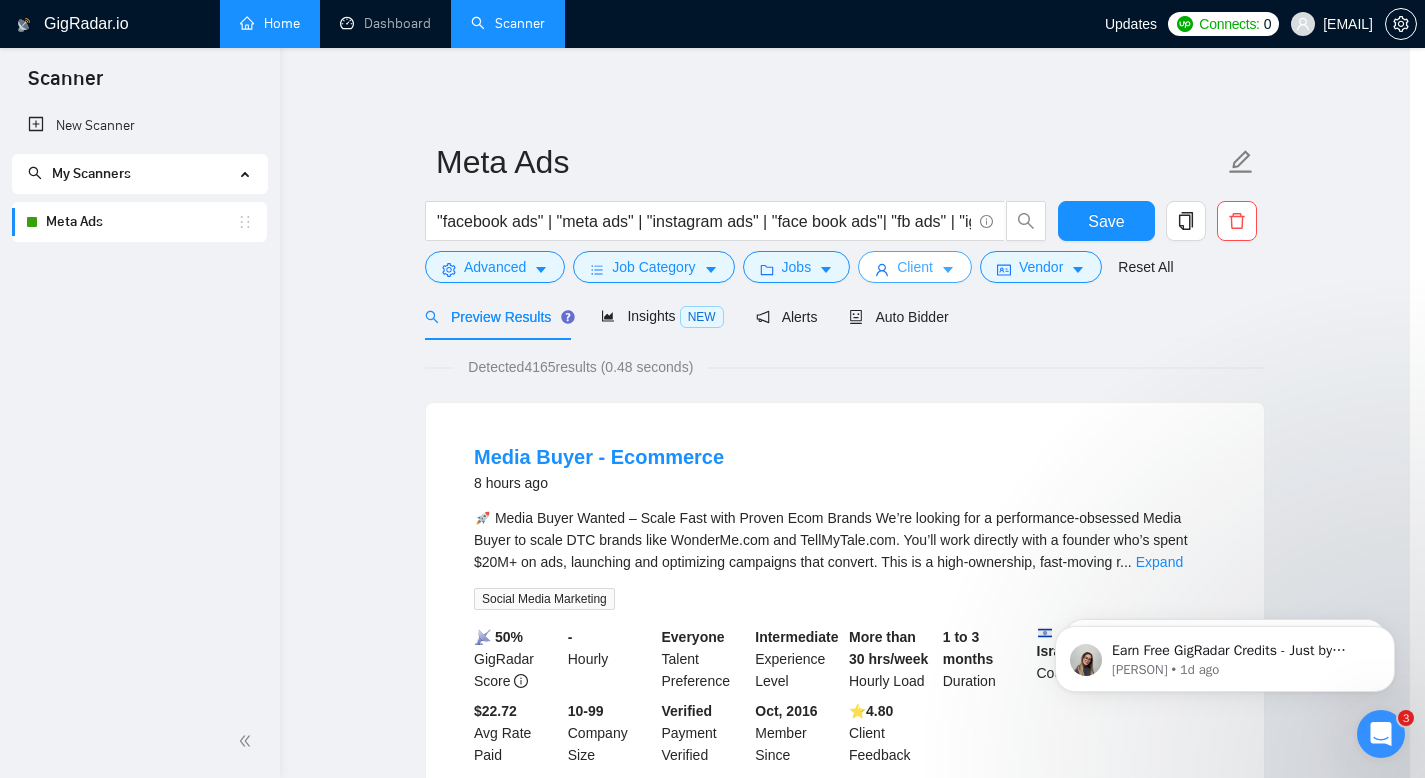 scroll, scrollTop: 38, scrollLeft: 0, axis: vertical 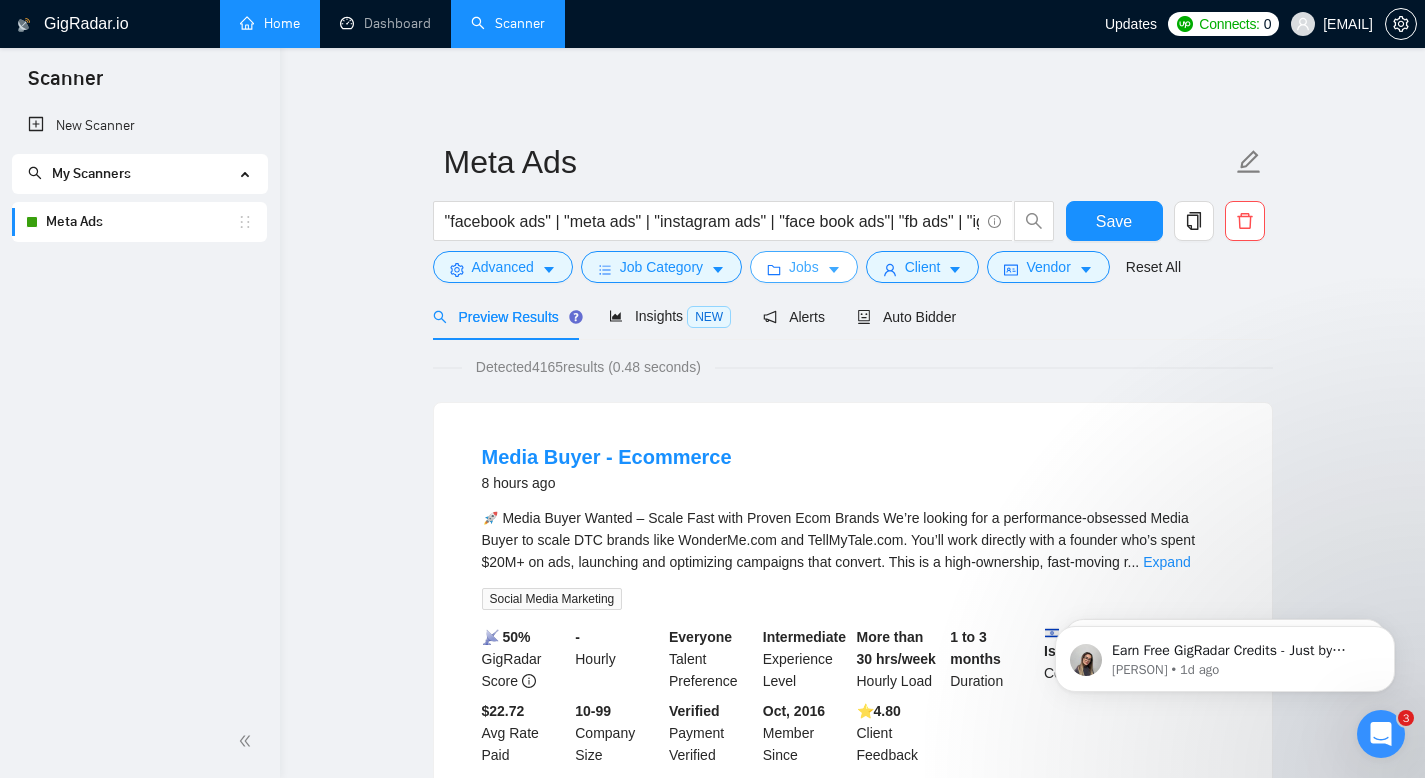 click on "Jobs" at bounding box center (804, 267) 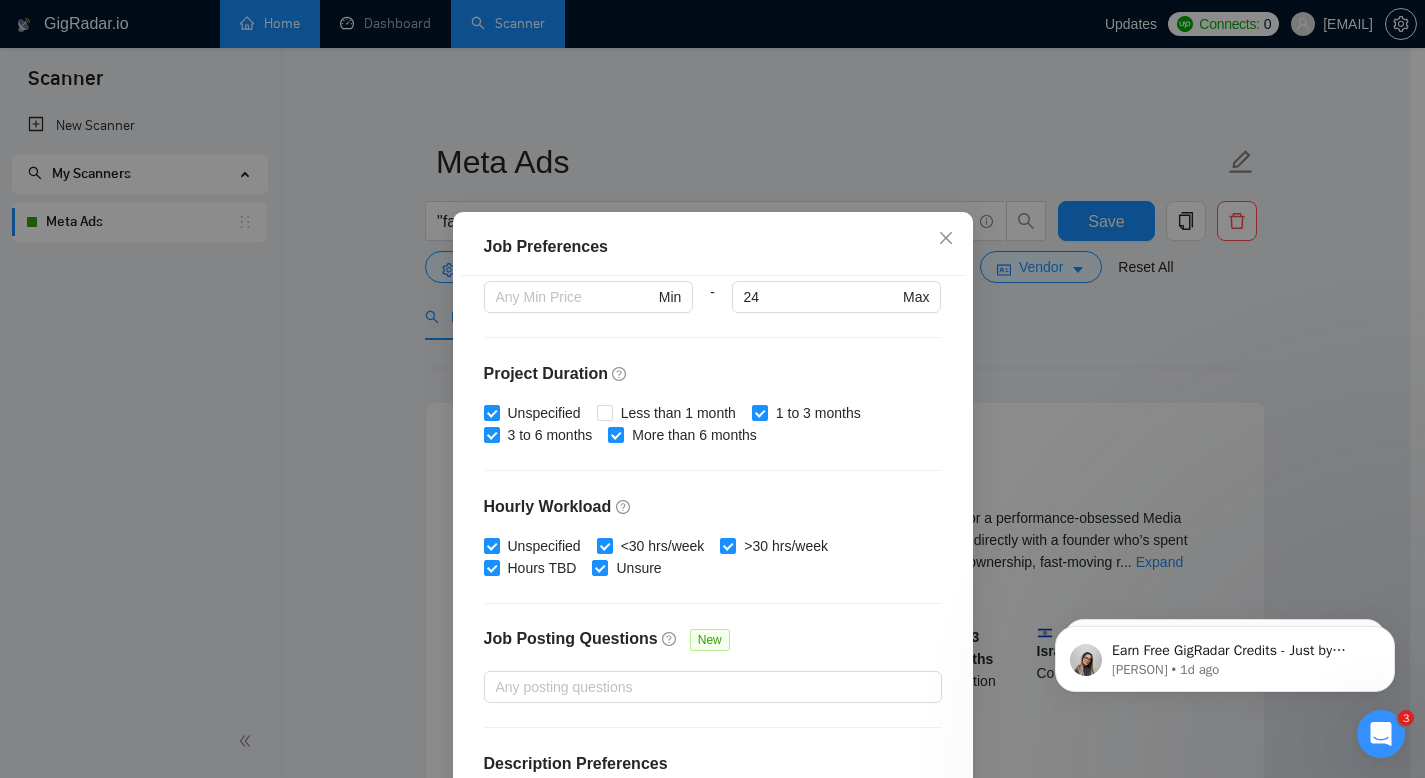 scroll, scrollTop: 582, scrollLeft: 0, axis: vertical 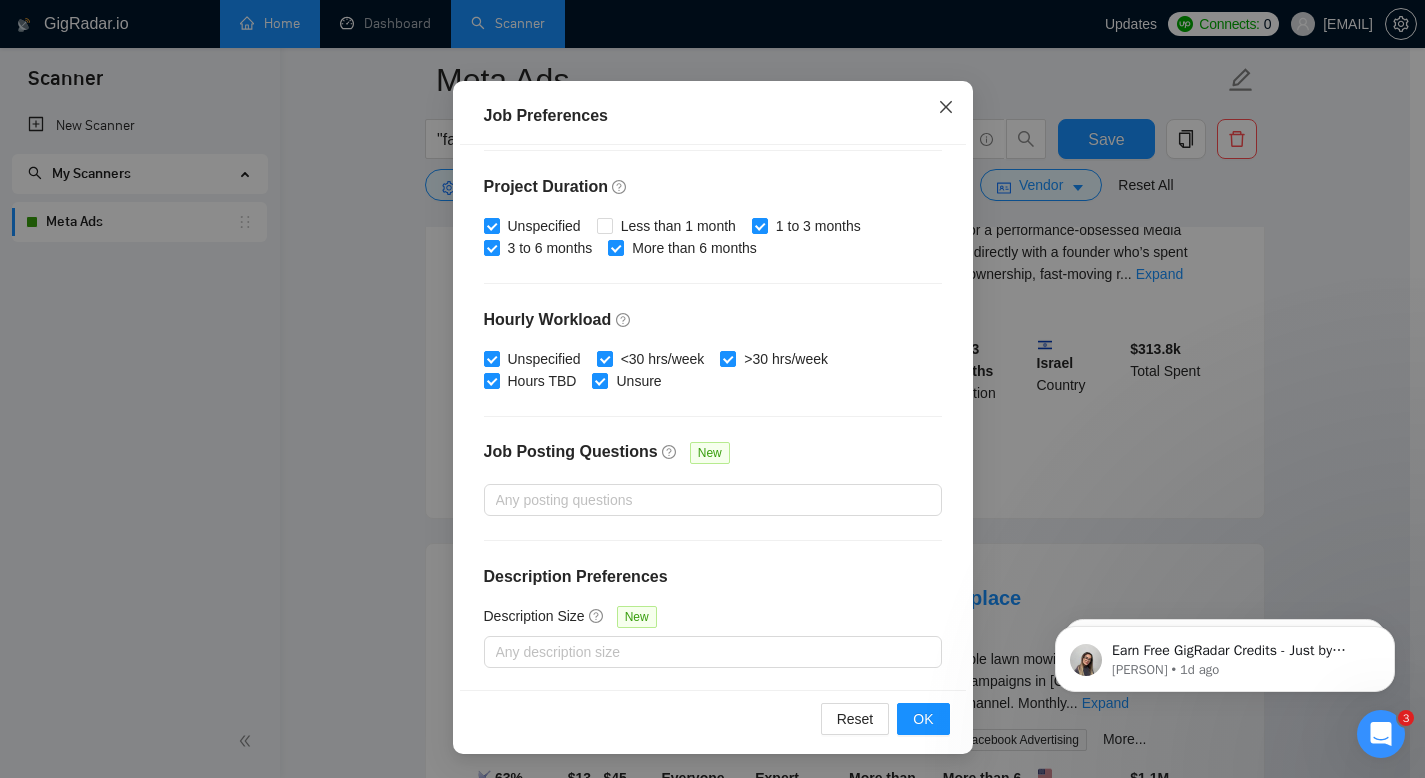 click 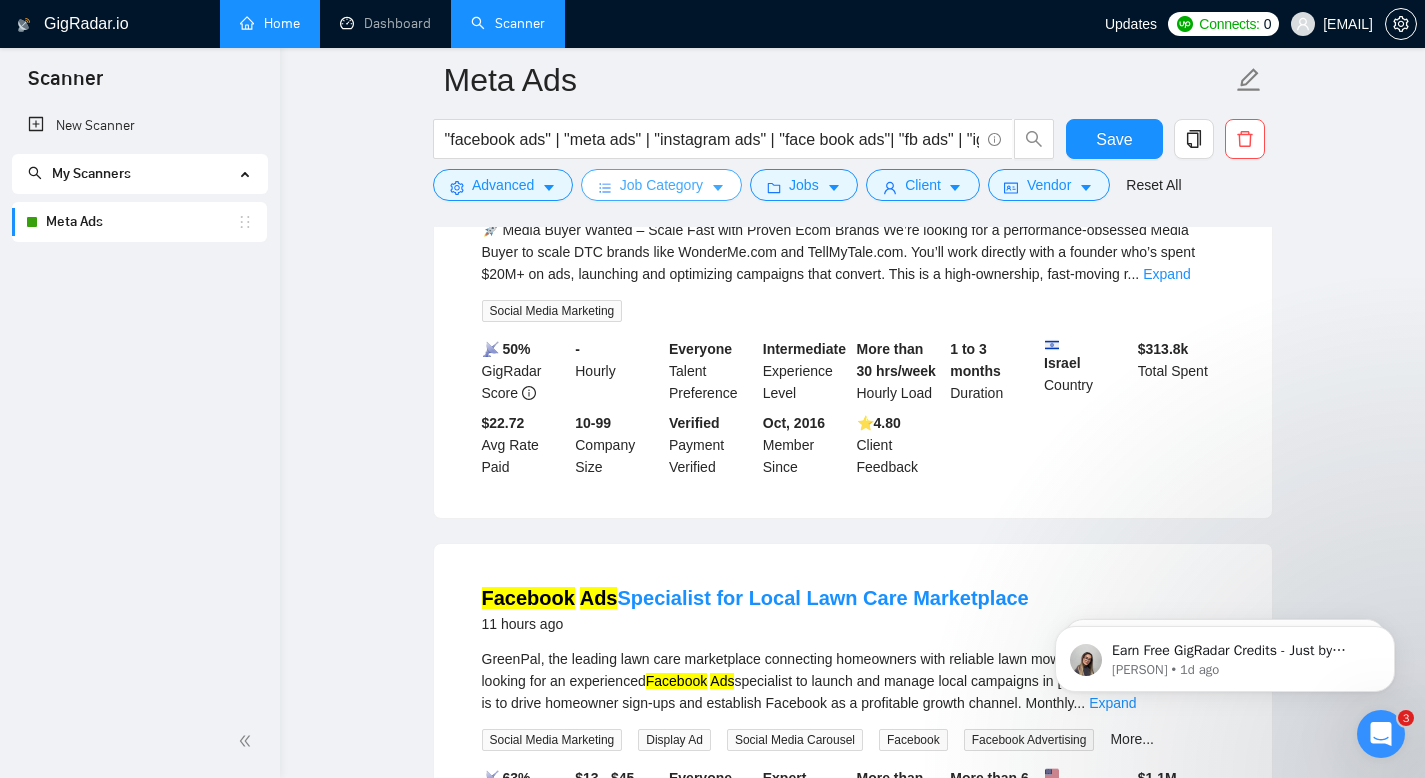 click on "Job Category" at bounding box center (661, 185) 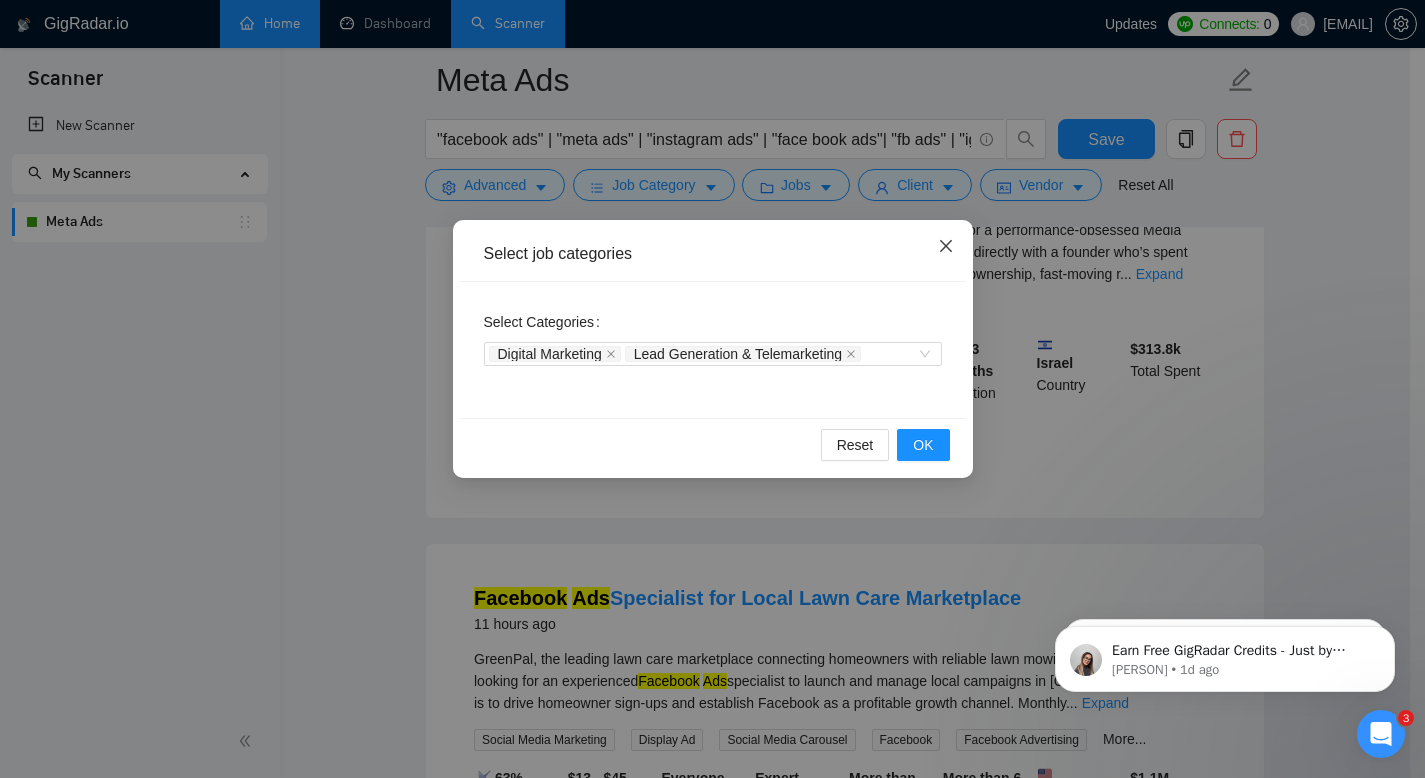 click 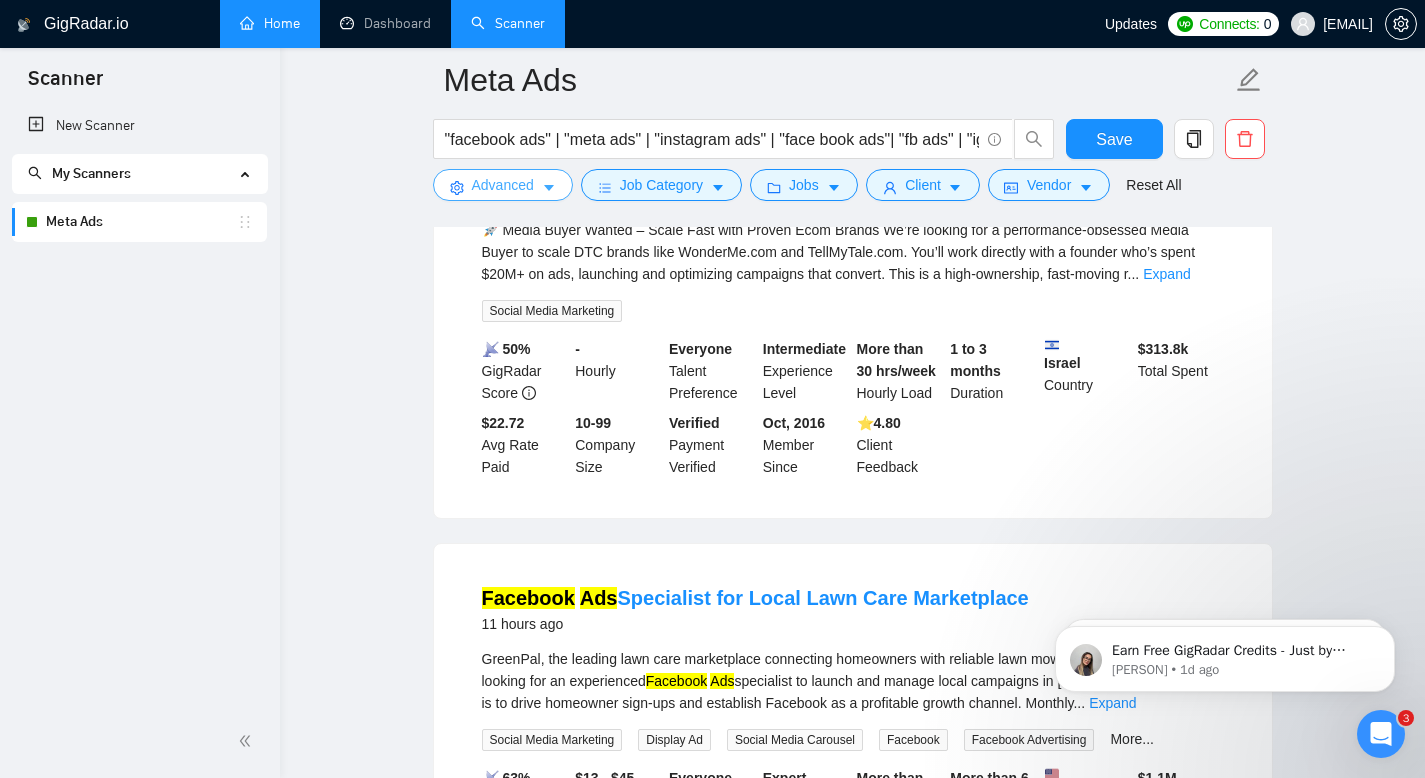 click on "Advanced" at bounding box center [503, 185] 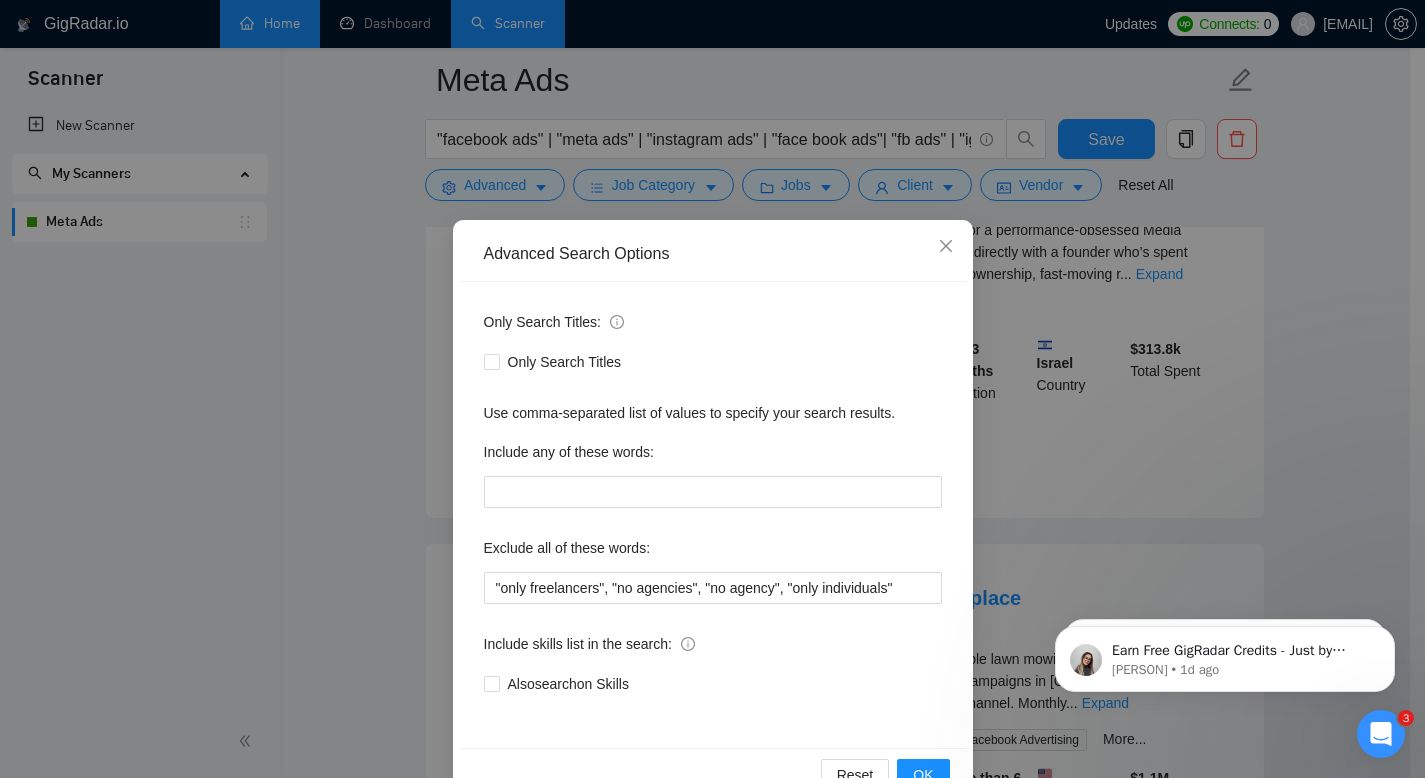 scroll, scrollTop: 54, scrollLeft: 0, axis: vertical 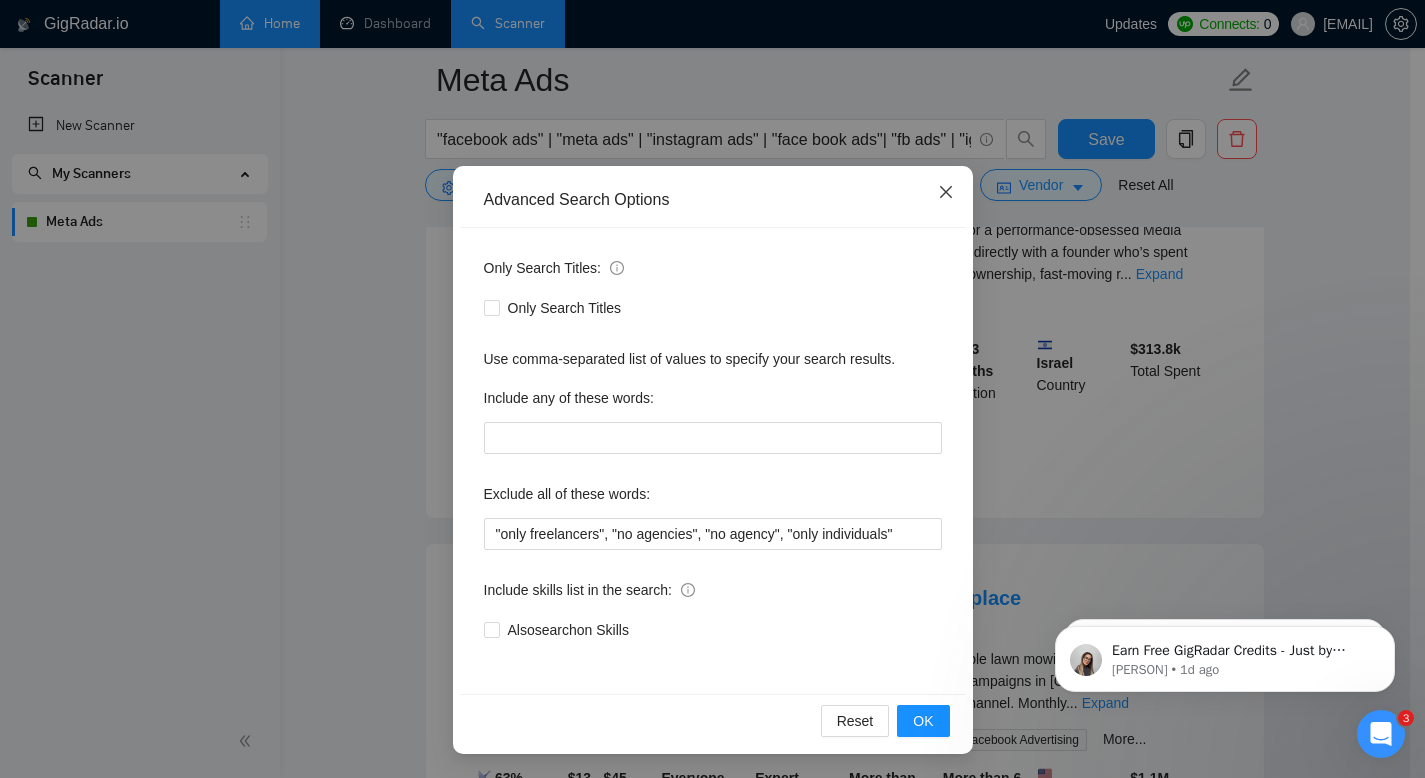 click 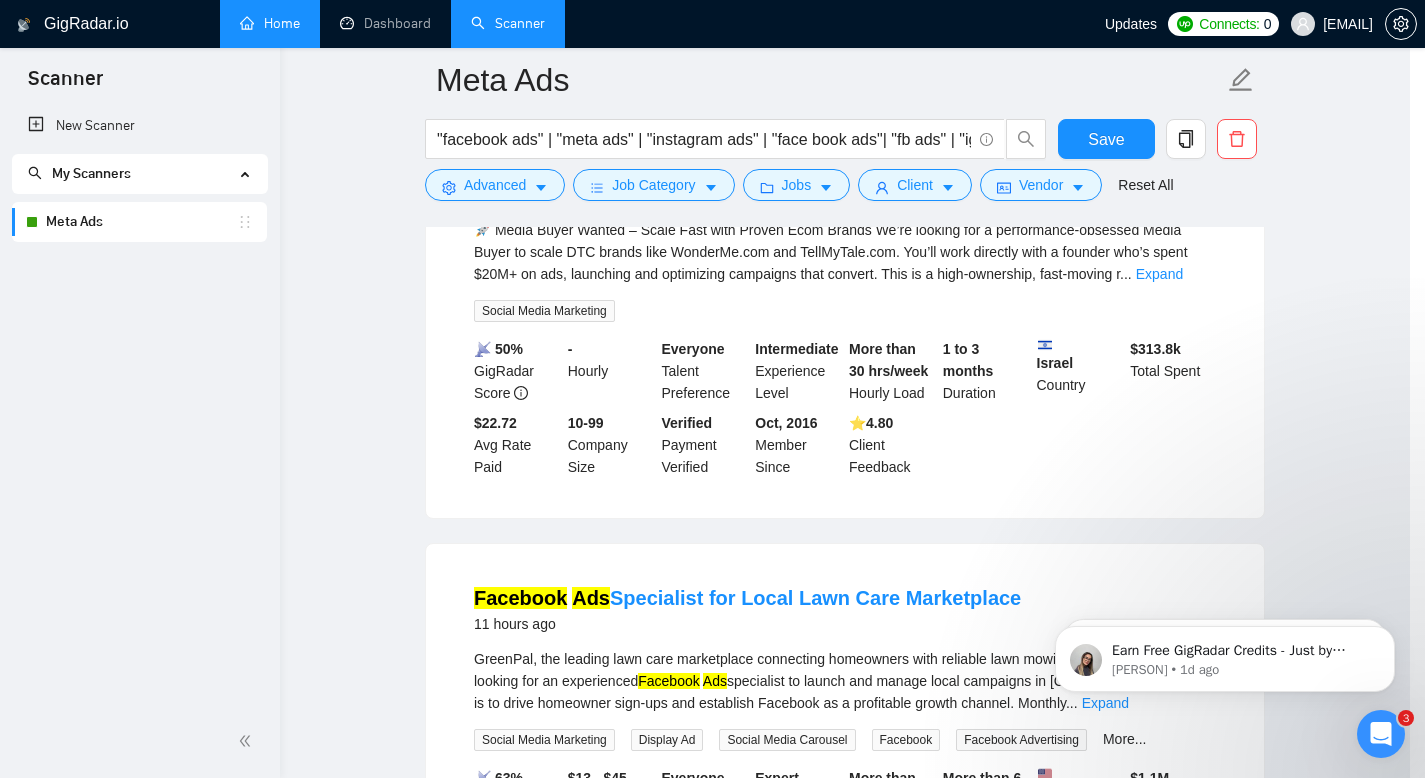 scroll, scrollTop: 0, scrollLeft: 0, axis: both 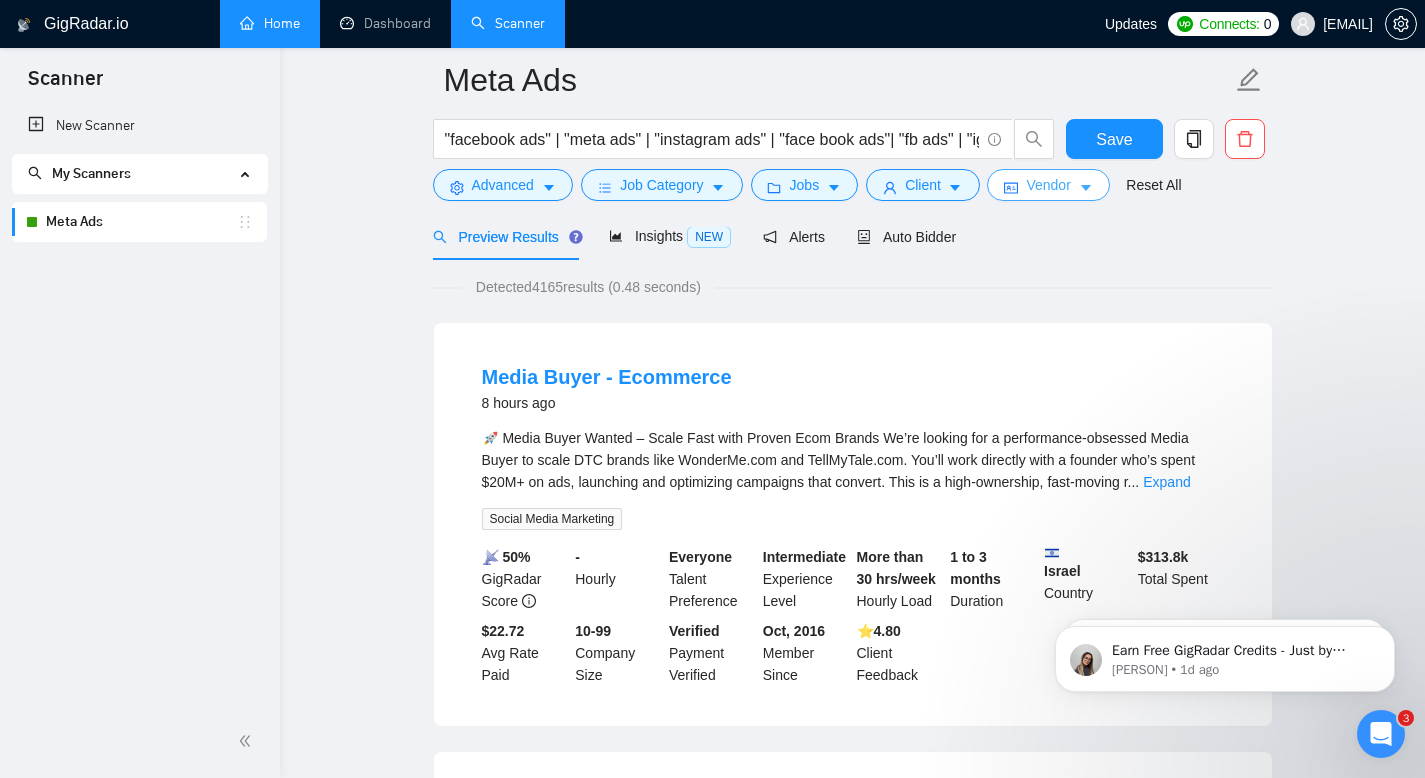 click on "Vendor" at bounding box center [1048, 185] 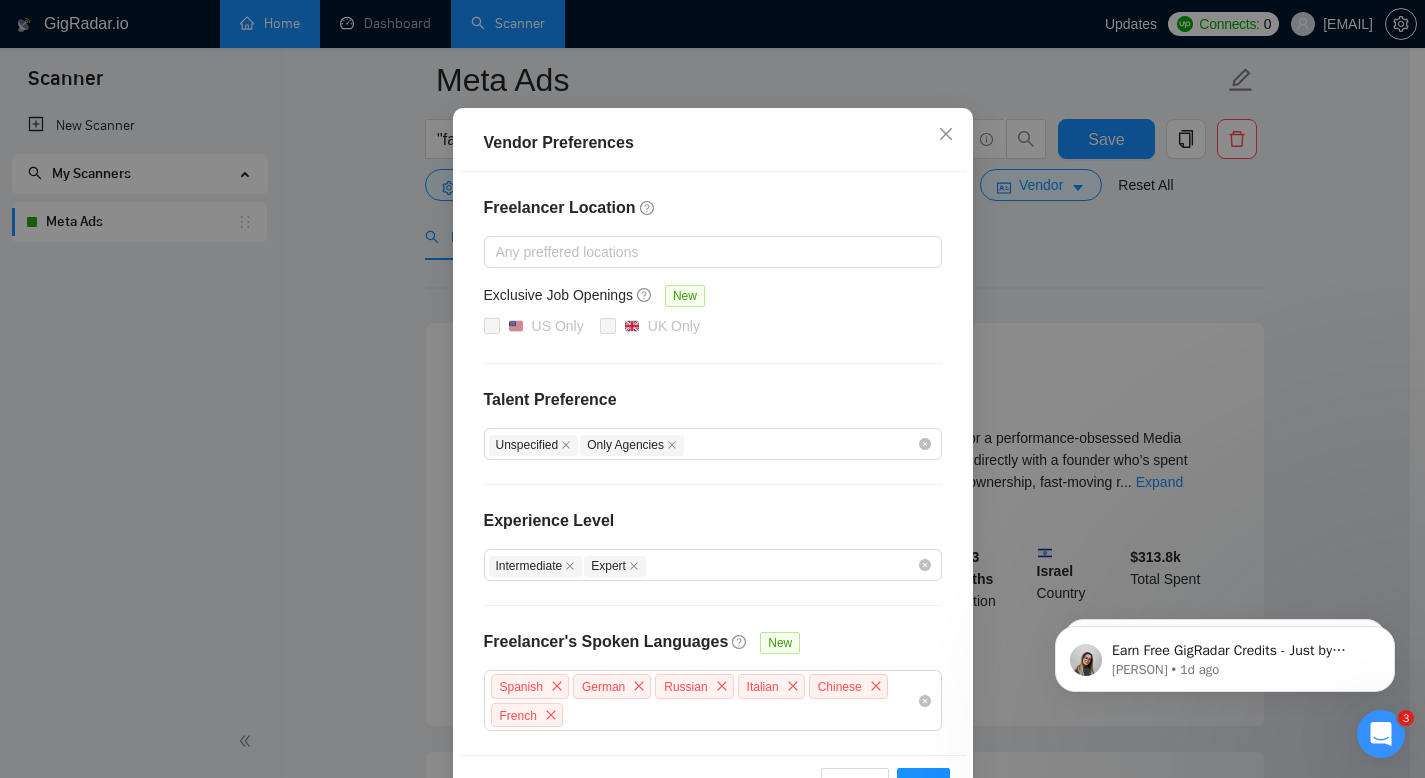 scroll, scrollTop: 175, scrollLeft: 0, axis: vertical 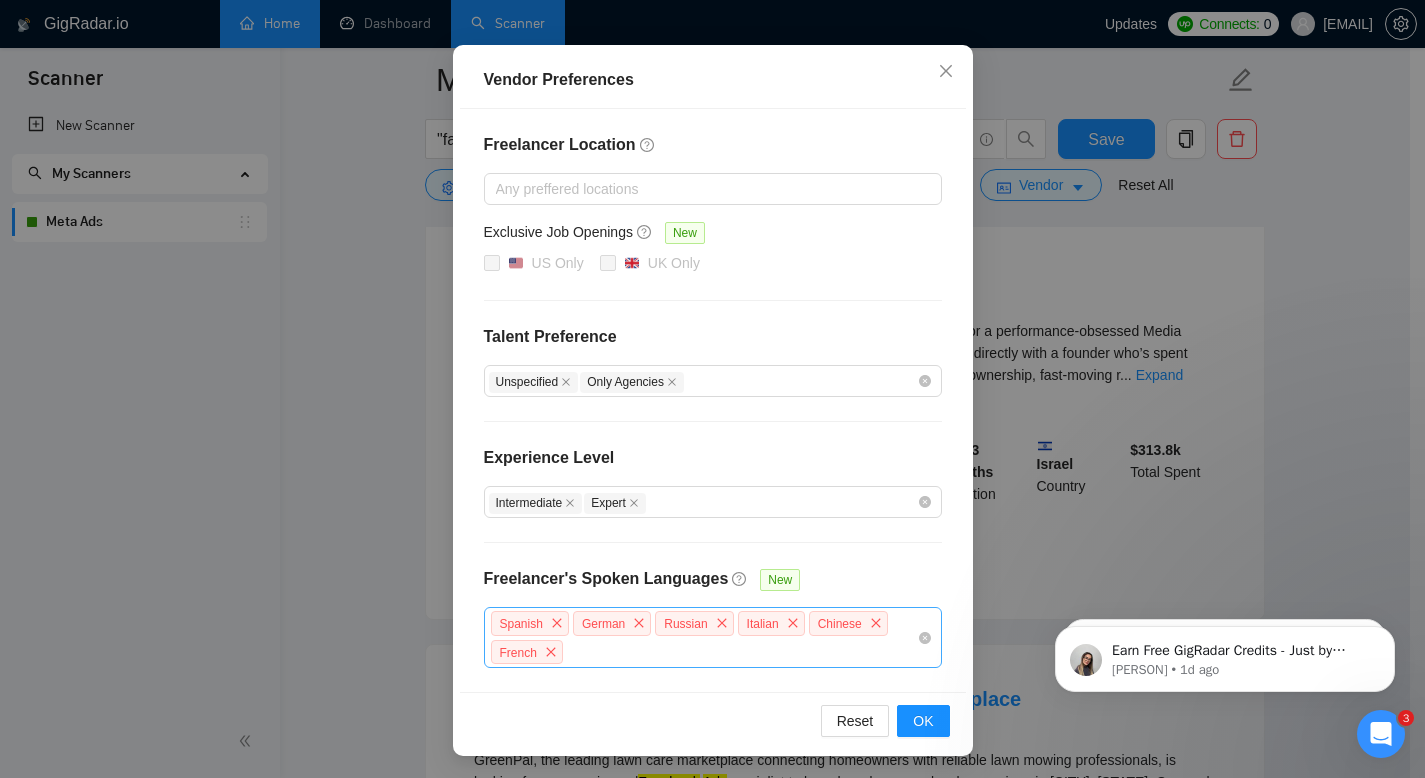 click on "Spanish German Russian Italian Chinese French" at bounding box center (703, 637) 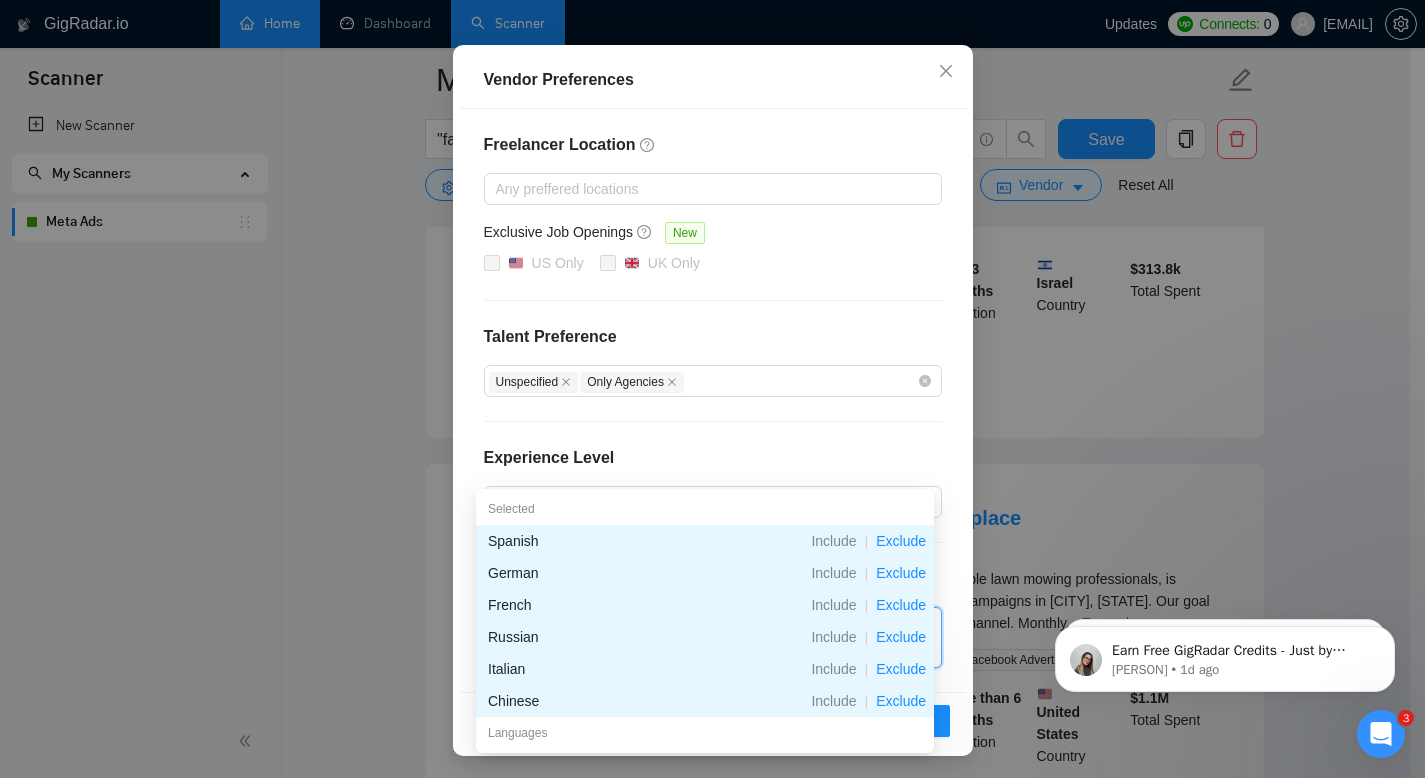 scroll, scrollTop: 388, scrollLeft: 0, axis: vertical 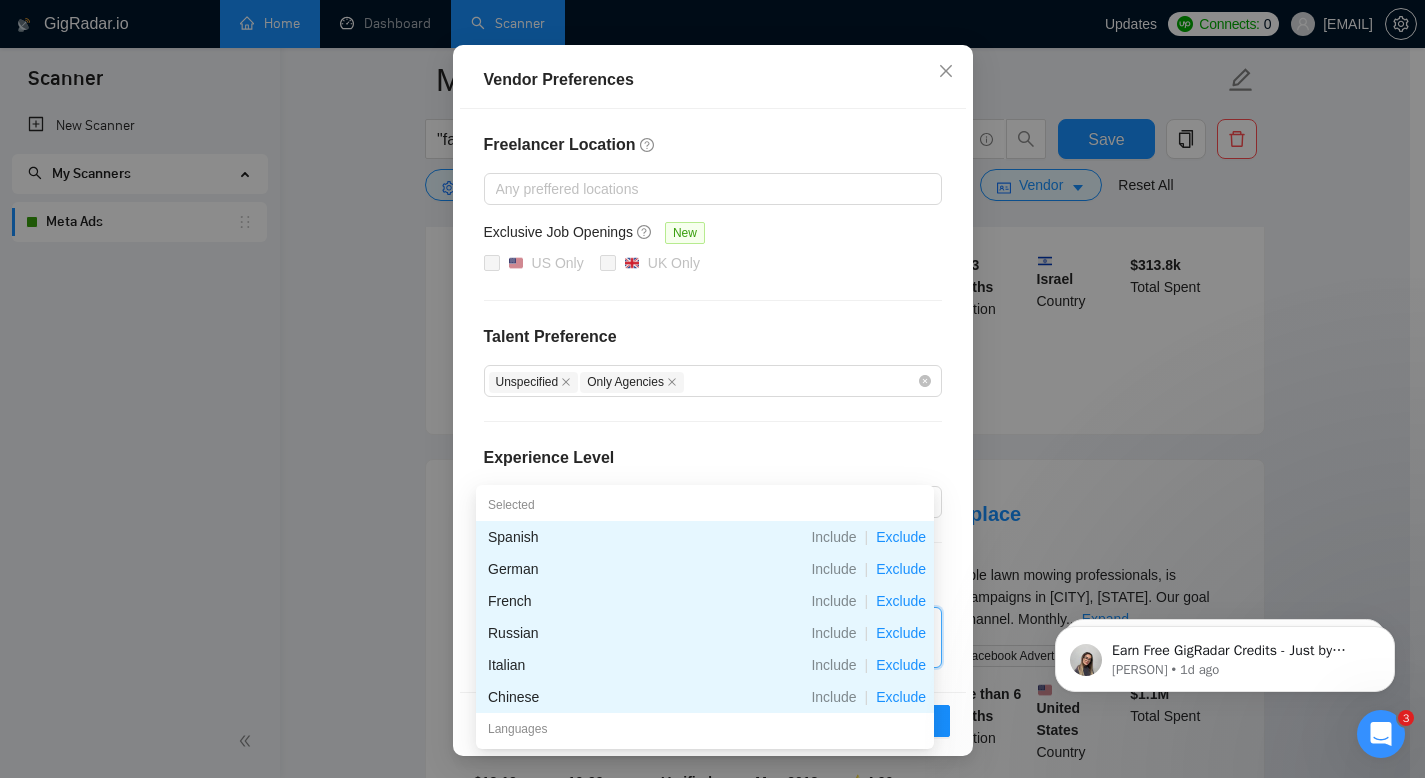 click on "Exclude" at bounding box center (901, 537) 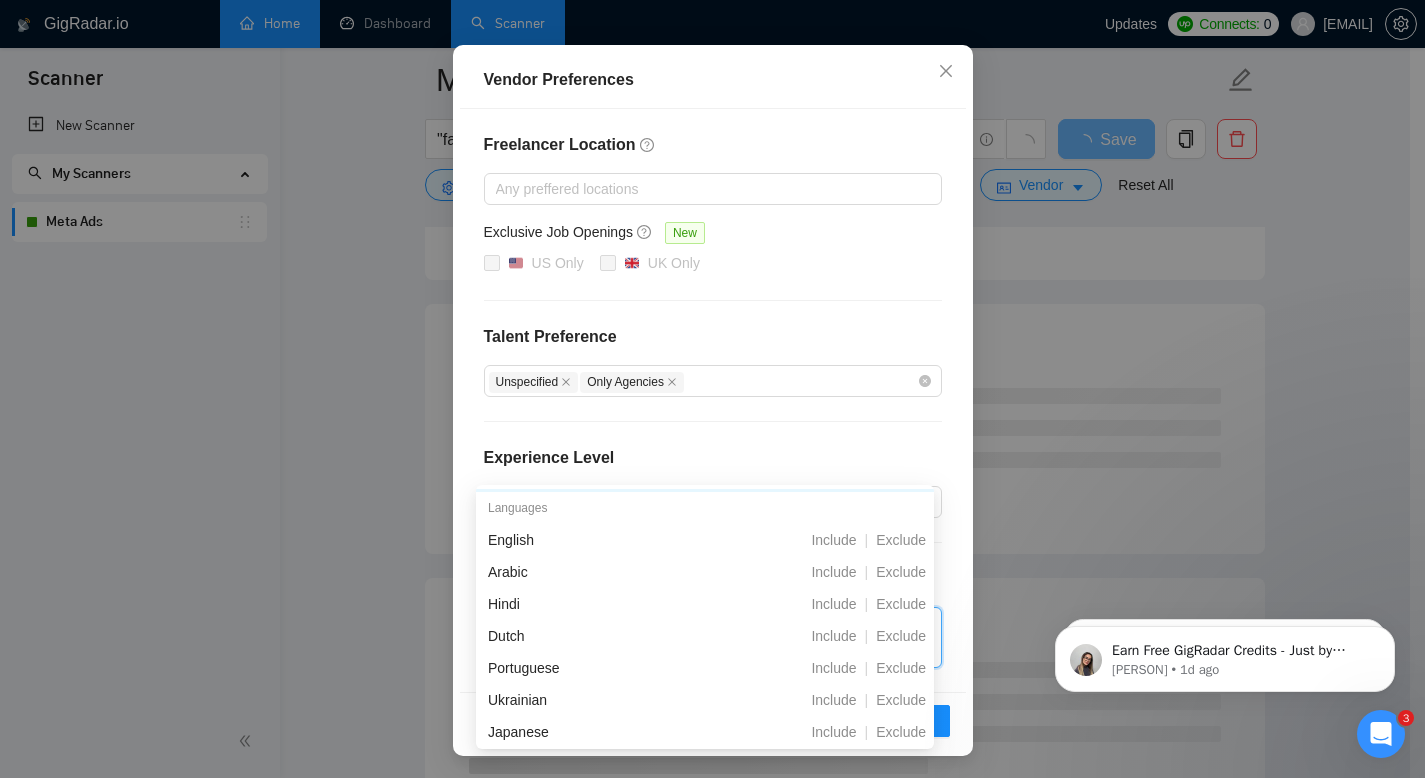 scroll, scrollTop: 230, scrollLeft: 0, axis: vertical 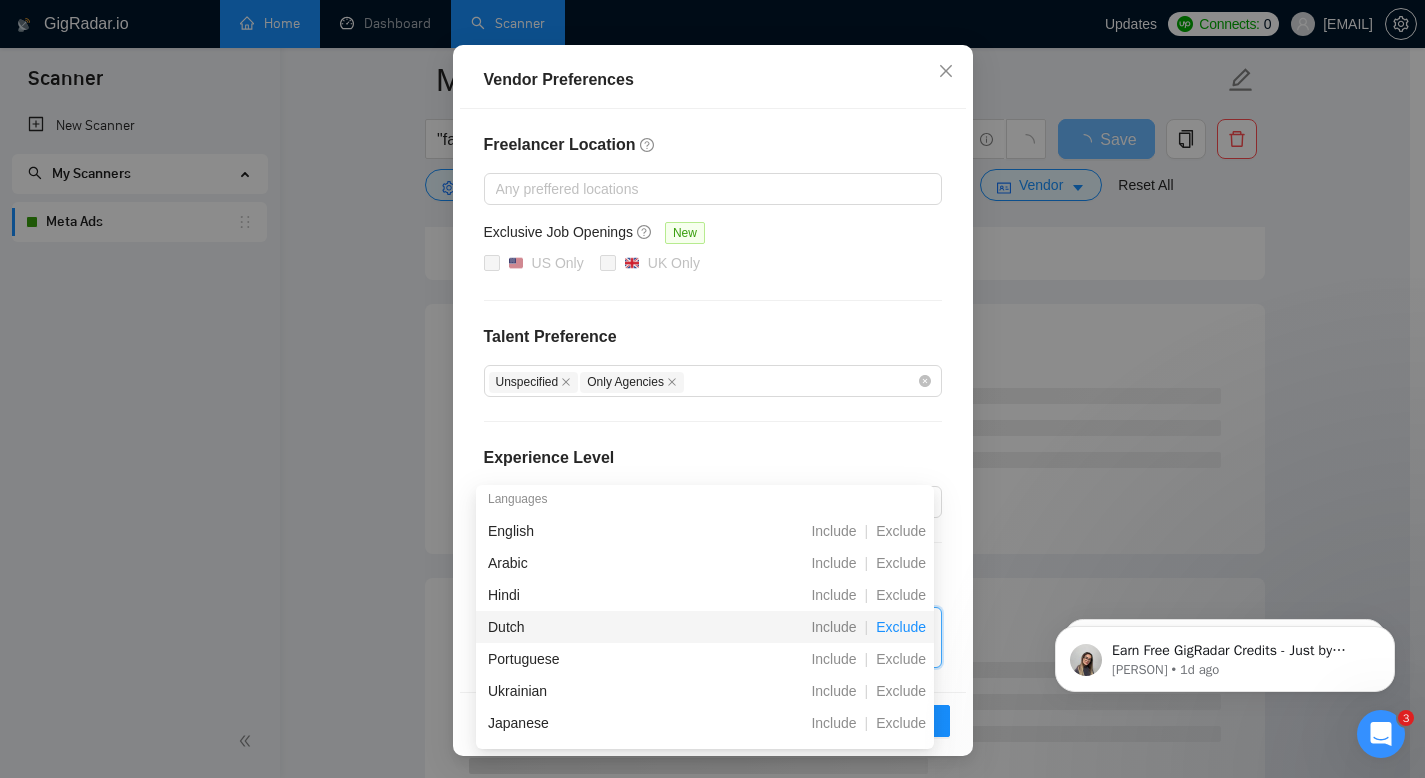 click on "Exclude" at bounding box center [901, 627] 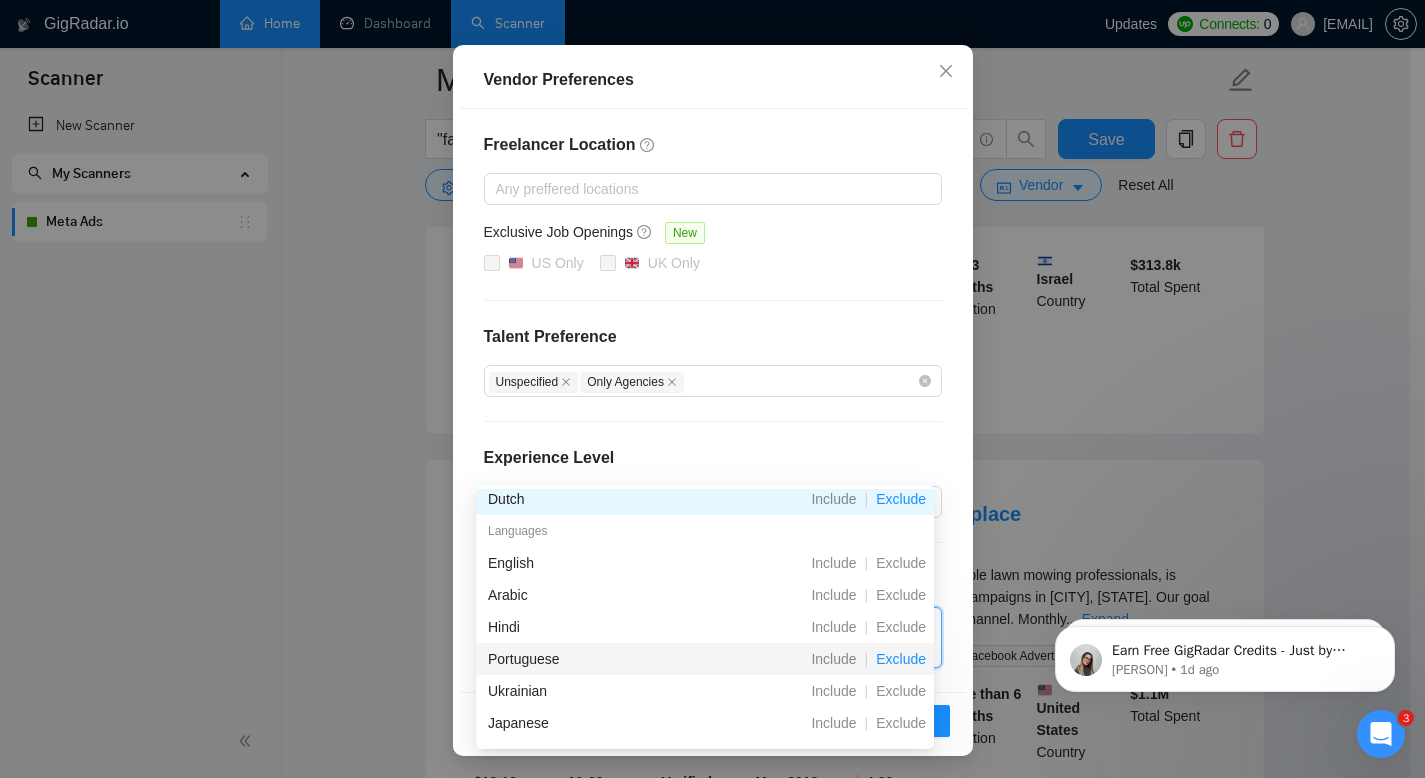 click on "Exclude" at bounding box center [901, 659] 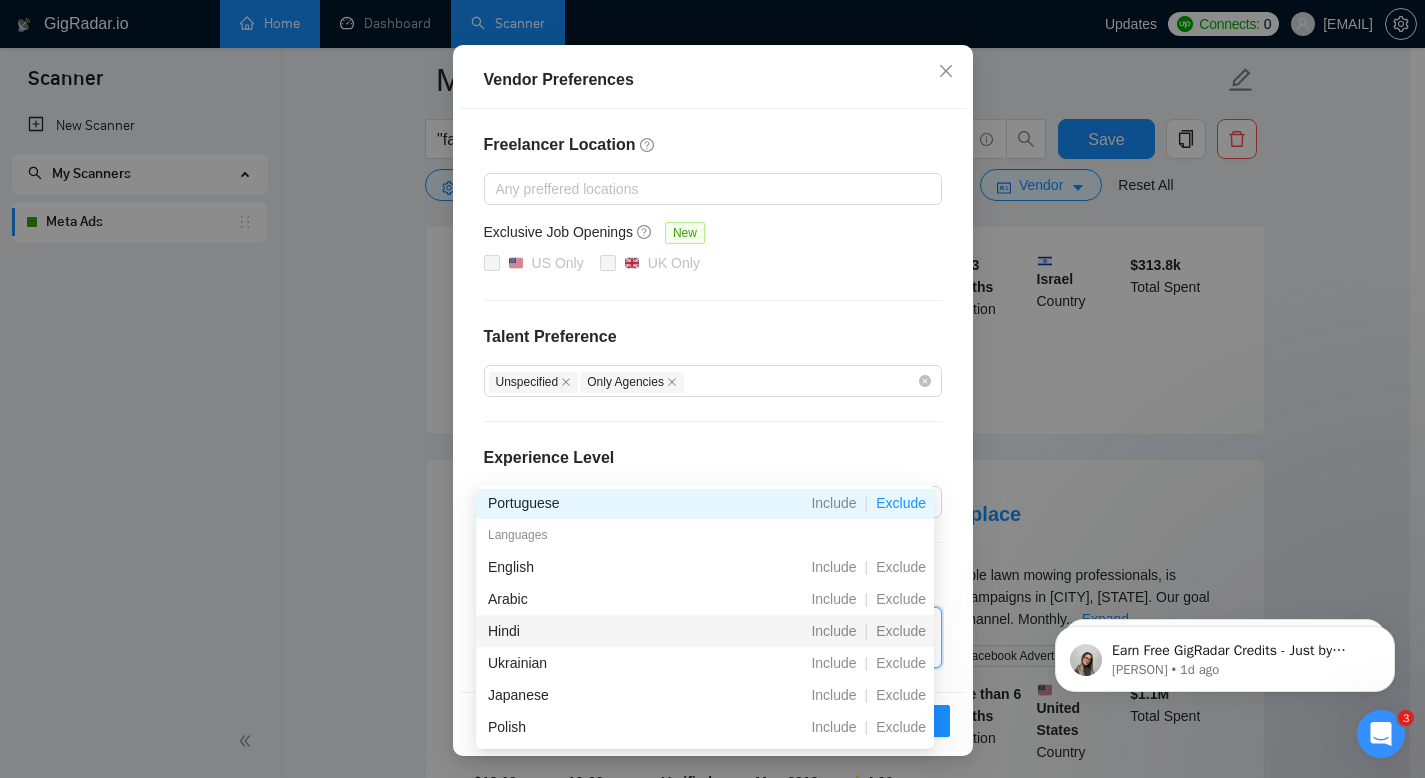 scroll, scrollTop: 259, scrollLeft: 0, axis: vertical 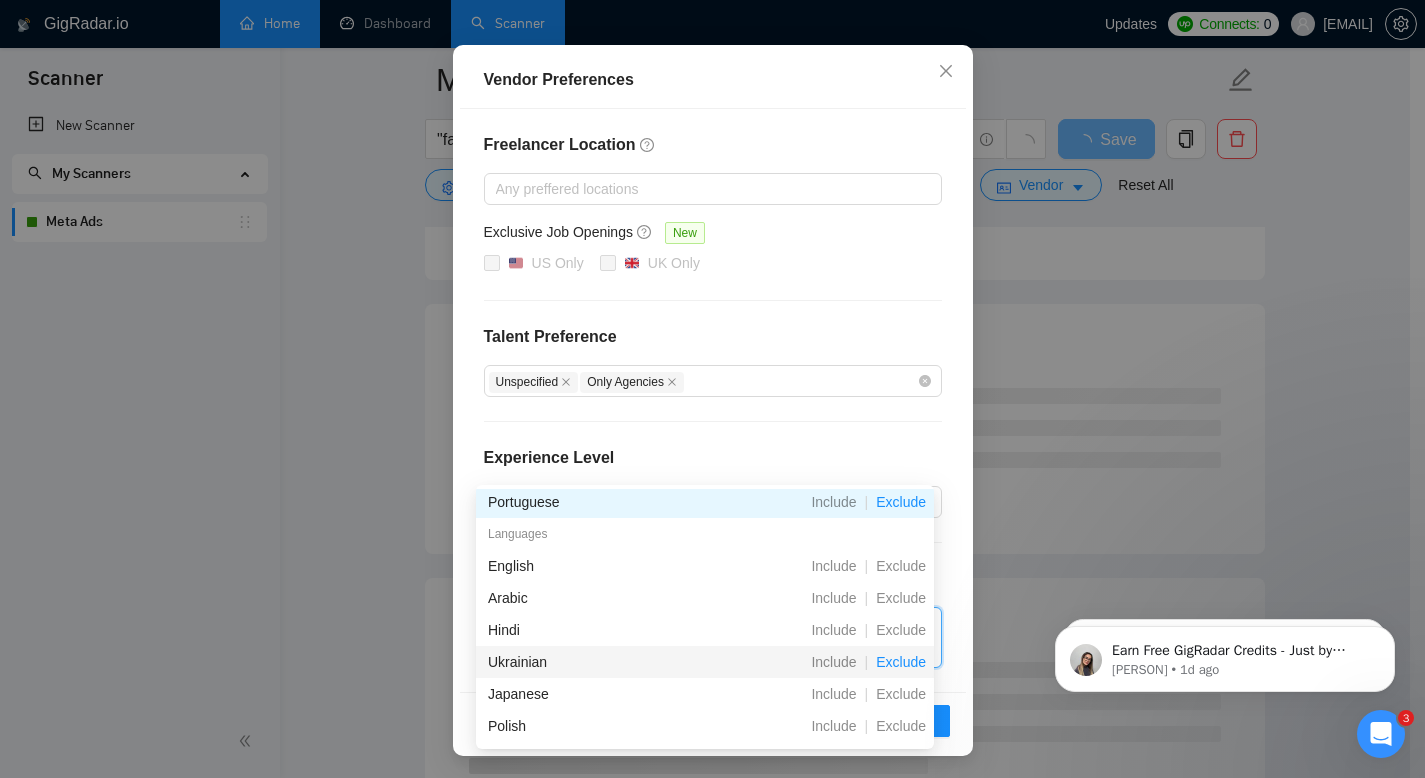 click on "Exclude" at bounding box center [901, 662] 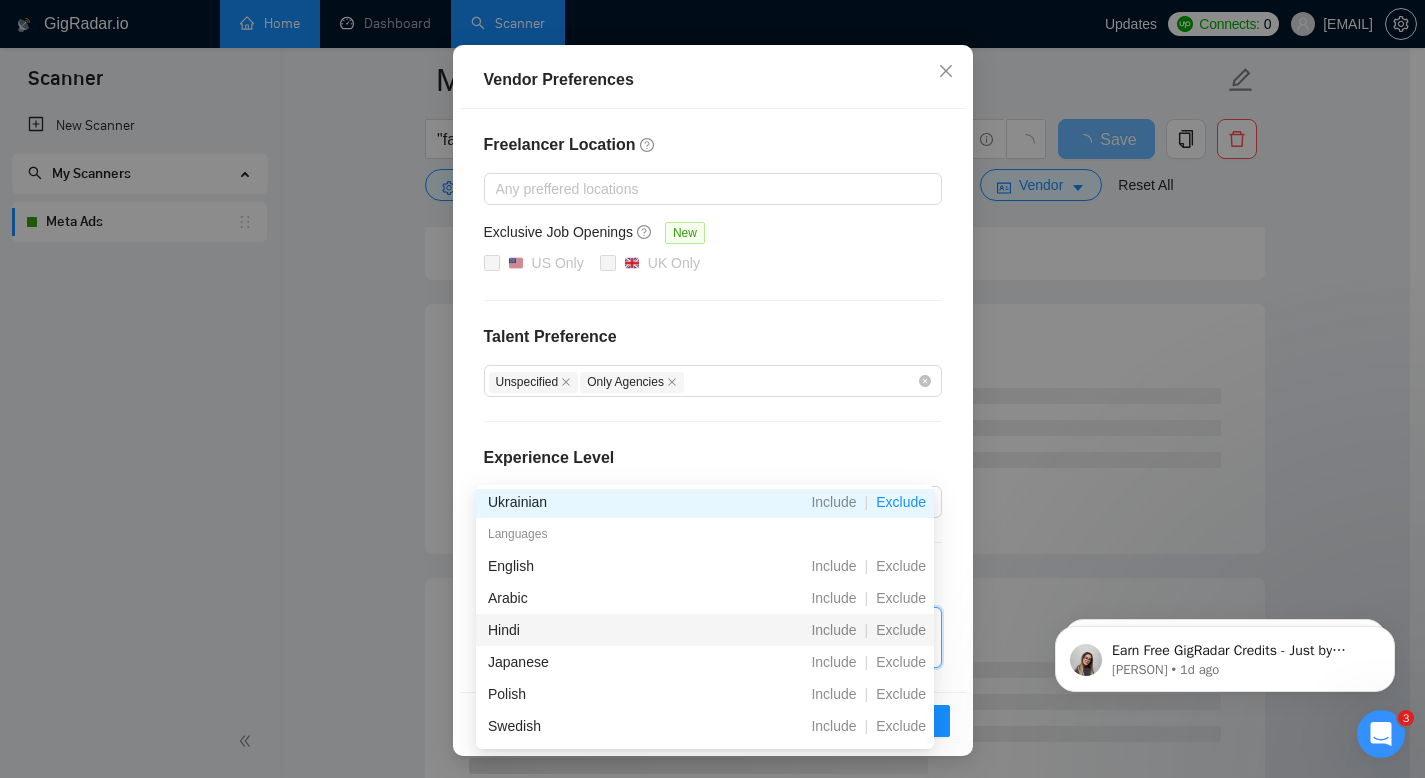 scroll, scrollTop: 294, scrollLeft: 0, axis: vertical 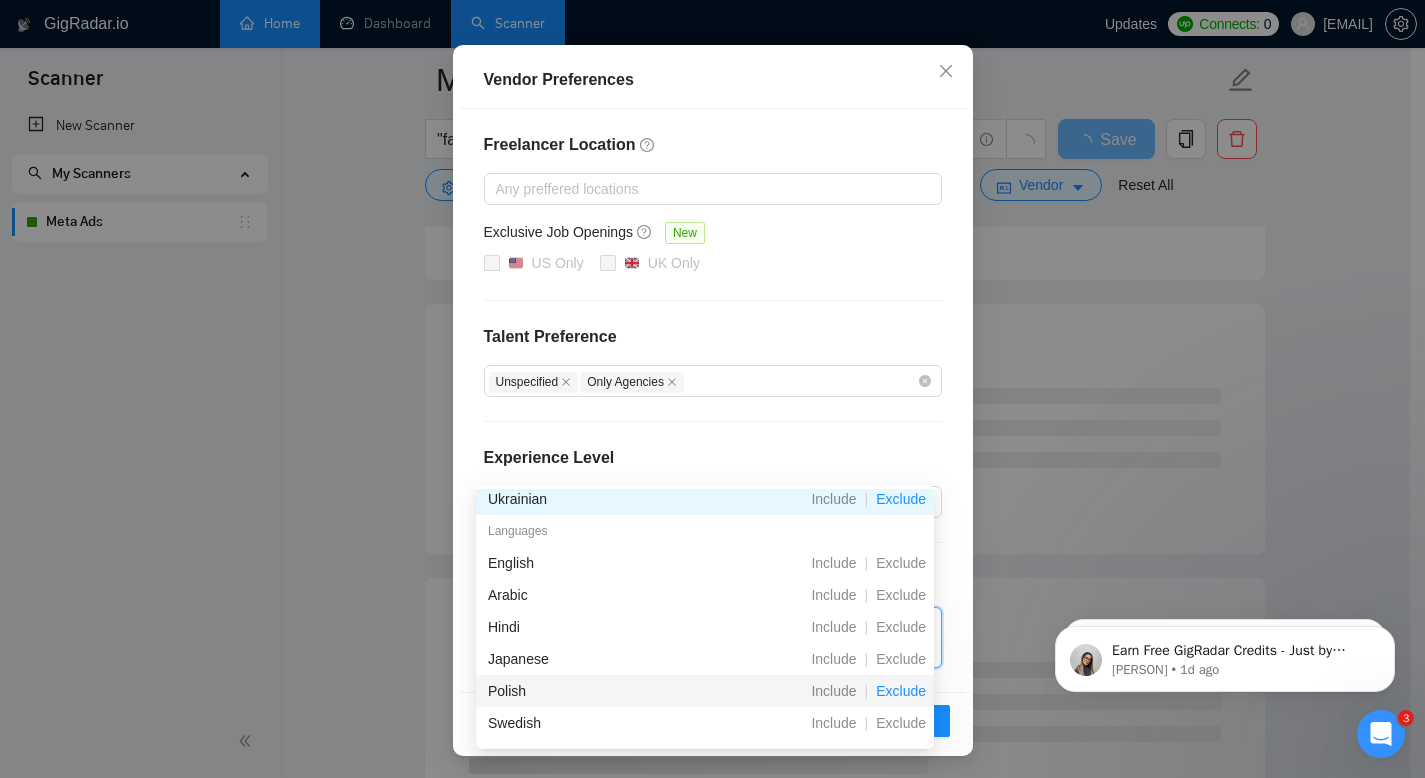 click on "Exclude" at bounding box center [901, 691] 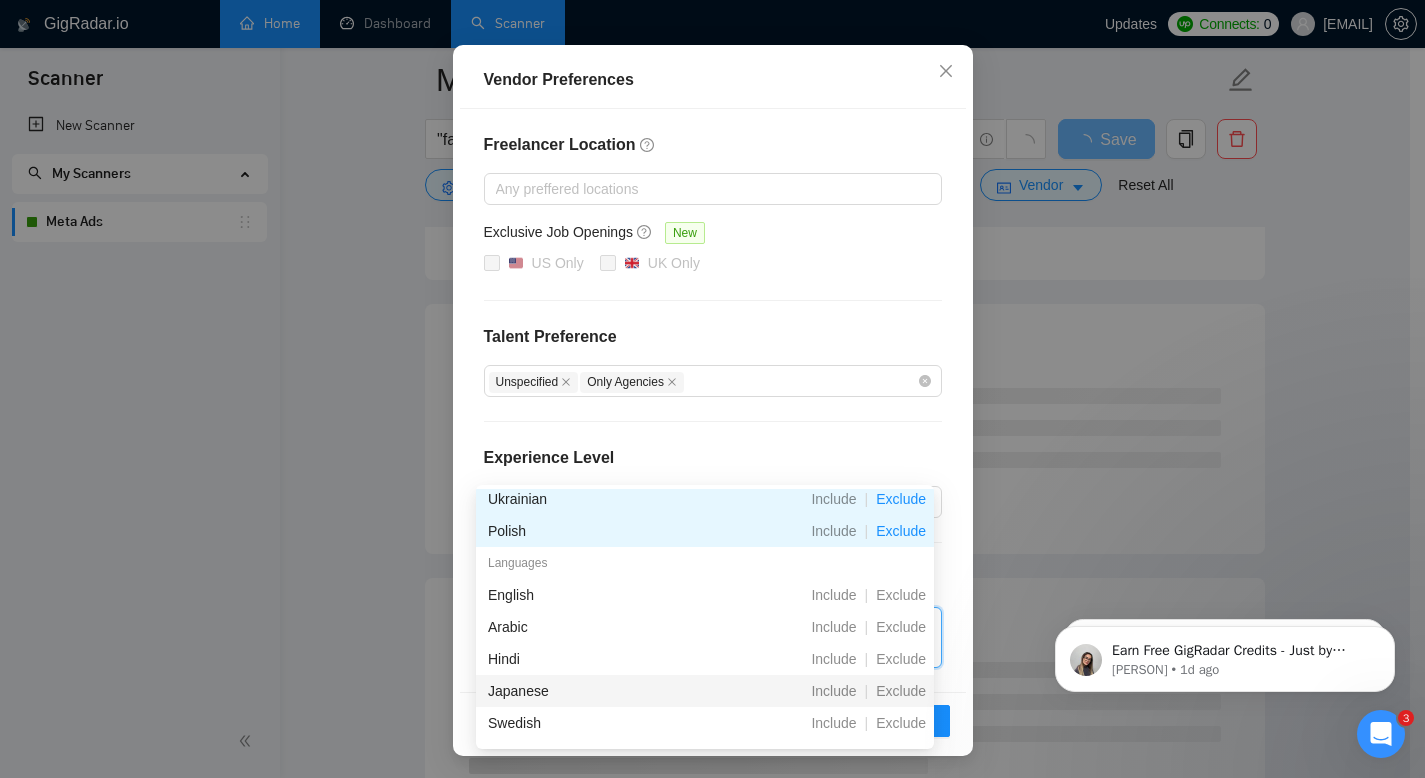 scroll, scrollTop: 324, scrollLeft: 0, axis: vertical 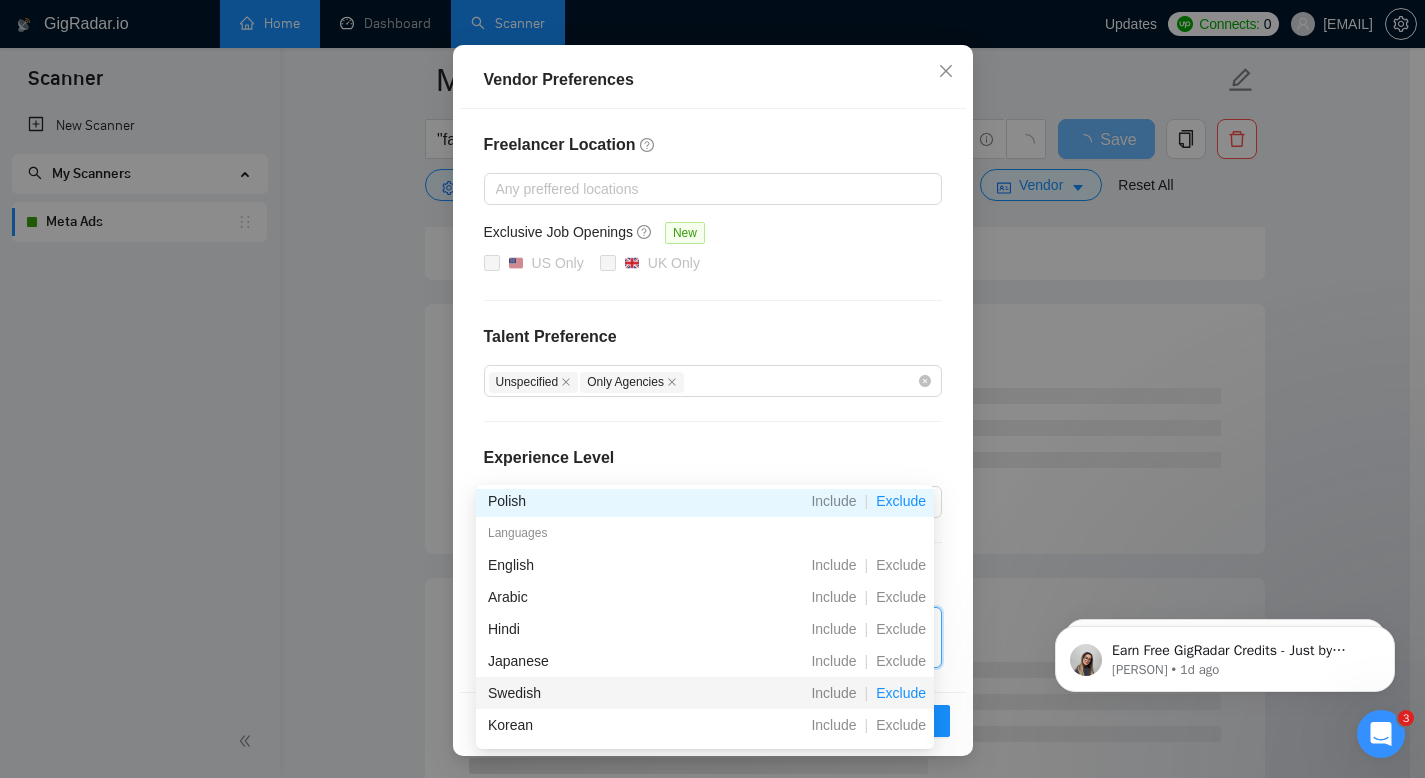click on "Exclude" at bounding box center (901, 693) 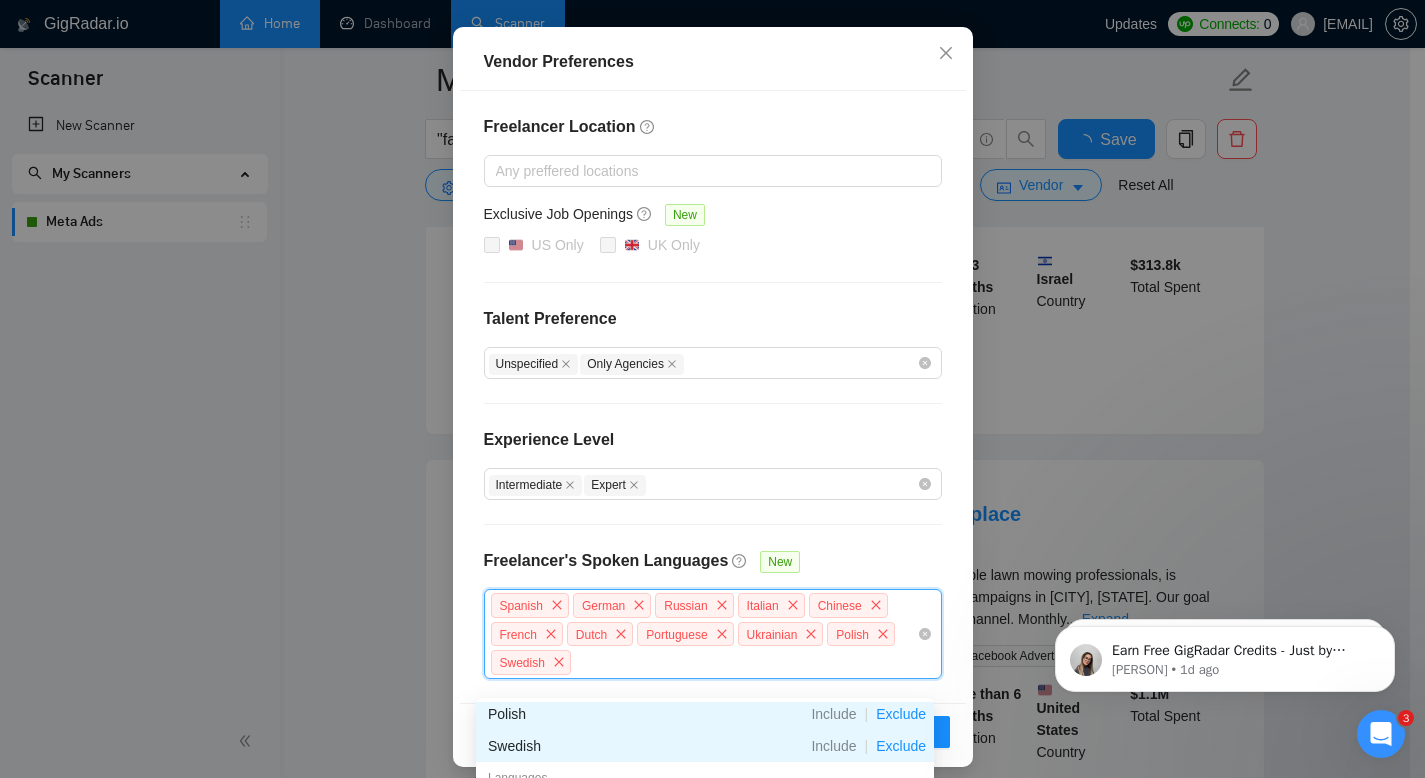scroll, scrollTop: 203, scrollLeft: 0, axis: vertical 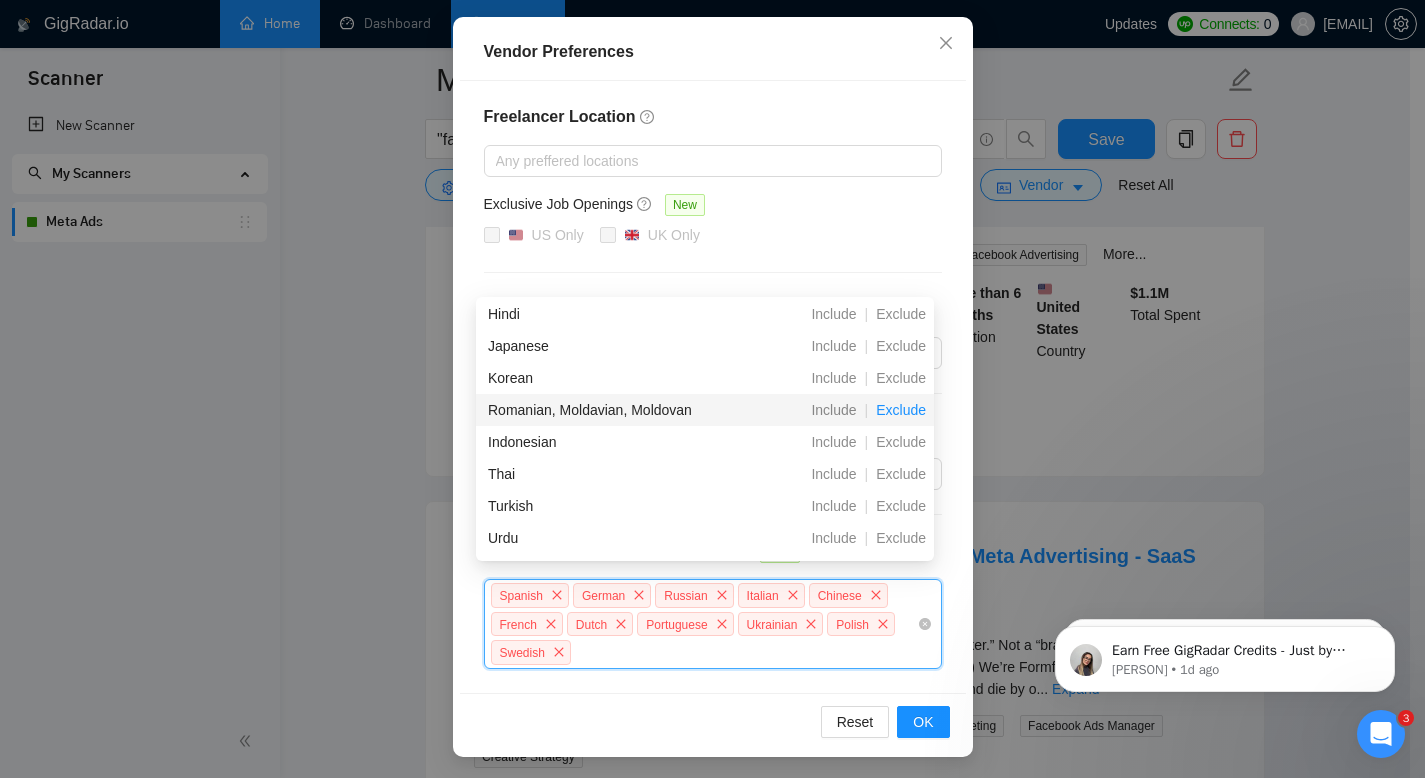click on "Exclude" at bounding box center (901, 410) 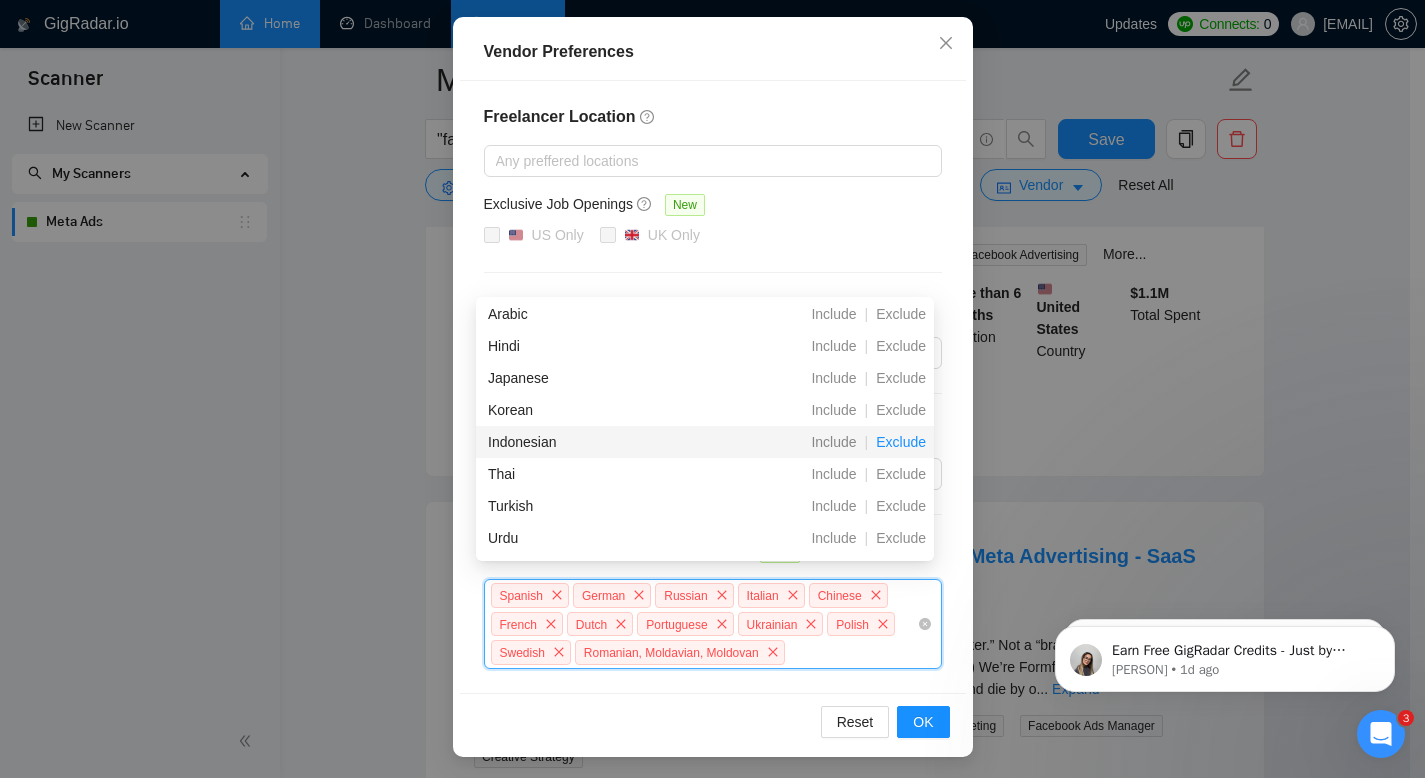 click on "Exclude" at bounding box center [901, 442] 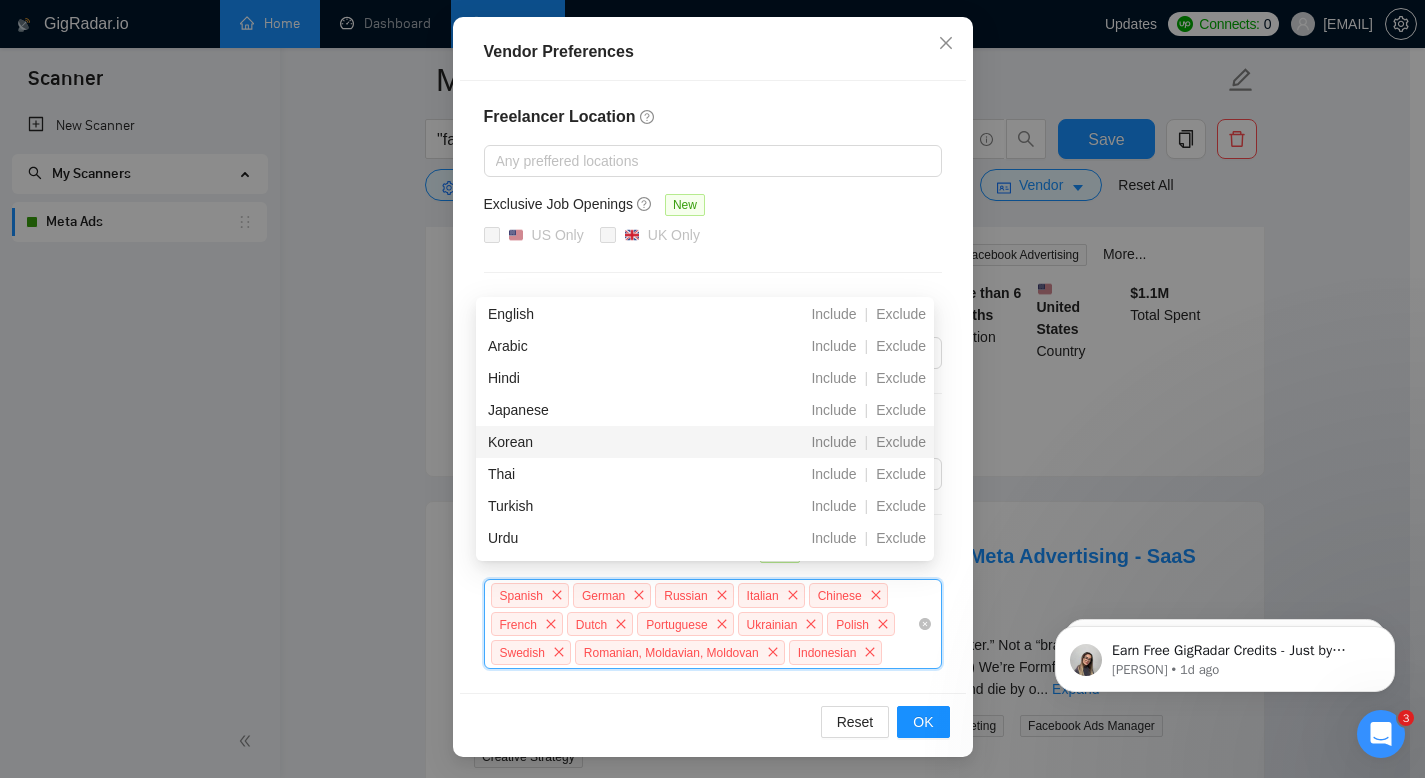 click on "Exclude" at bounding box center (901, 442) 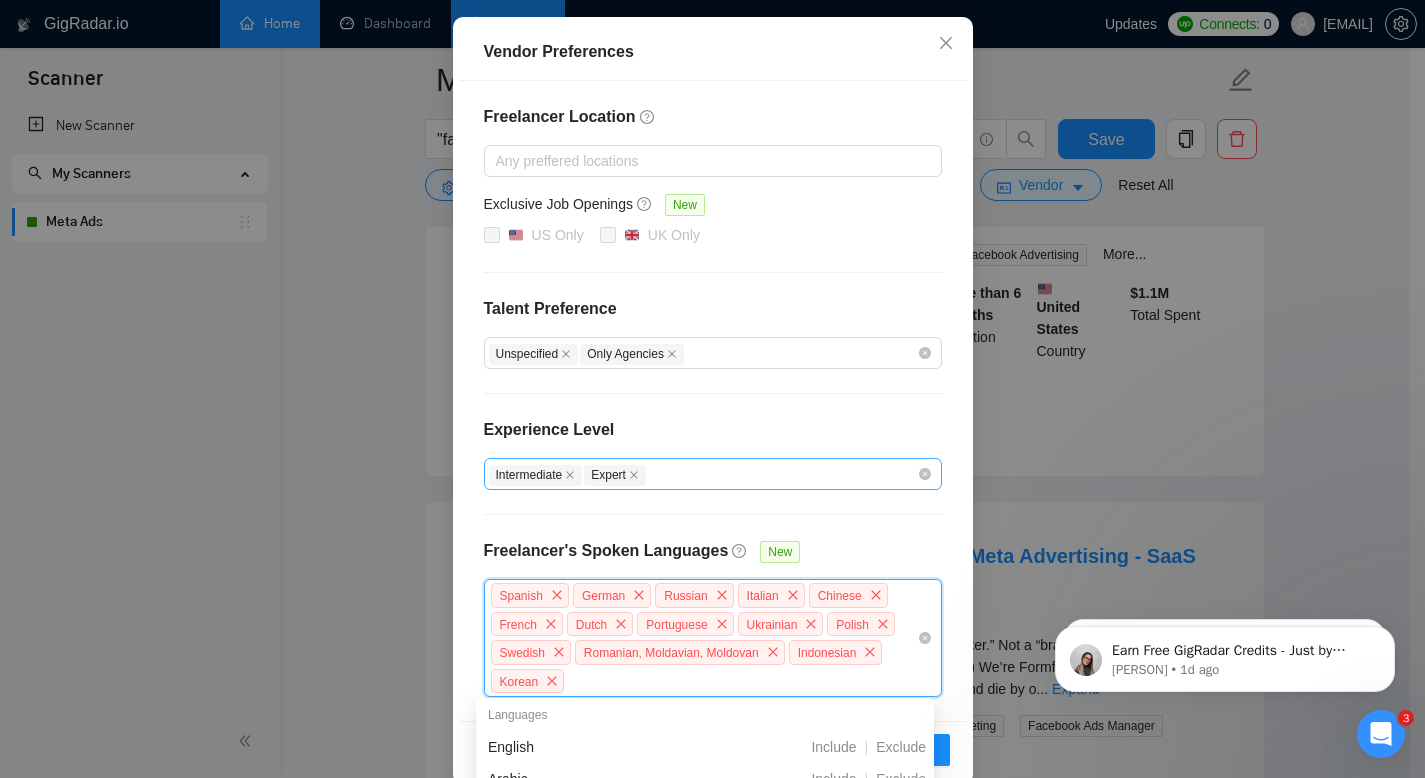 scroll, scrollTop: 231, scrollLeft: 0, axis: vertical 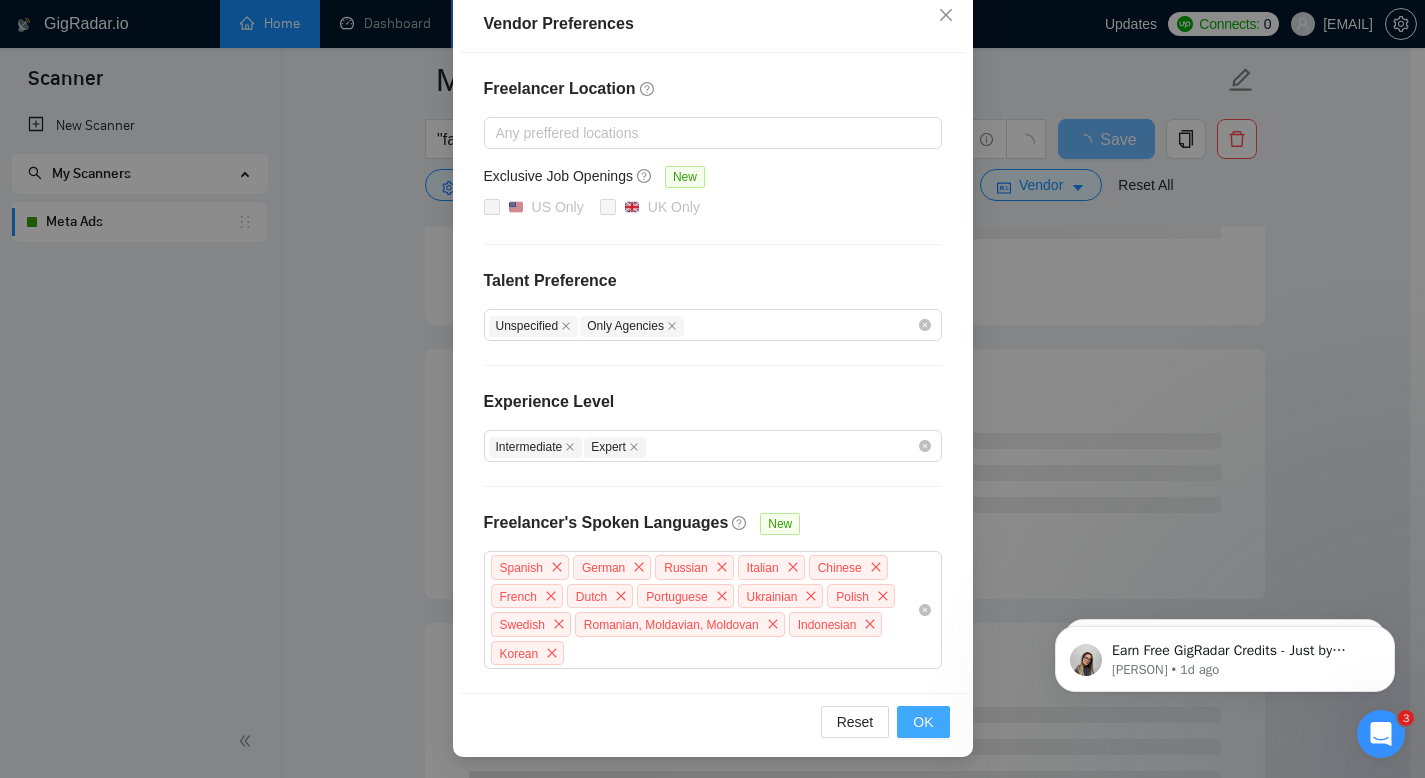 click on "OK" at bounding box center (923, 722) 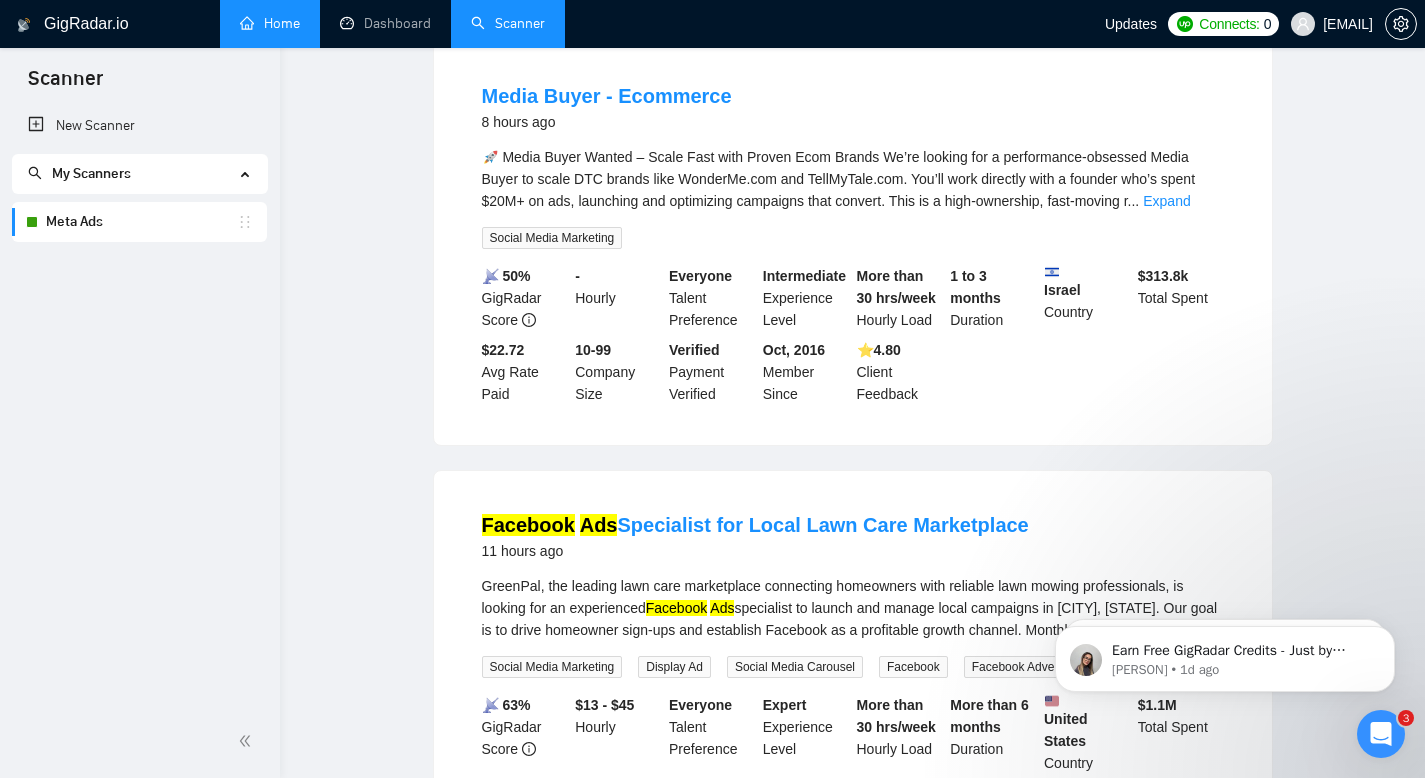 scroll, scrollTop: 0, scrollLeft: 0, axis: both 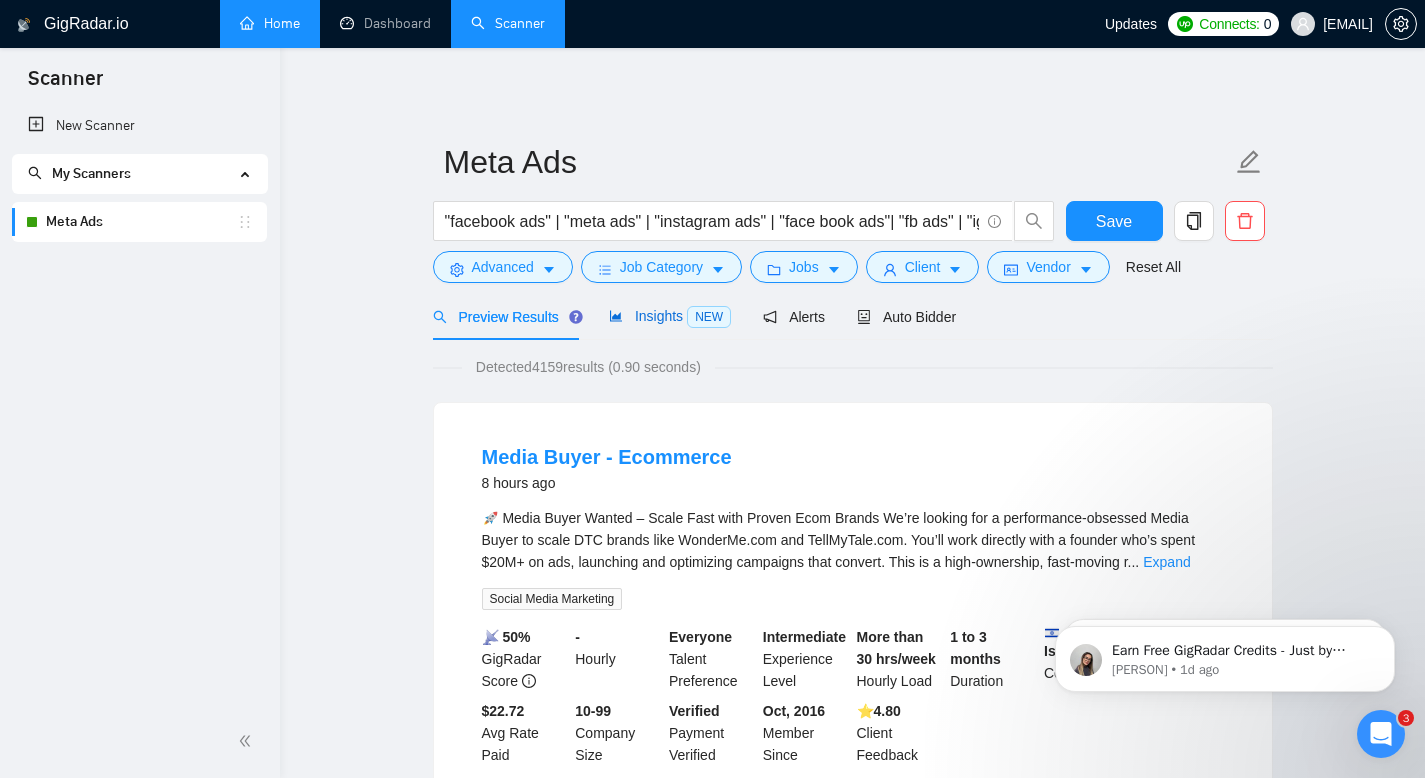 click 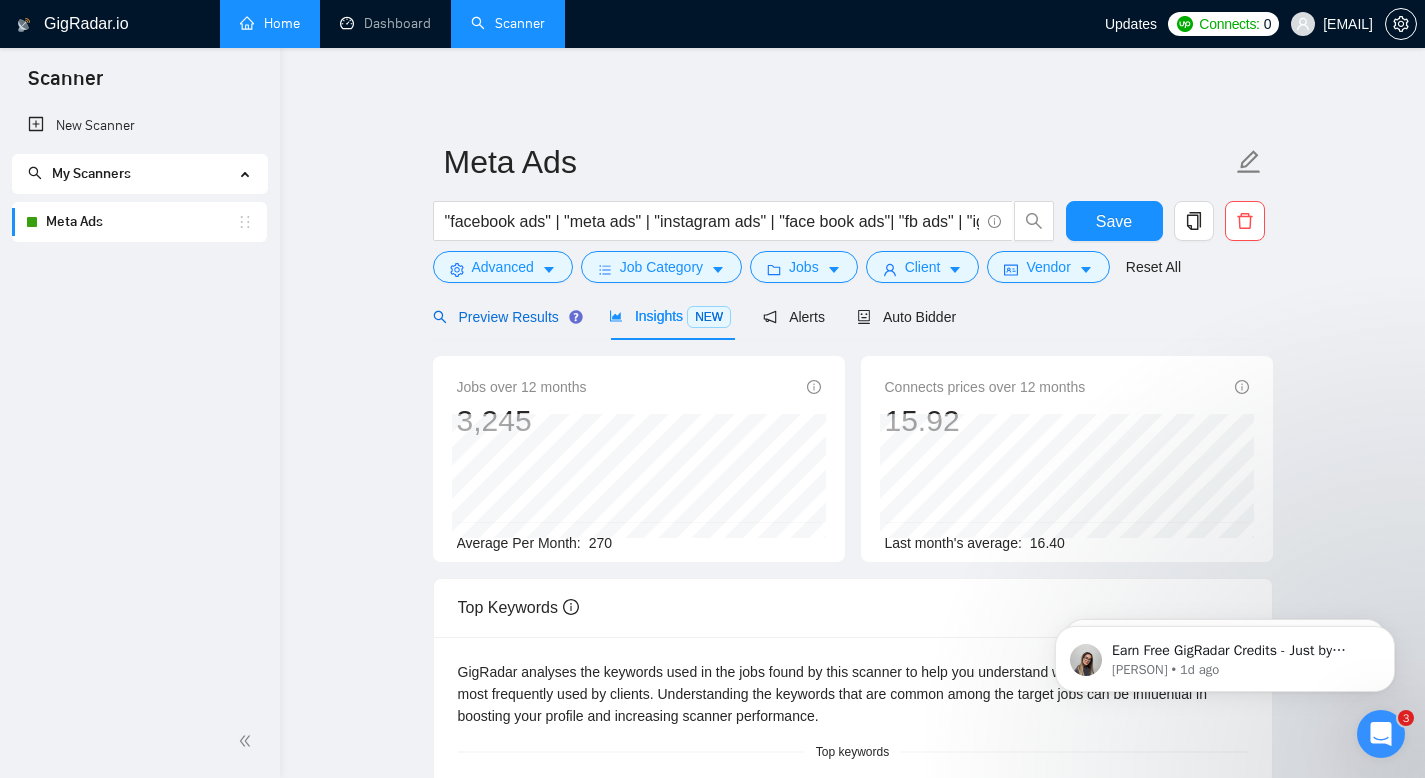 click on "Preview Results" at bounding box center (505, 317) 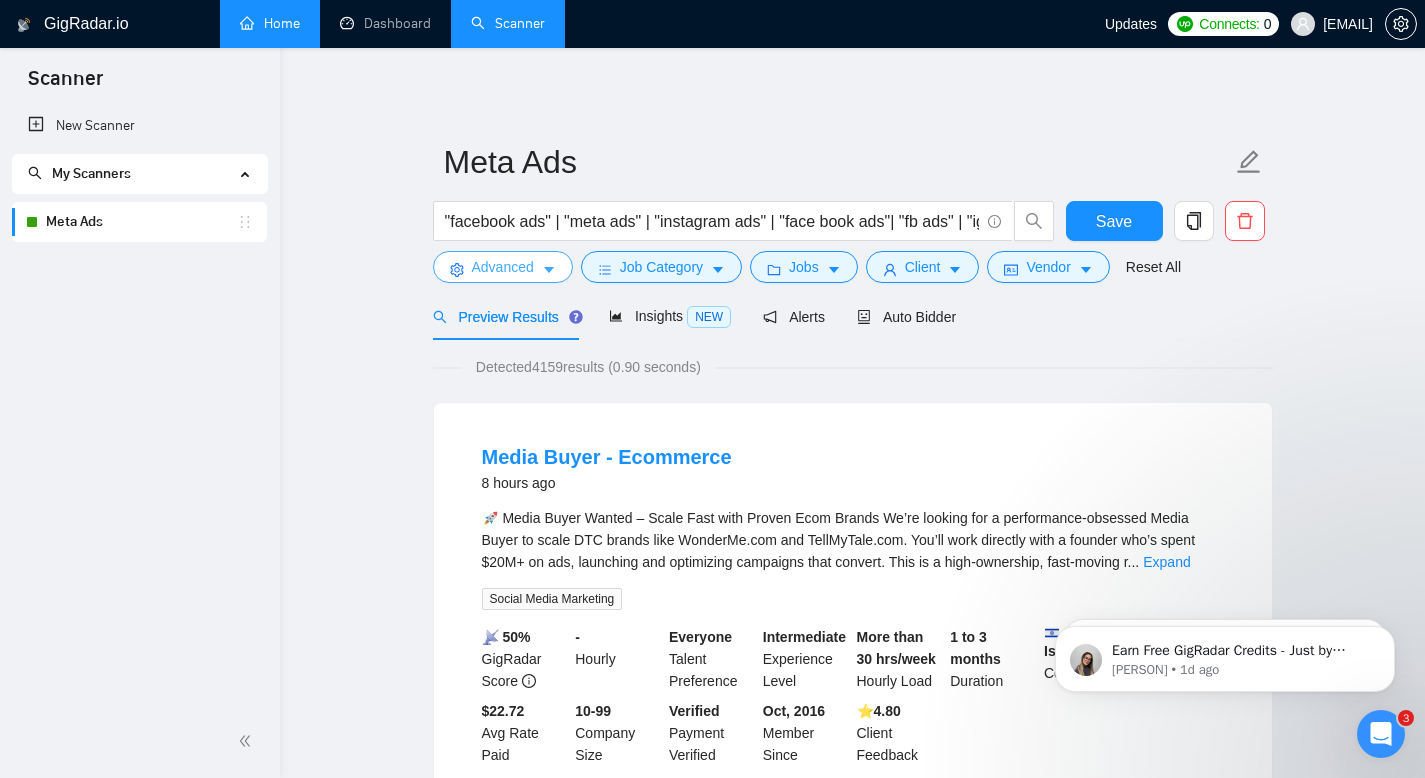 click on "Advanced" at bounding box center [503, 267] 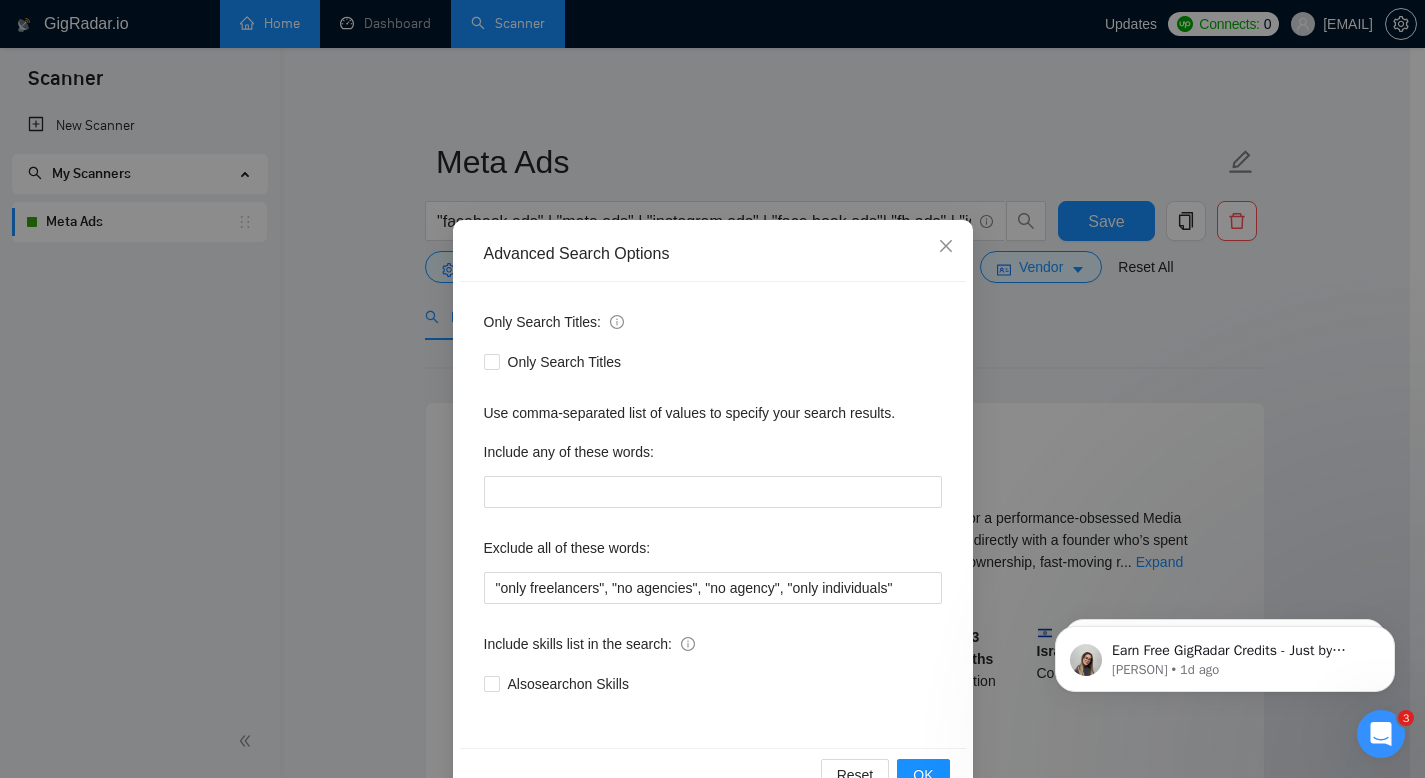 click on "Advanced Search Options Only Search Titles:   Only Search Titles Use comma-separated list of values to specify your search results. Include any of these words: Exclude all of these words: "only freelancers", "no agencies", "no agency", "only individuals" Include skills list in the search:   Also  search  on Skills Reset OK" at bounding box center (712, 389) 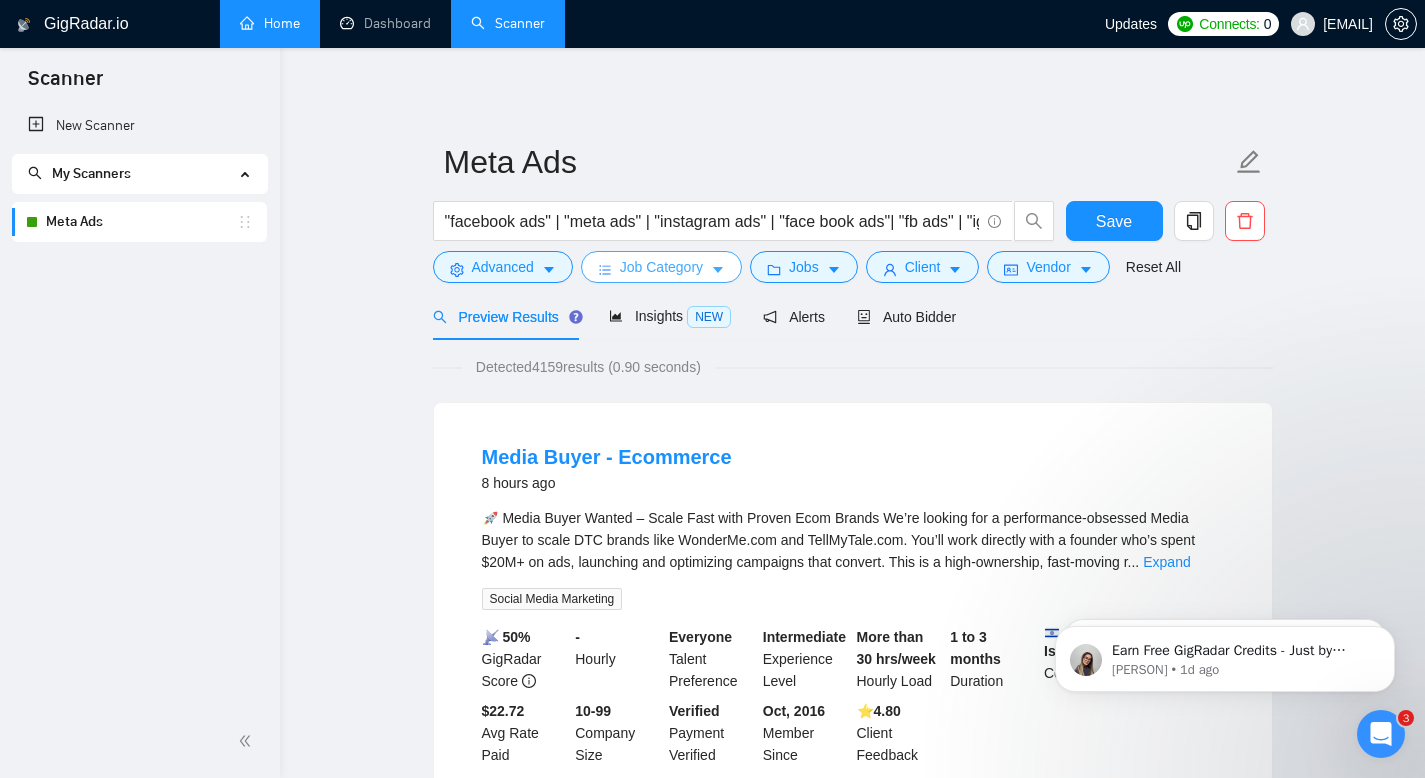 click on "Job Category" at bounding box center [661, 267] 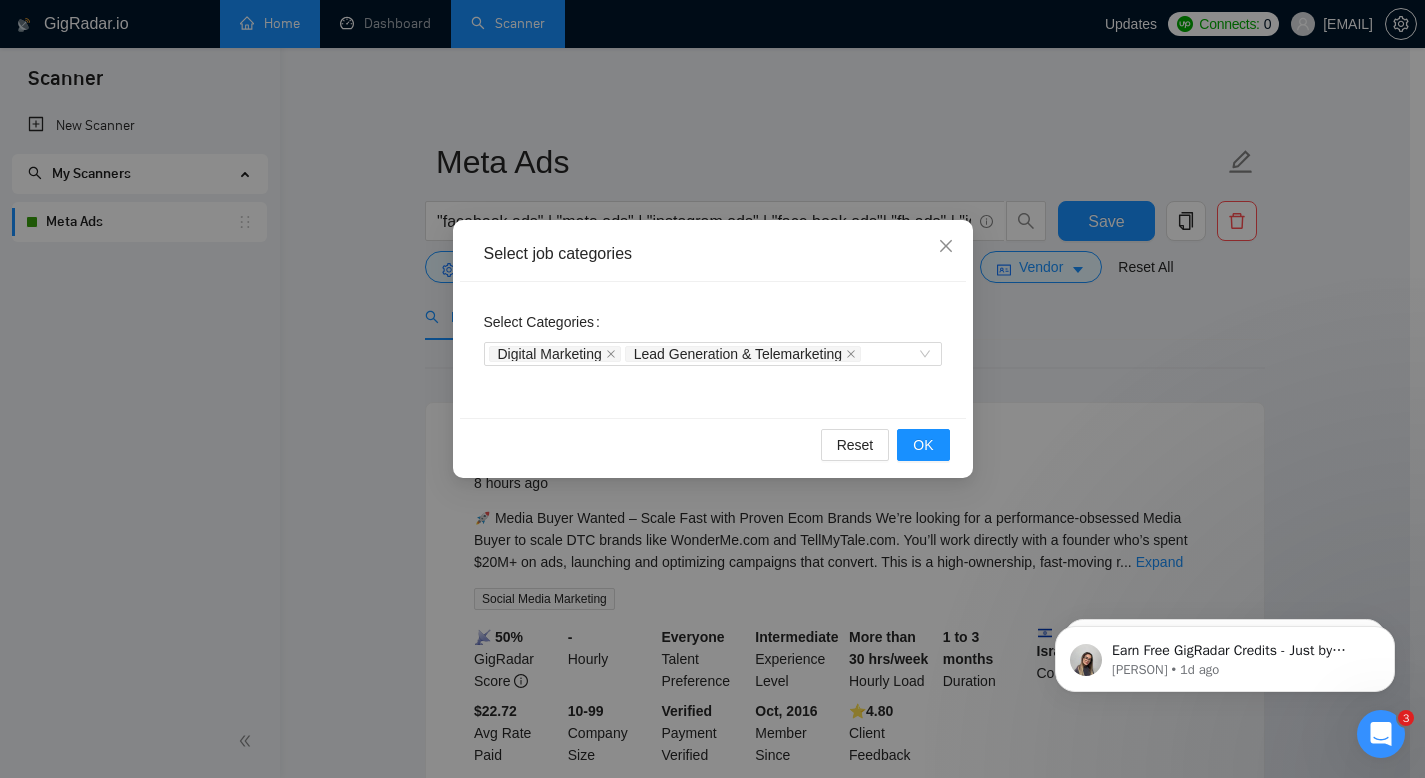 click on "Select job categories Select Categories Digital Marketing Lead Generation & Telemarketing   Reset OK" at bounding box center [712, 389] 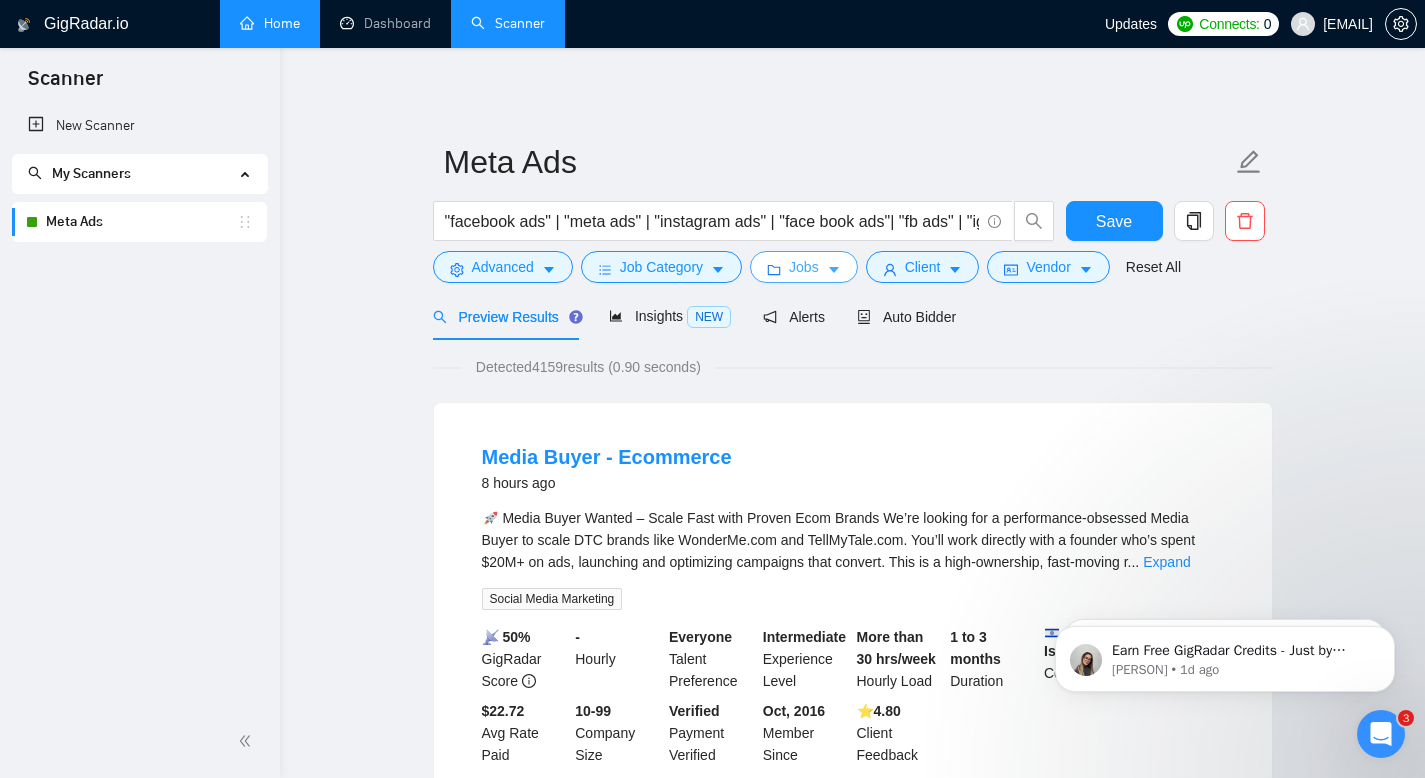 click on "Jobs" at bounding box center [804, 267] 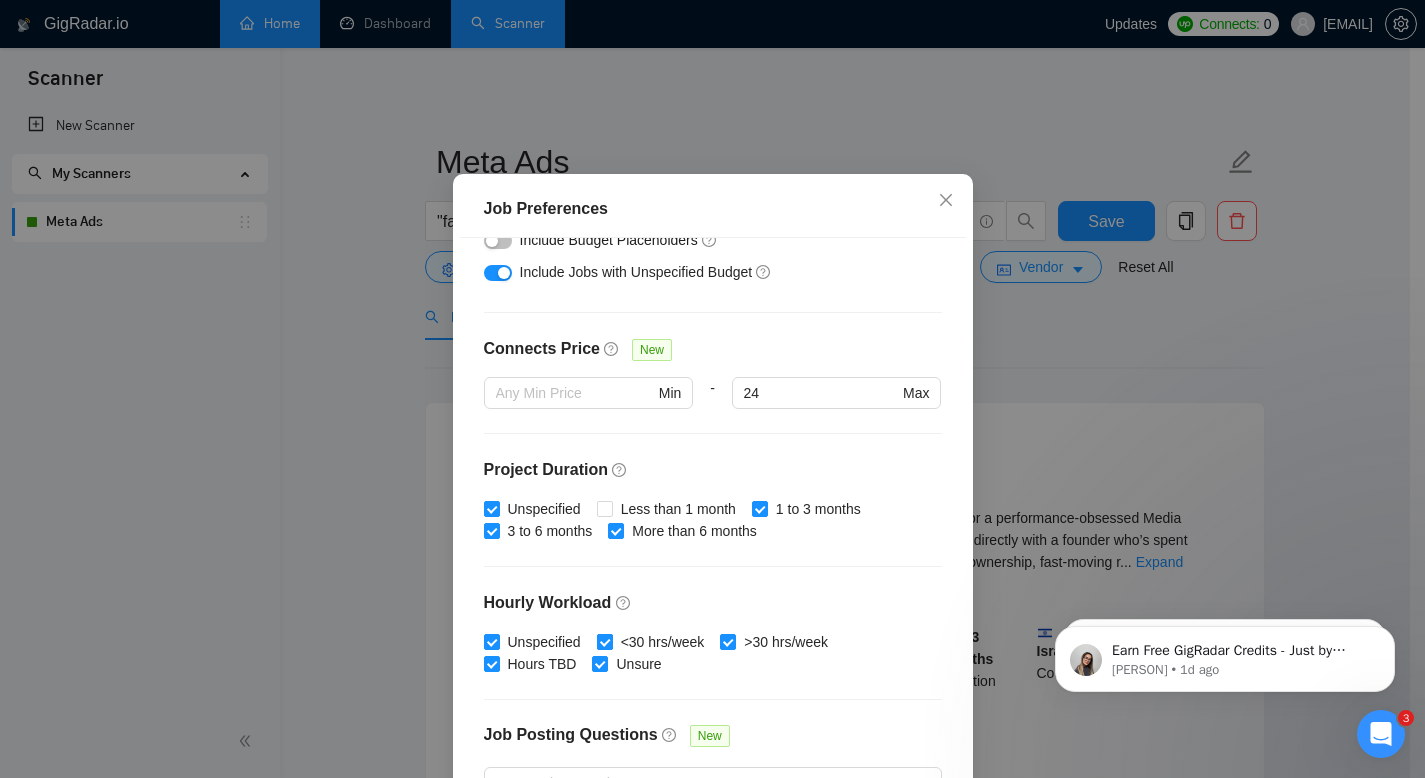 scroll, scrollTop: 582, scrollLeft: 0, axis: vertical 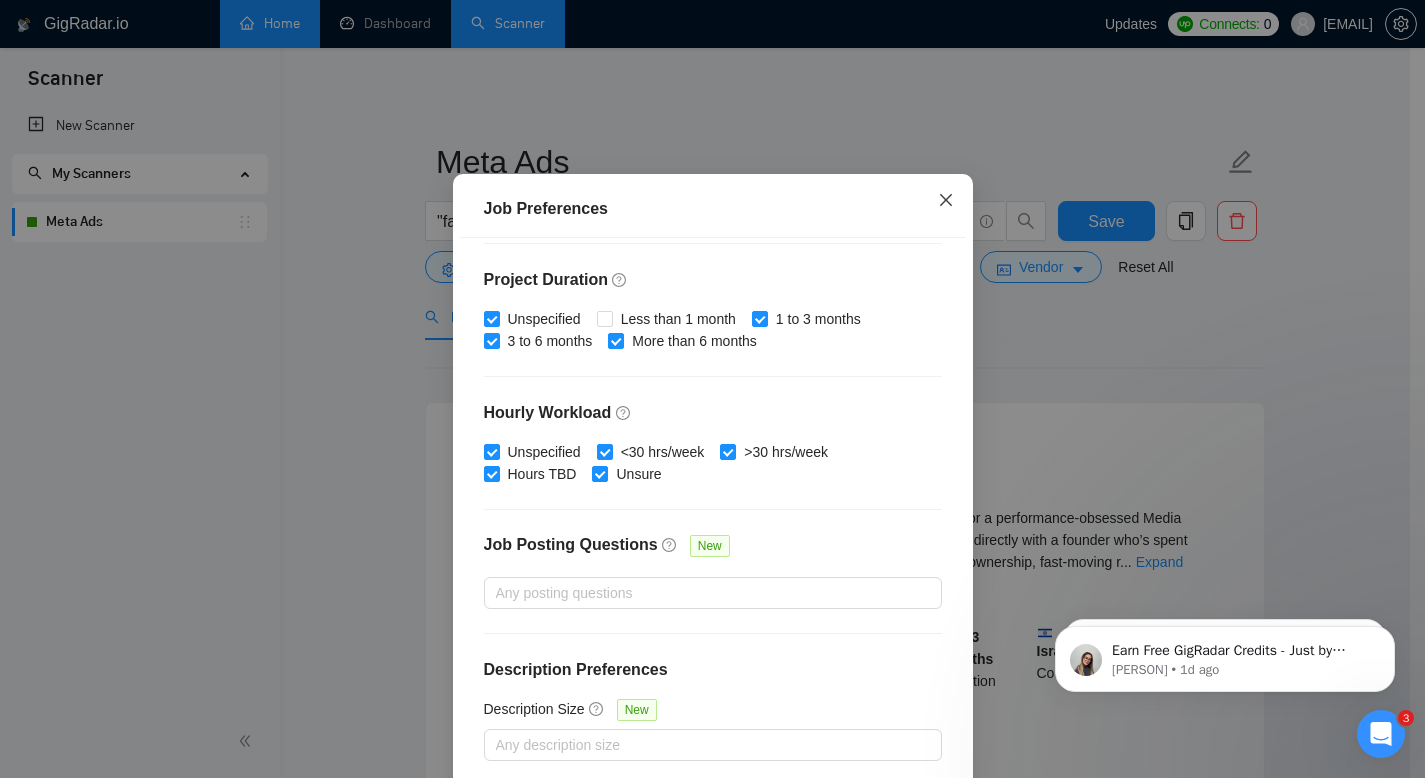 click at bounding box center (946, 201) 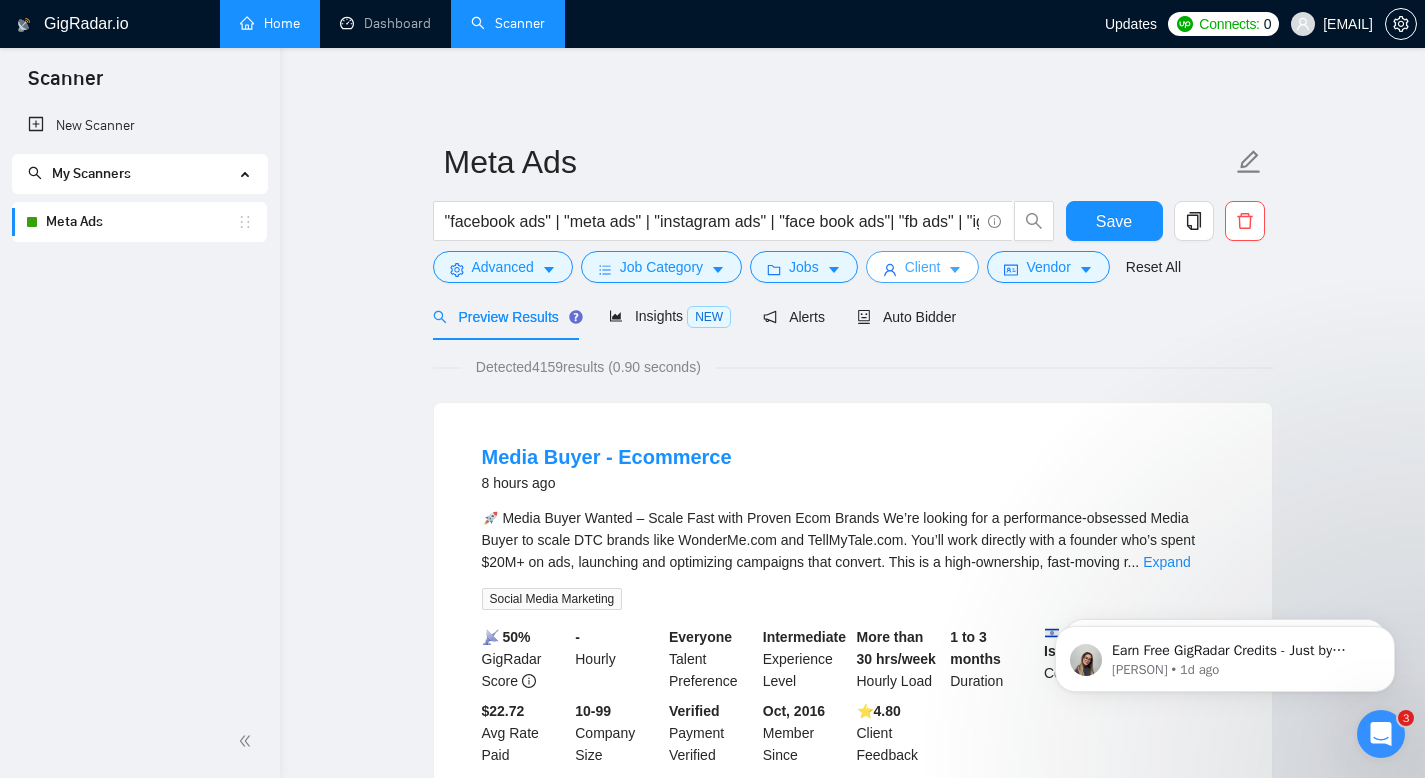 click on "Client" at bounding box center [923, 267] 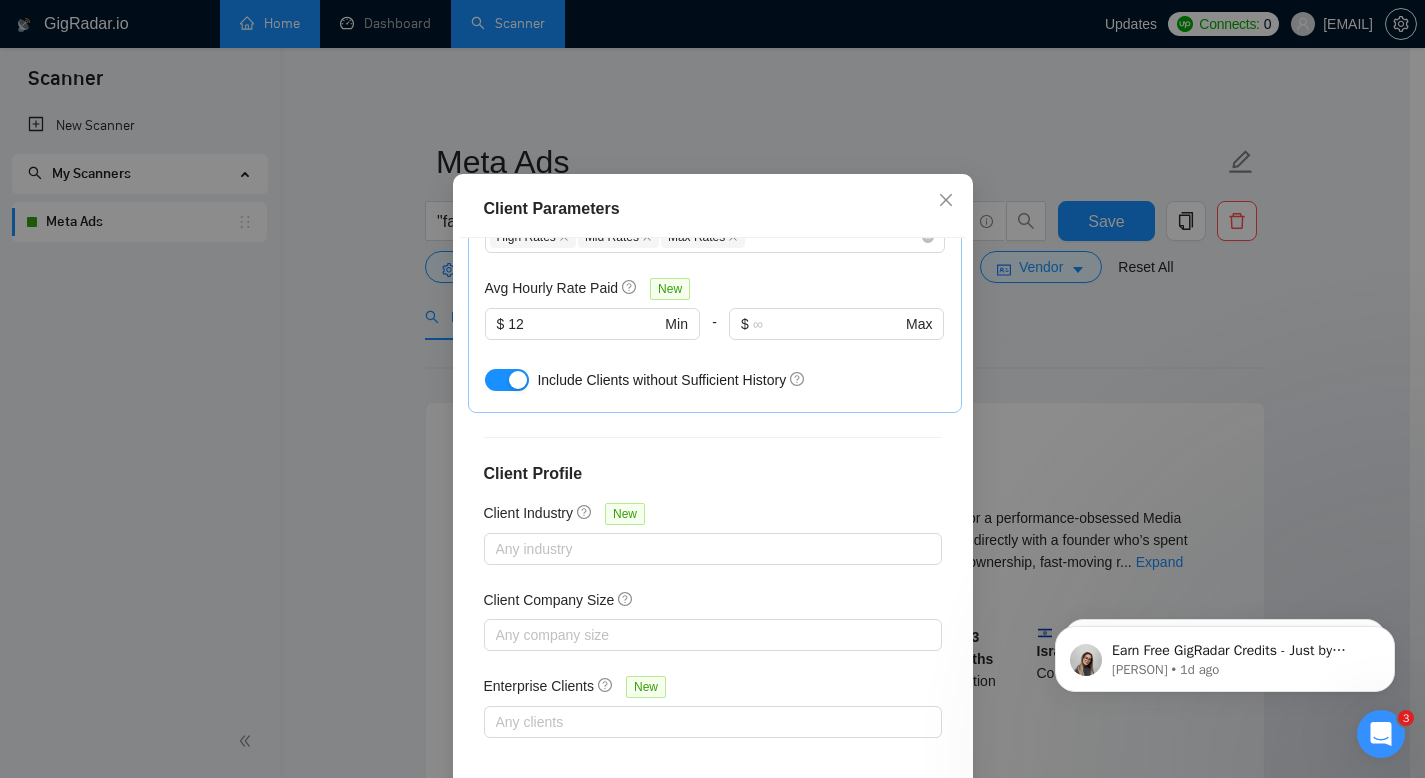 scroll, scrollTop: 0, scrollLeft: 0, axis: both 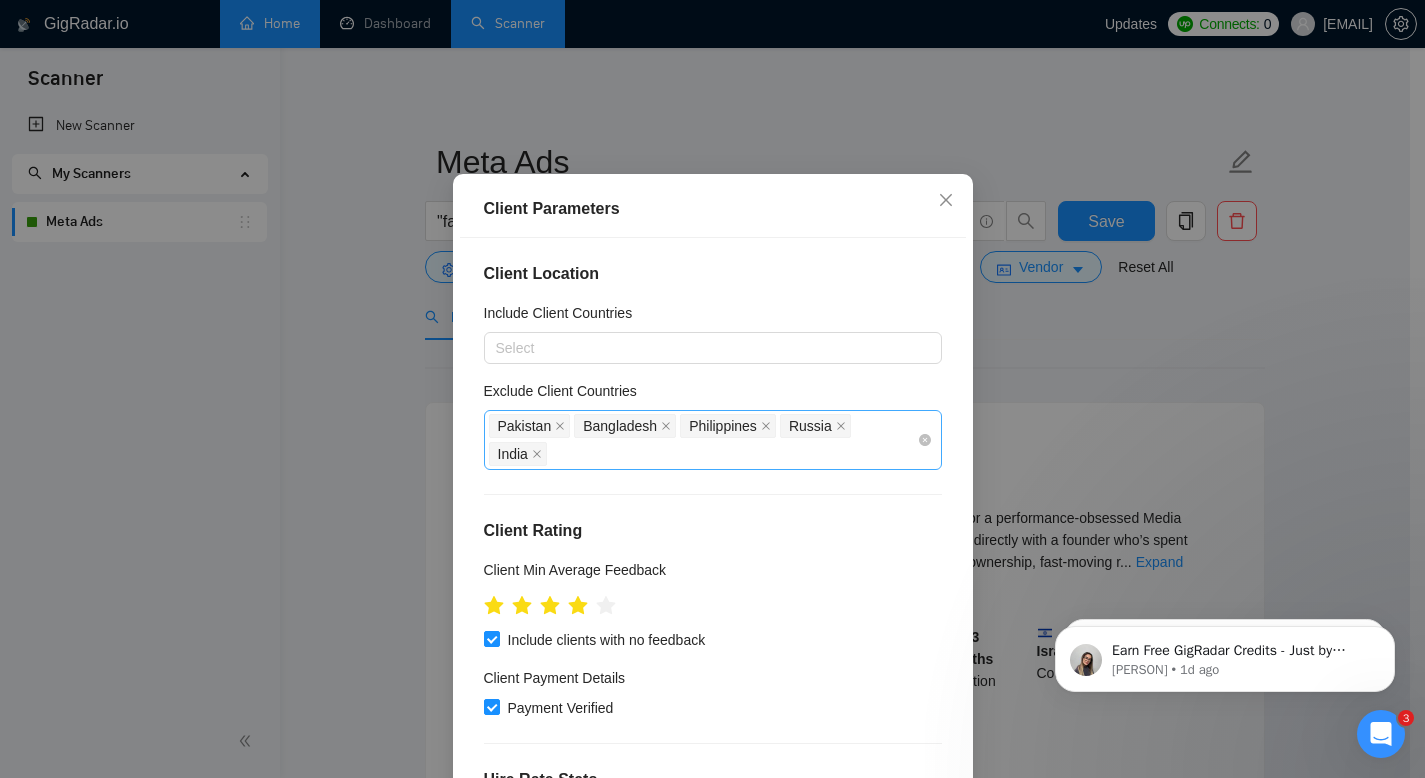 click on "[COUNTRY] [COUNTRY] [COUNTRY] [COUNTRY]" at bounding box center [703, 440] 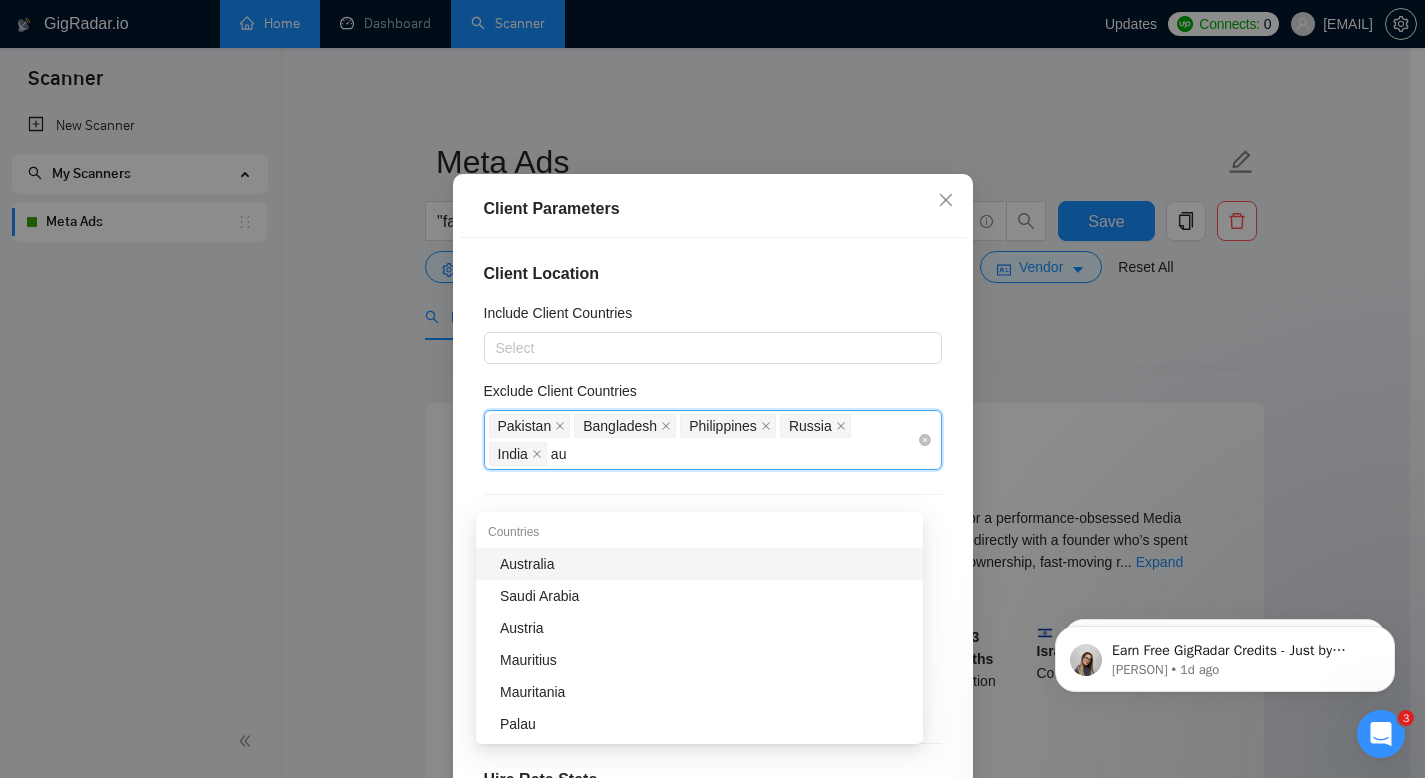 type on "aus" 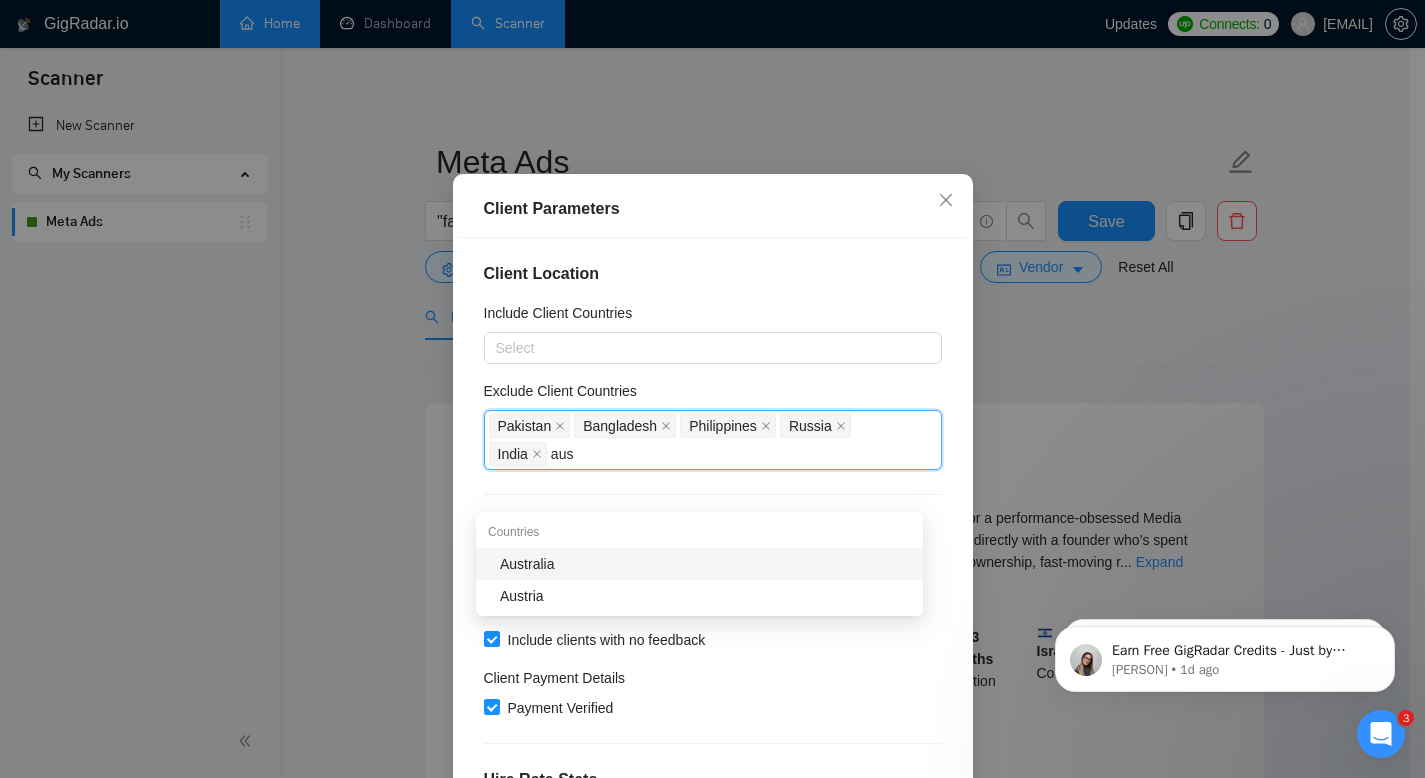 click on "Australia" at bounding box center [705, 564] 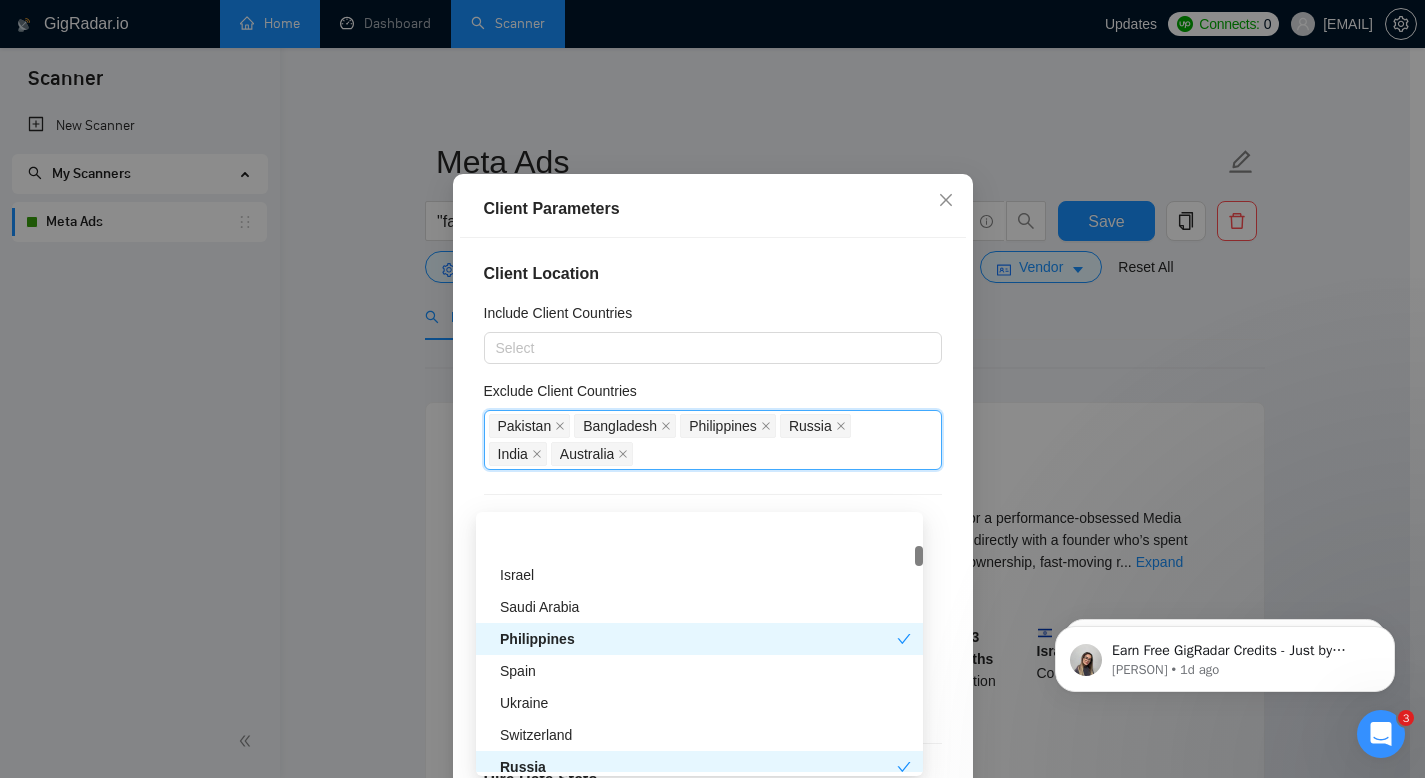 scroll, scrollTop: 672, scrollLeft: 0, axis: vertical 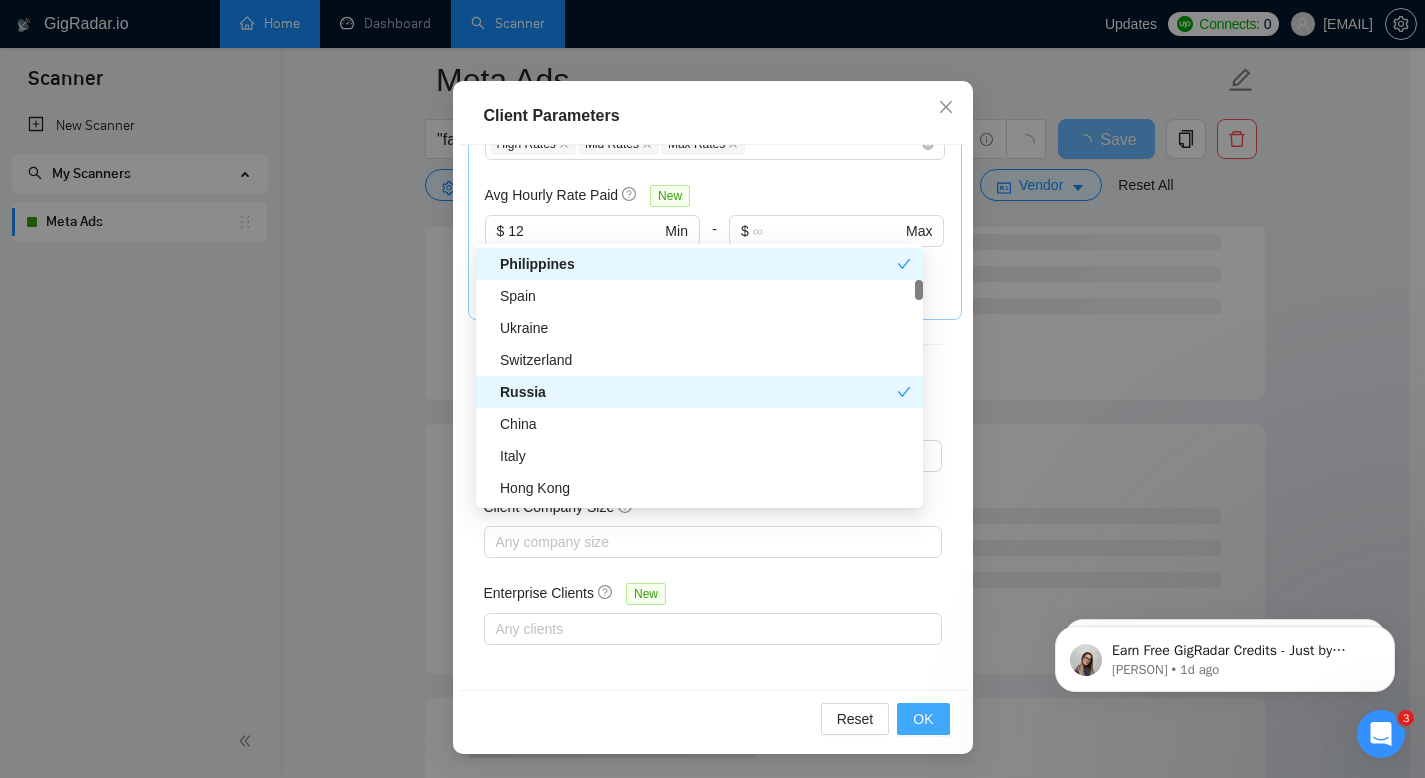 click on "OK" at bounding box center [923, 719] 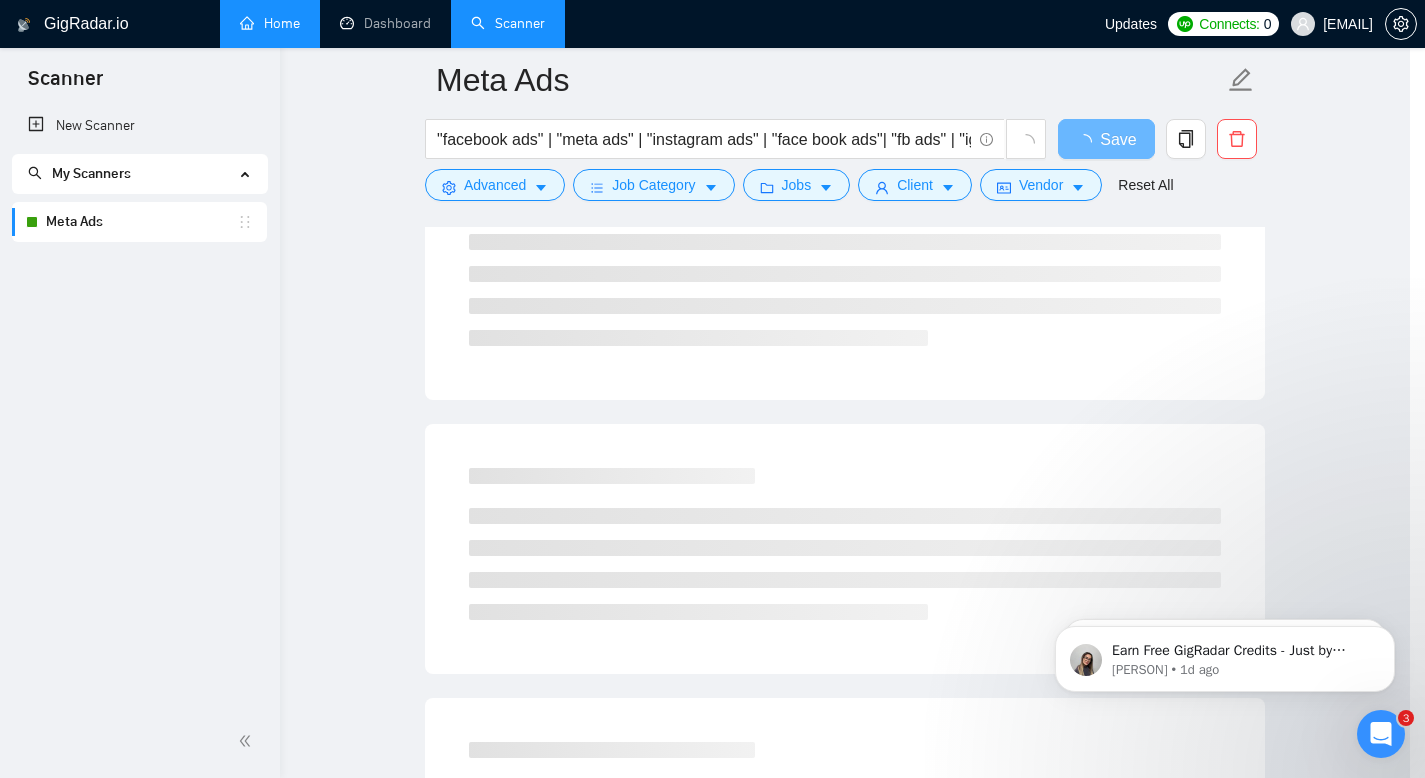 scroll, scrollTop: 38, scrollLeft: 0, axis: vertical 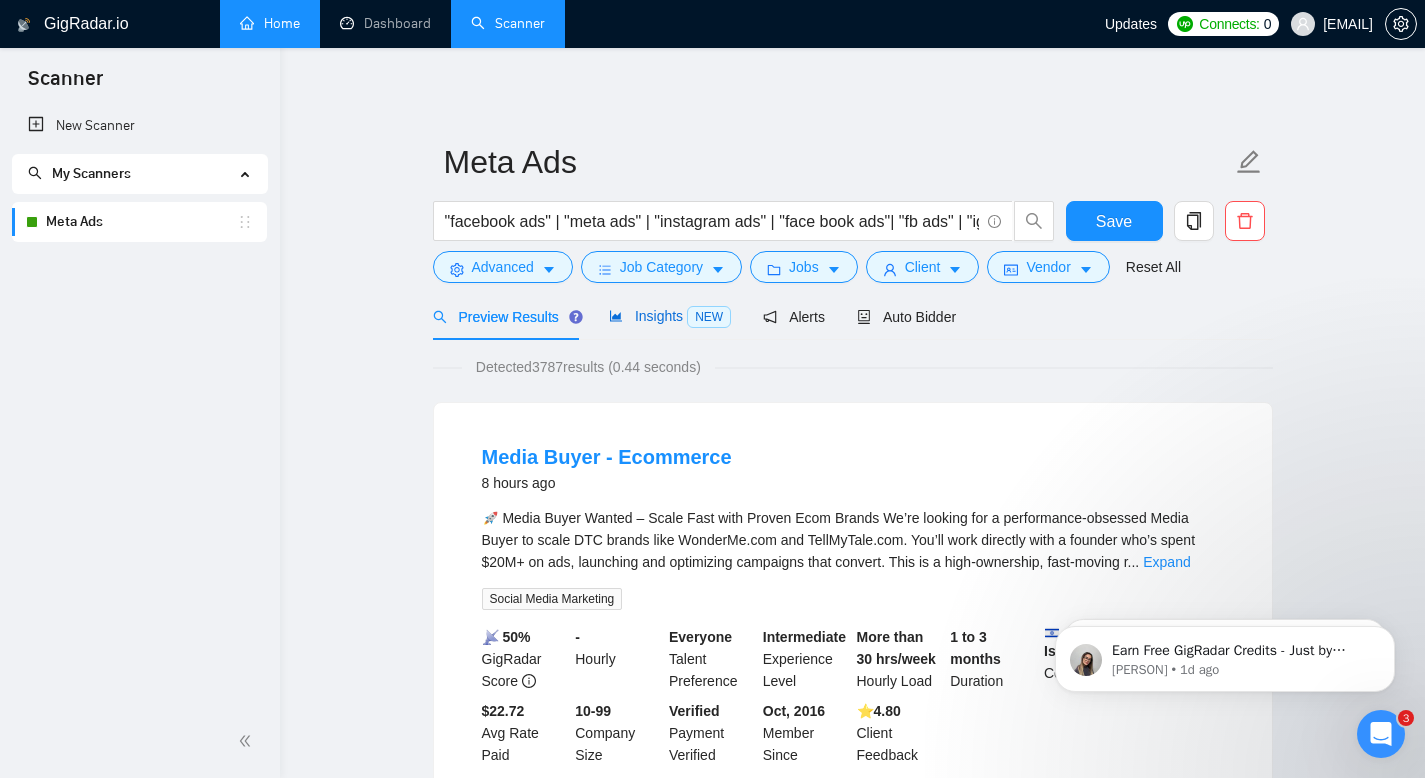 click on "Insights NEW" at bounding box center [670, 316] 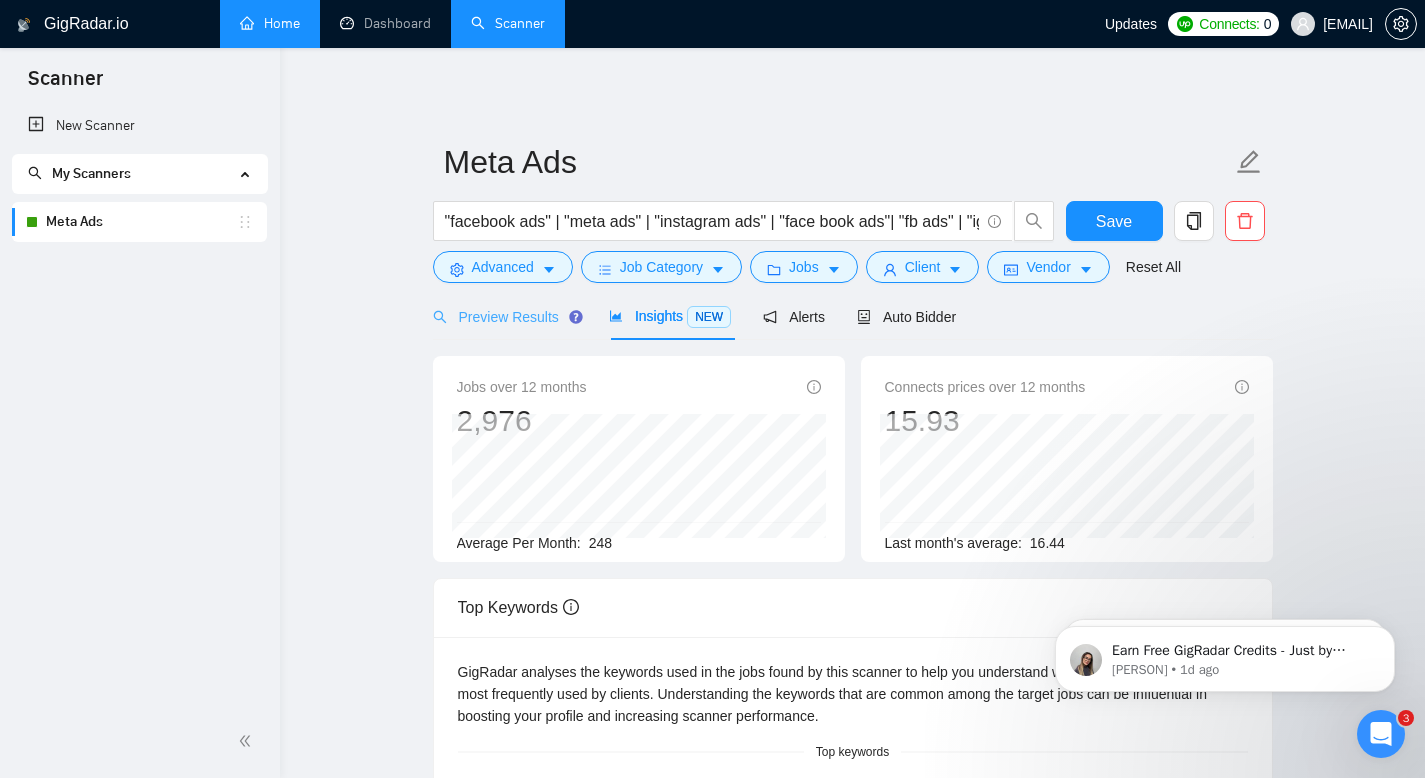click on "Preview Results" at bounding box center [505, 316] 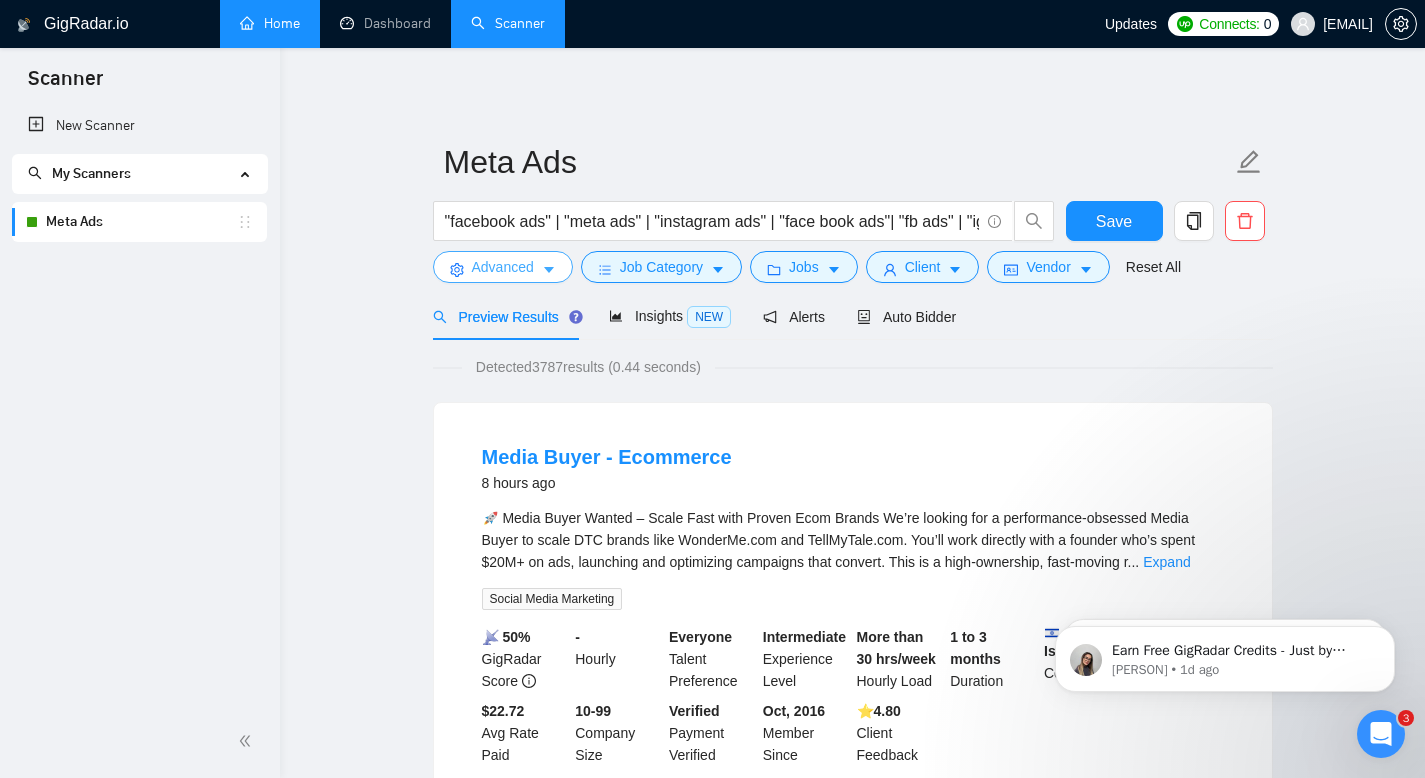 click on "Advanced" at bounding box center (503, 267) 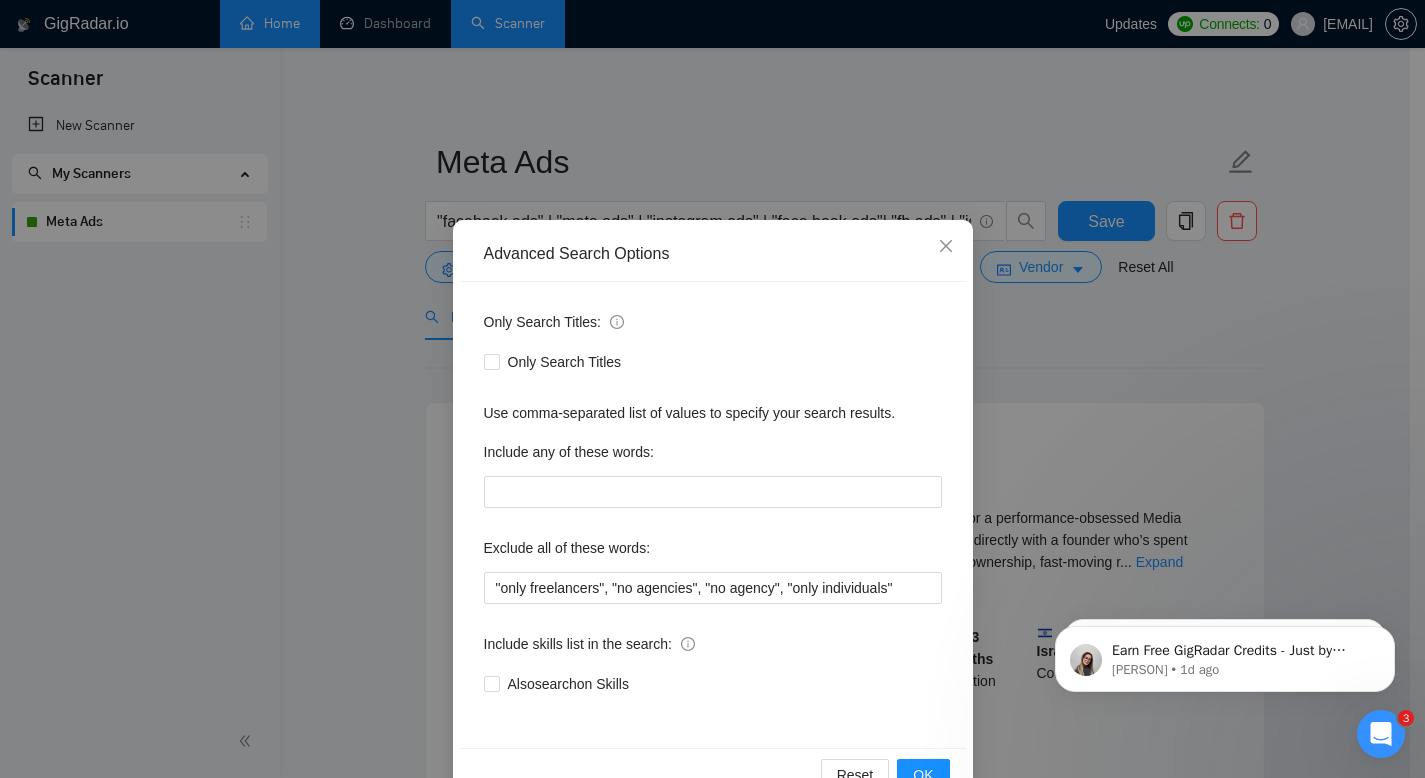 scroll, scrollTop: 17, scrollLeft: 0, axis: vertical 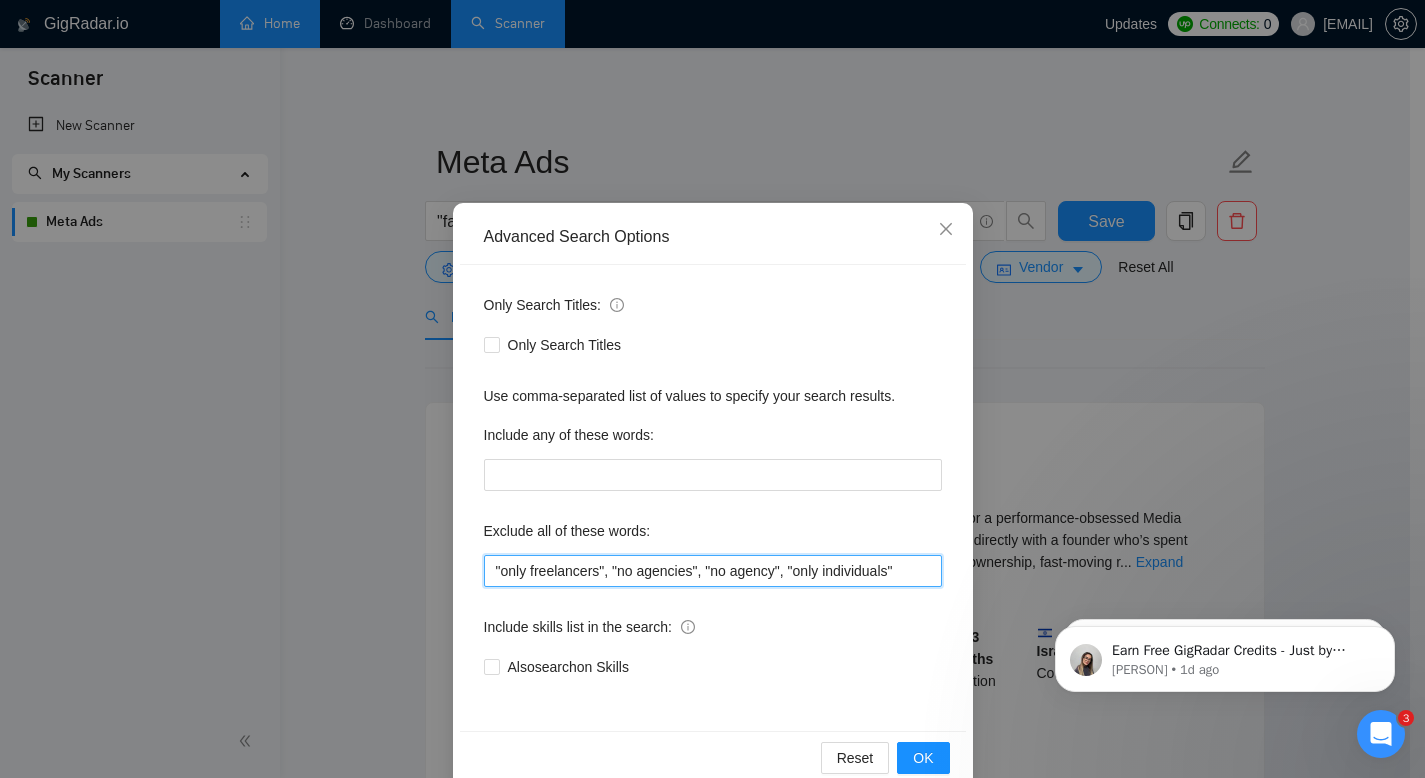 click on ""only freelancers", "no agencies", "no agency", "only individuals"" at bounding box center [713, 571] 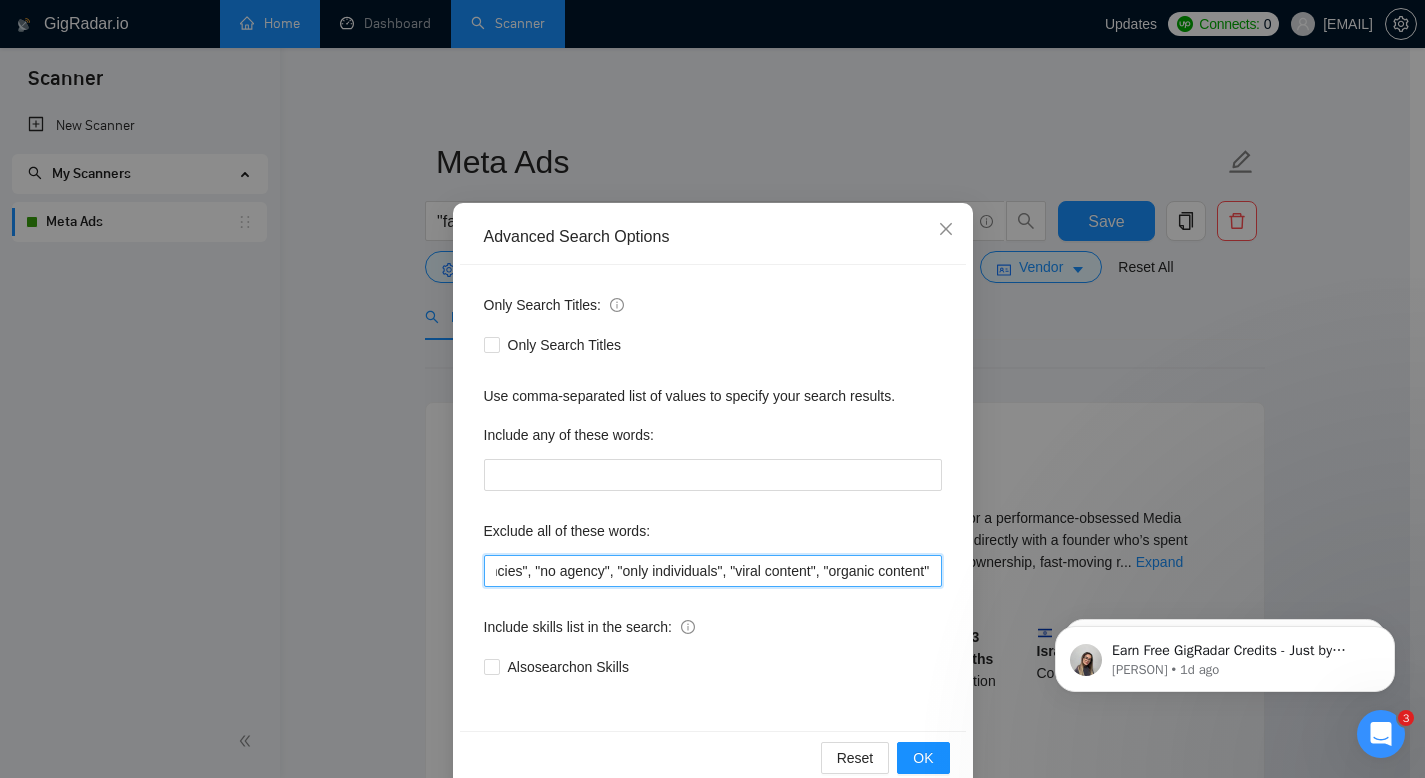 scroll, scrollTop: 0, scrollLeft: 205, axis: horizontal 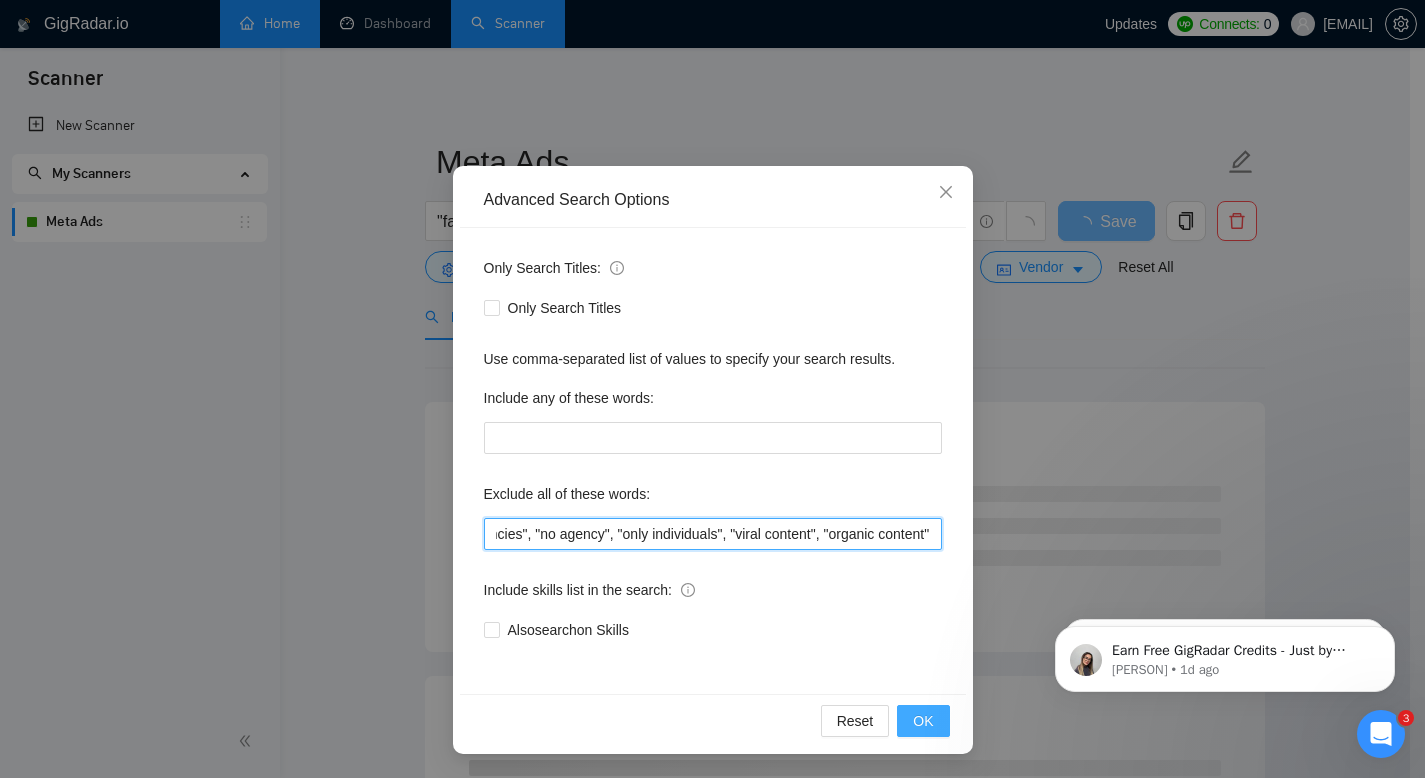 type on ""only freelancers", "no agencies", "no agency", "only individuals", "viral content", "organic content"" 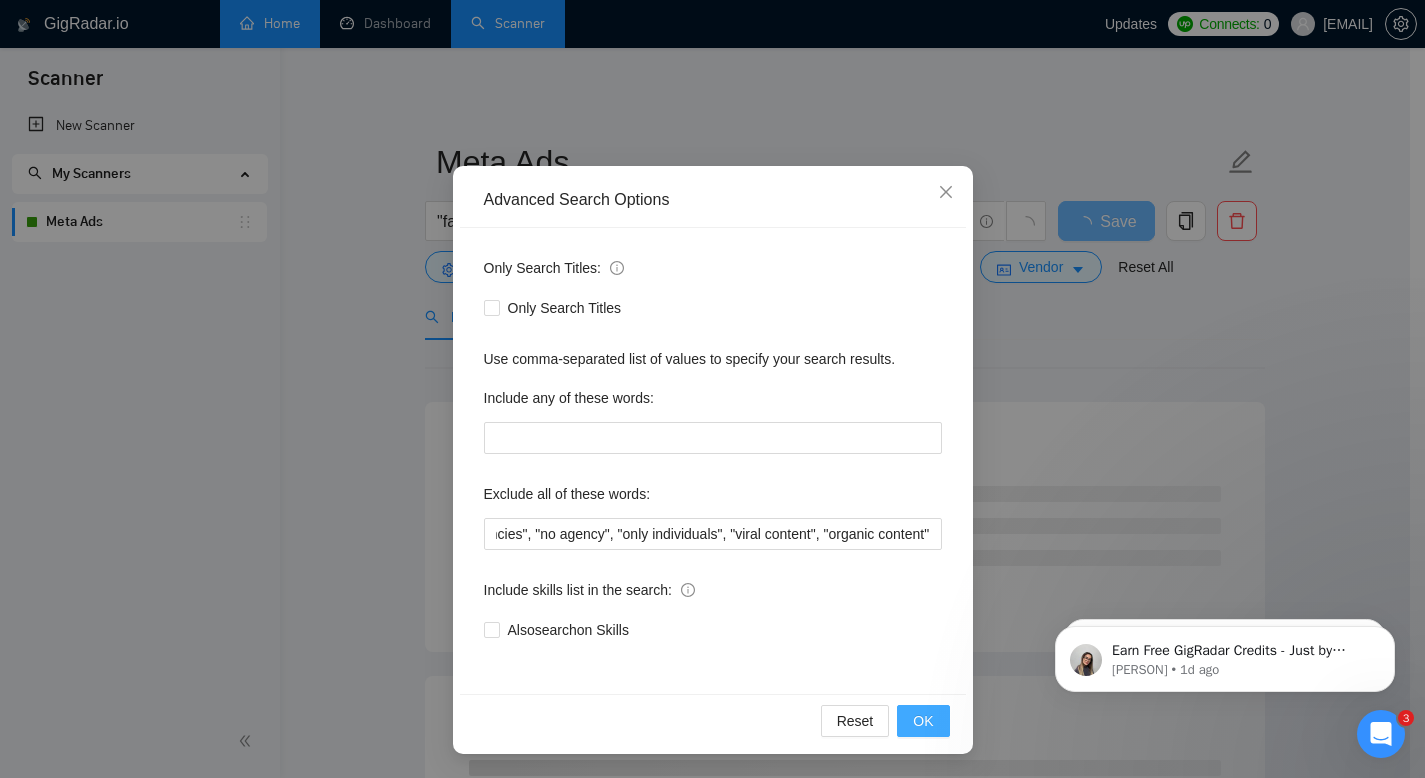 scroll, scrollTop: 0, scrollLeft: 0, axis: both 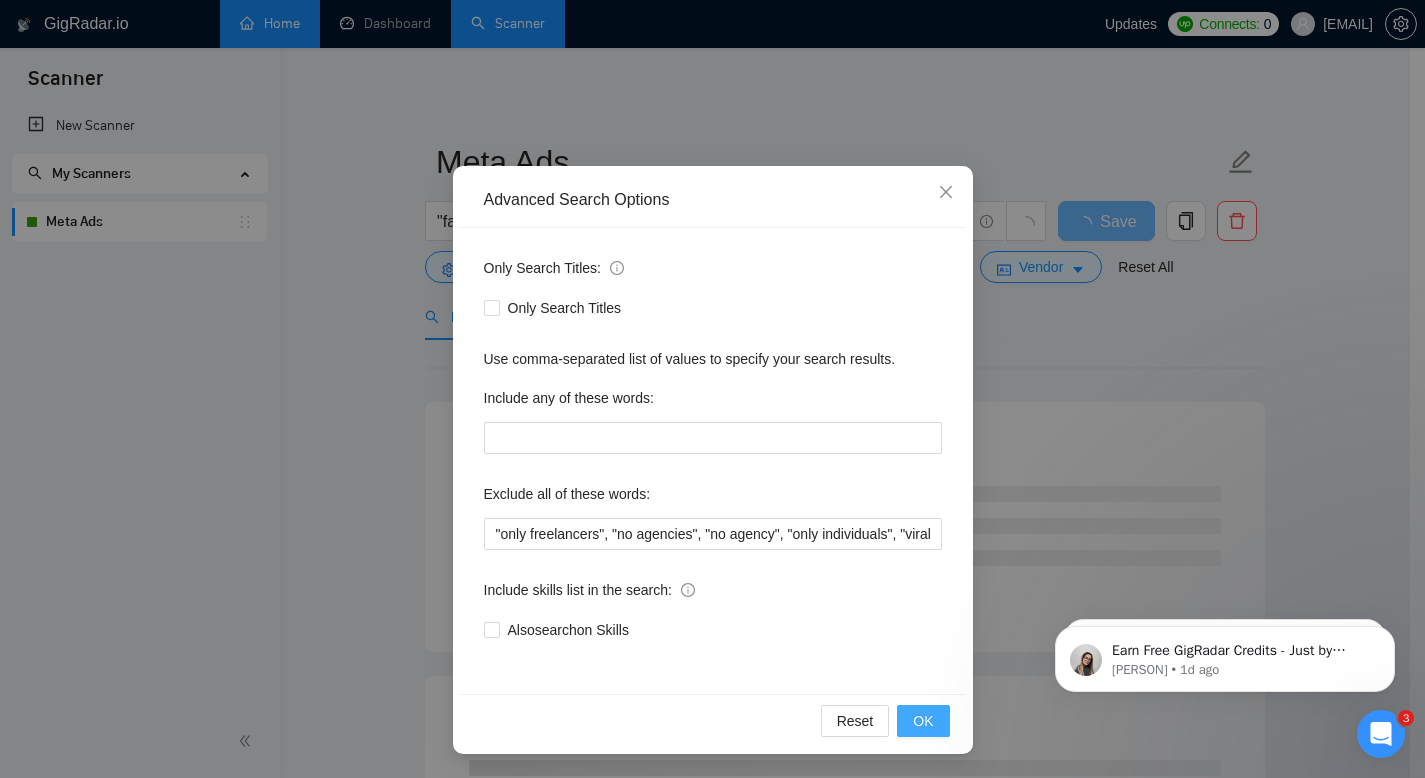 click on "OK" at bounding box center [923, 721] 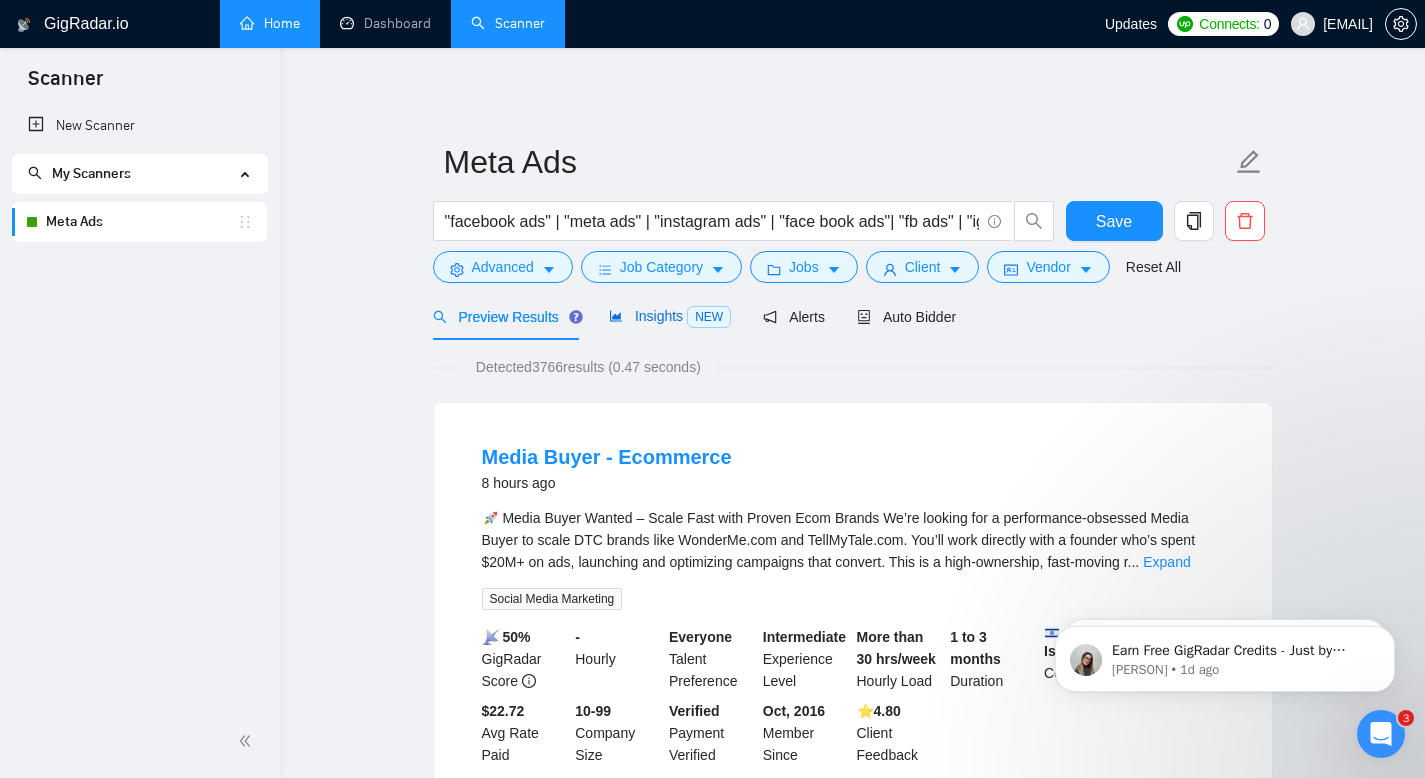 click on "Insights NEW" at bounding box center (670, 316) 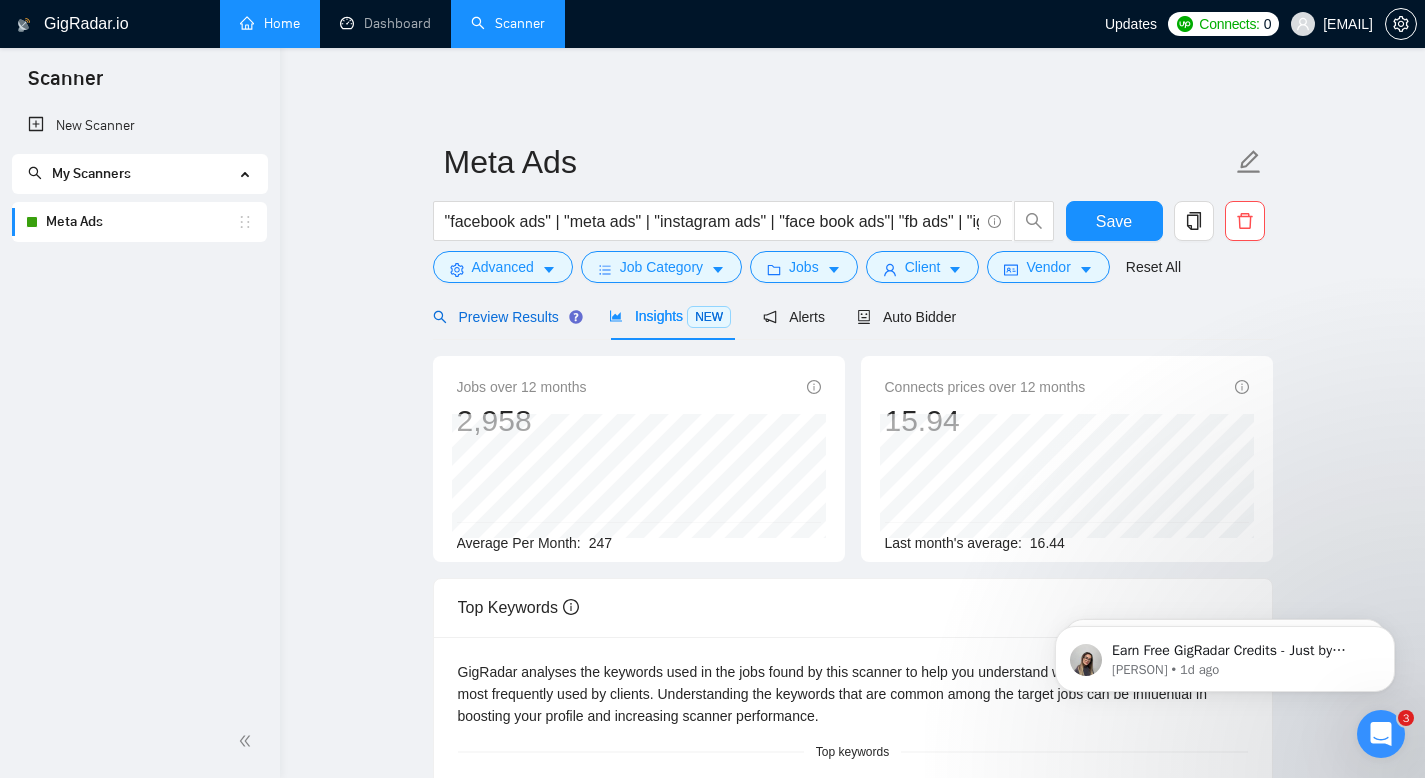 click on "Preview Results" at bounding box center [505, 317] 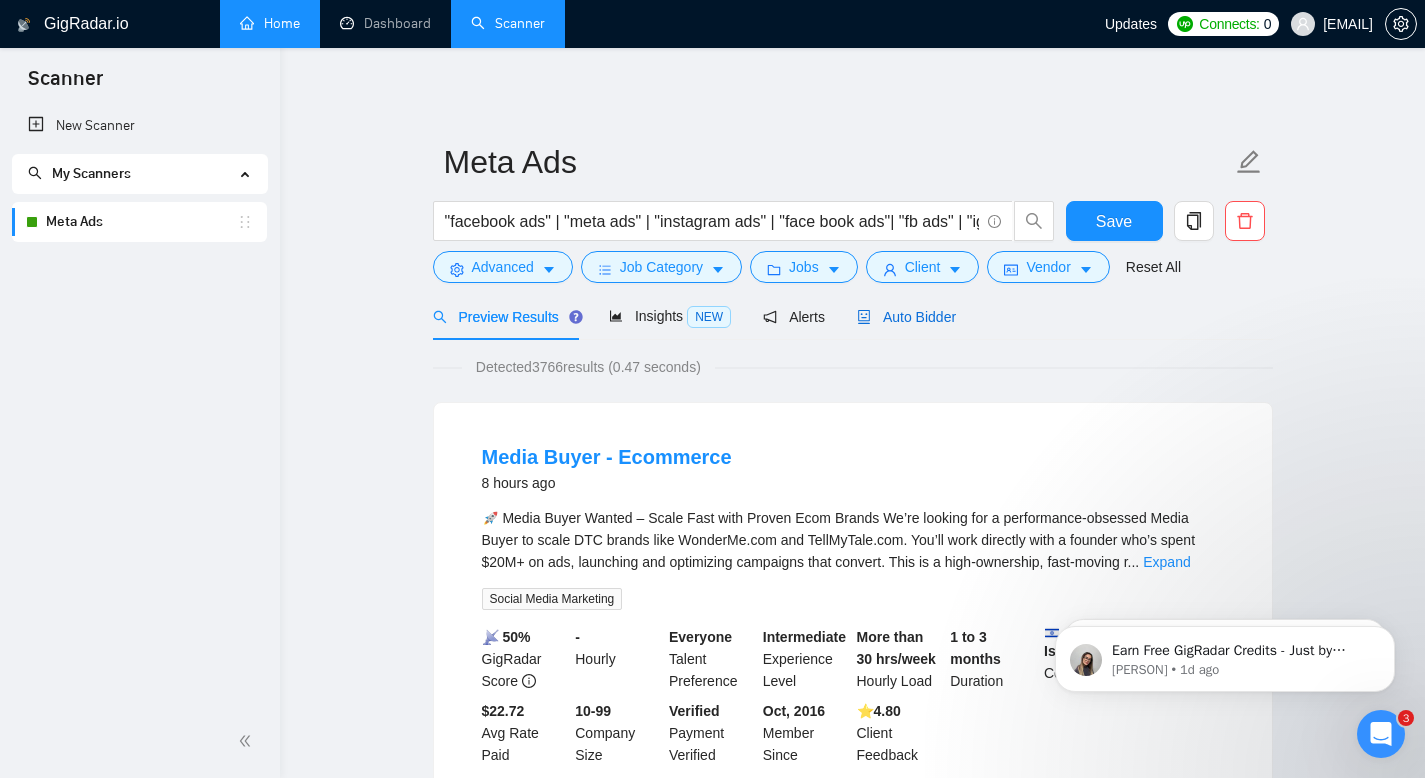 click on "Auto Bidder" at bounding box center (906, 317) 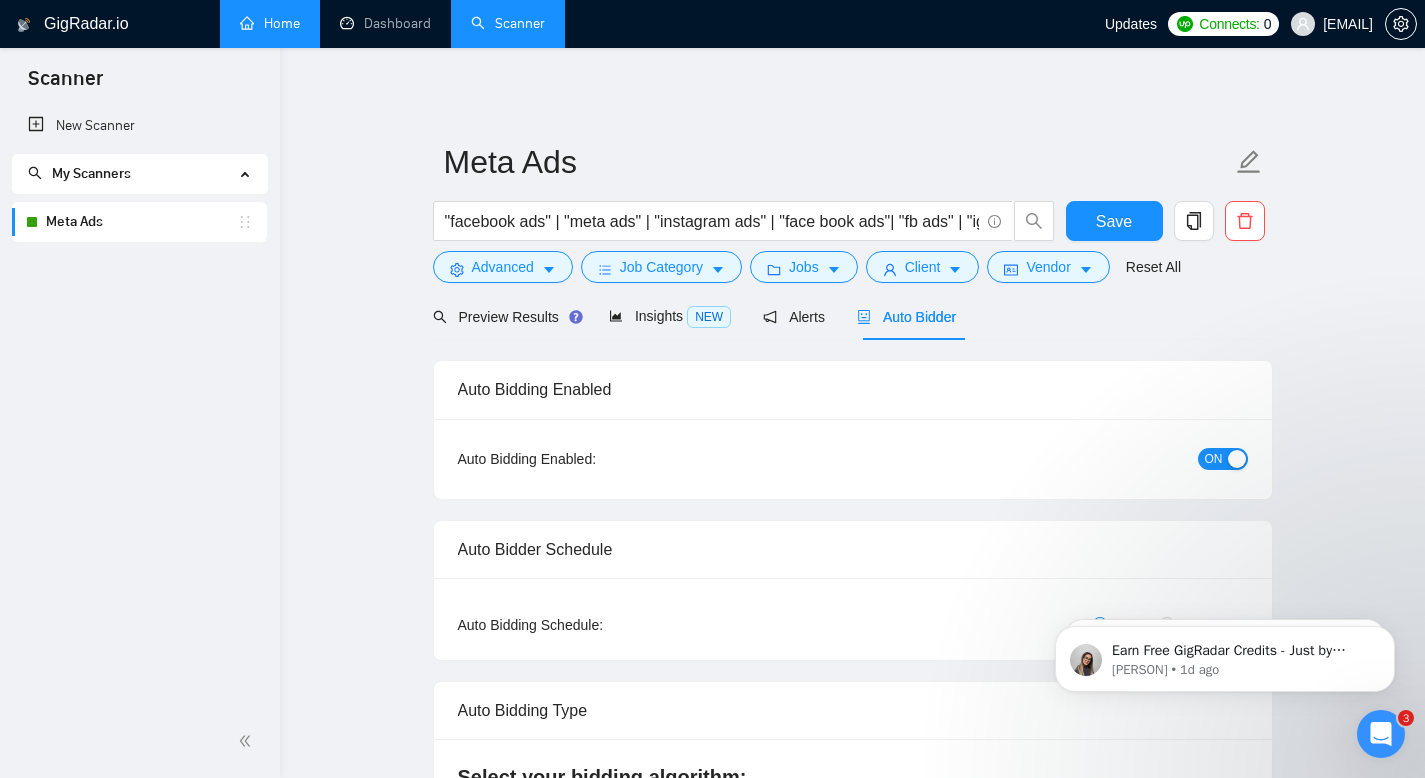 type 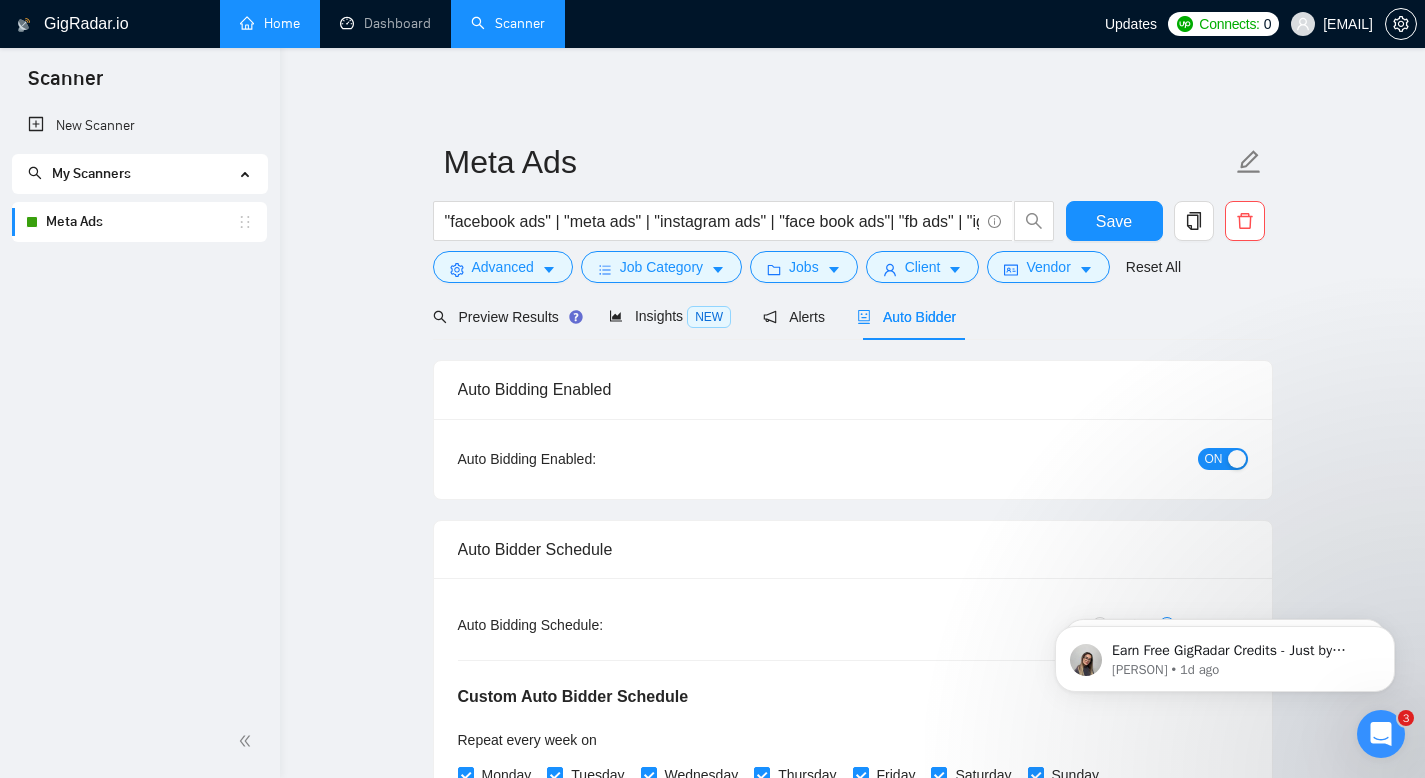 type 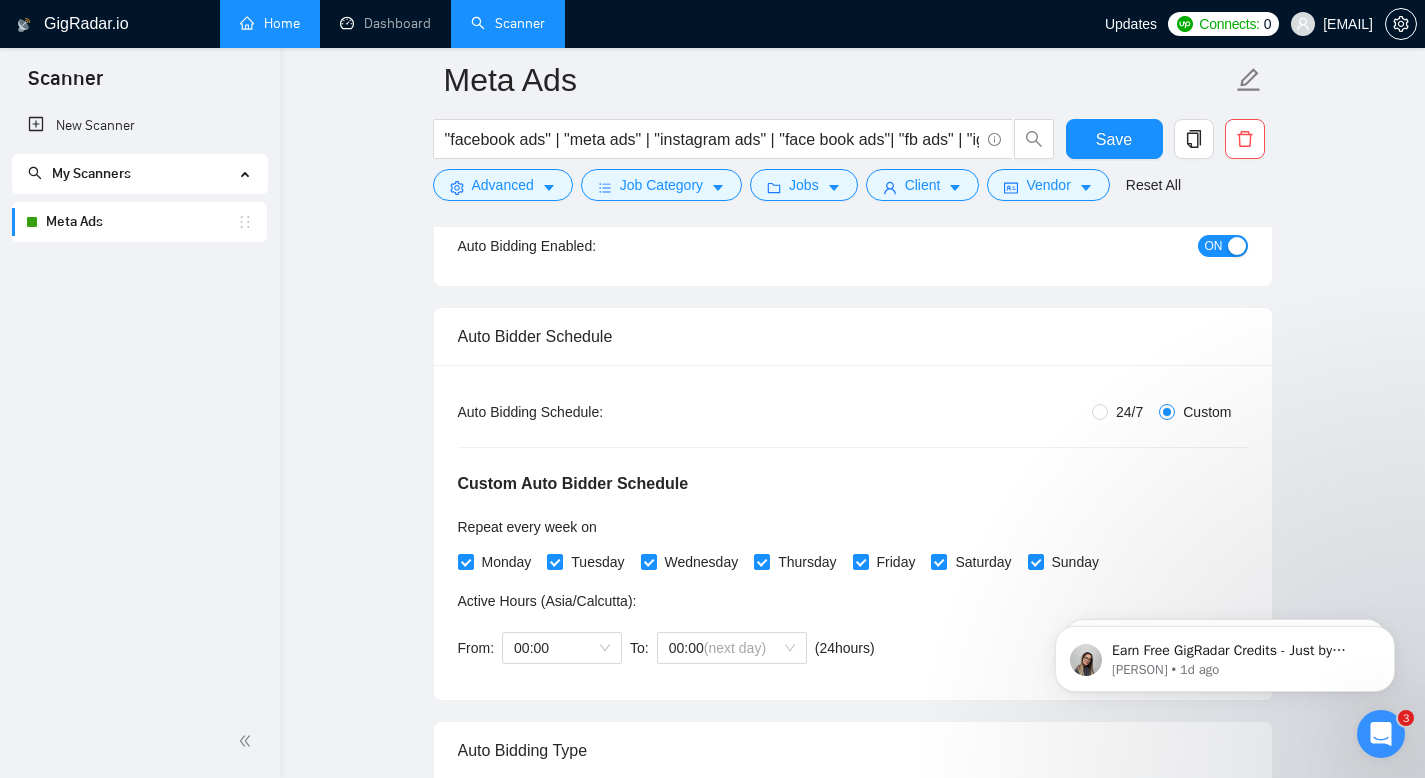 scroll, scrollTop: 222, scrollLeft: 0, axis: vertical 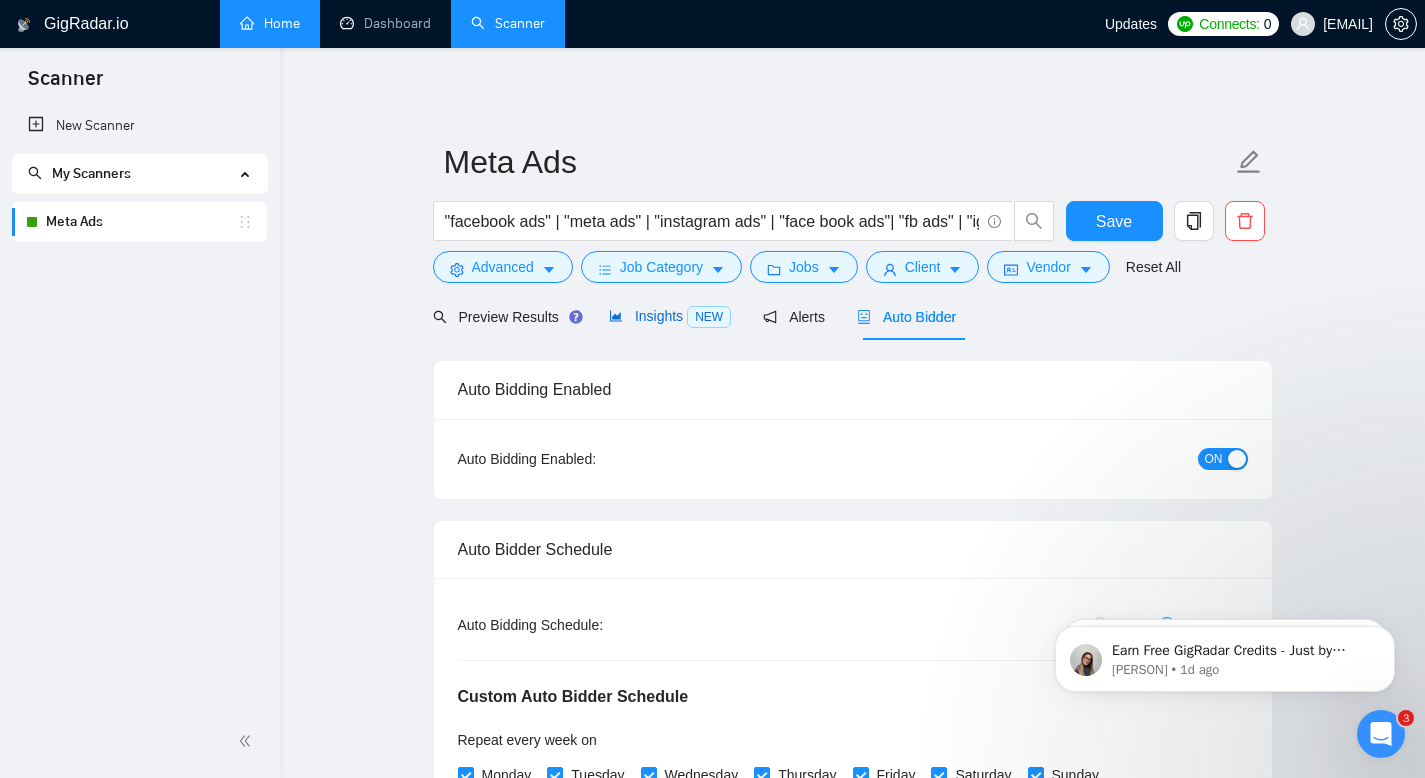 click on "Insights NEW" at bounding box center (670, 316) 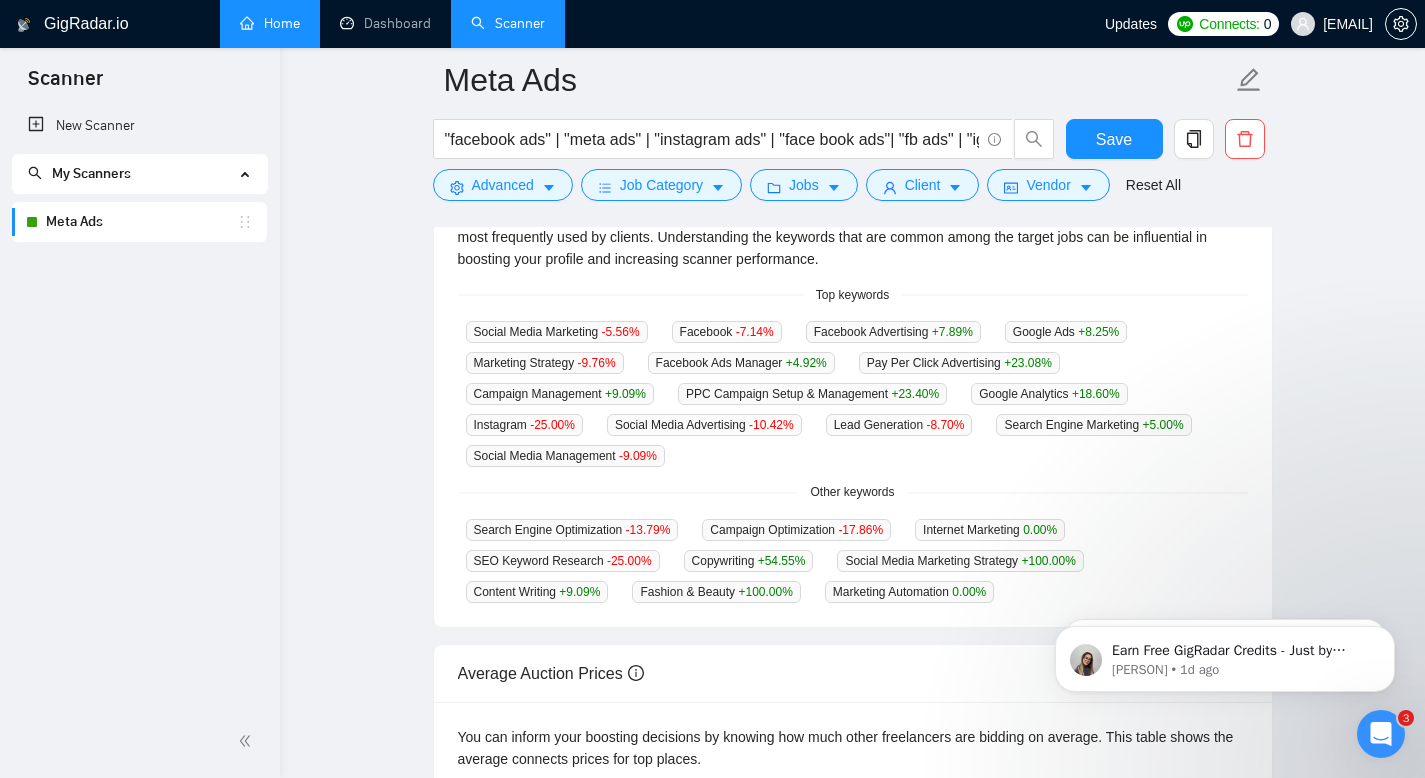 scroll, scrollTop: 470, scrollLeft: 0, axis: vertical 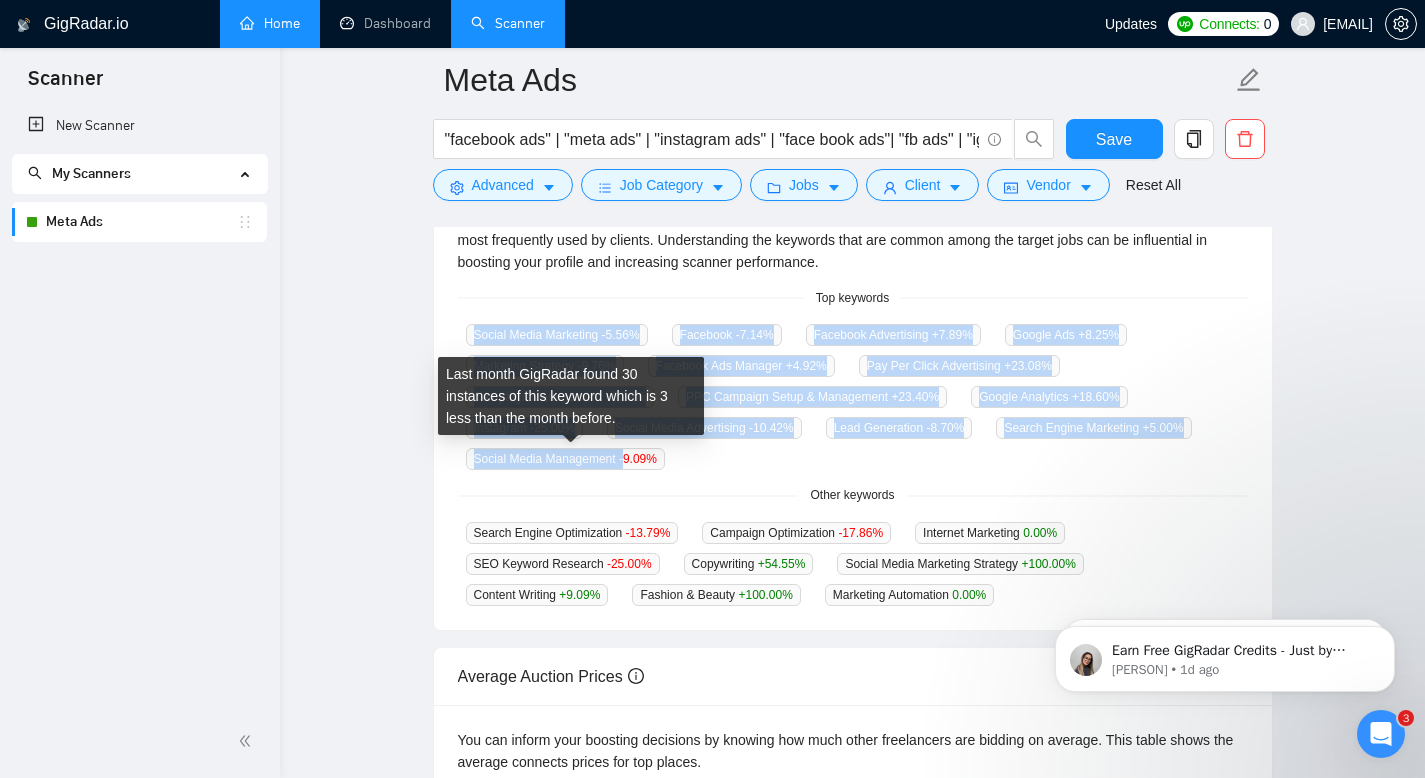 drag, startPoint x: 474, startPoint y: 333, endPoint x: 631, endPoint y: 450, distance: 195.80092 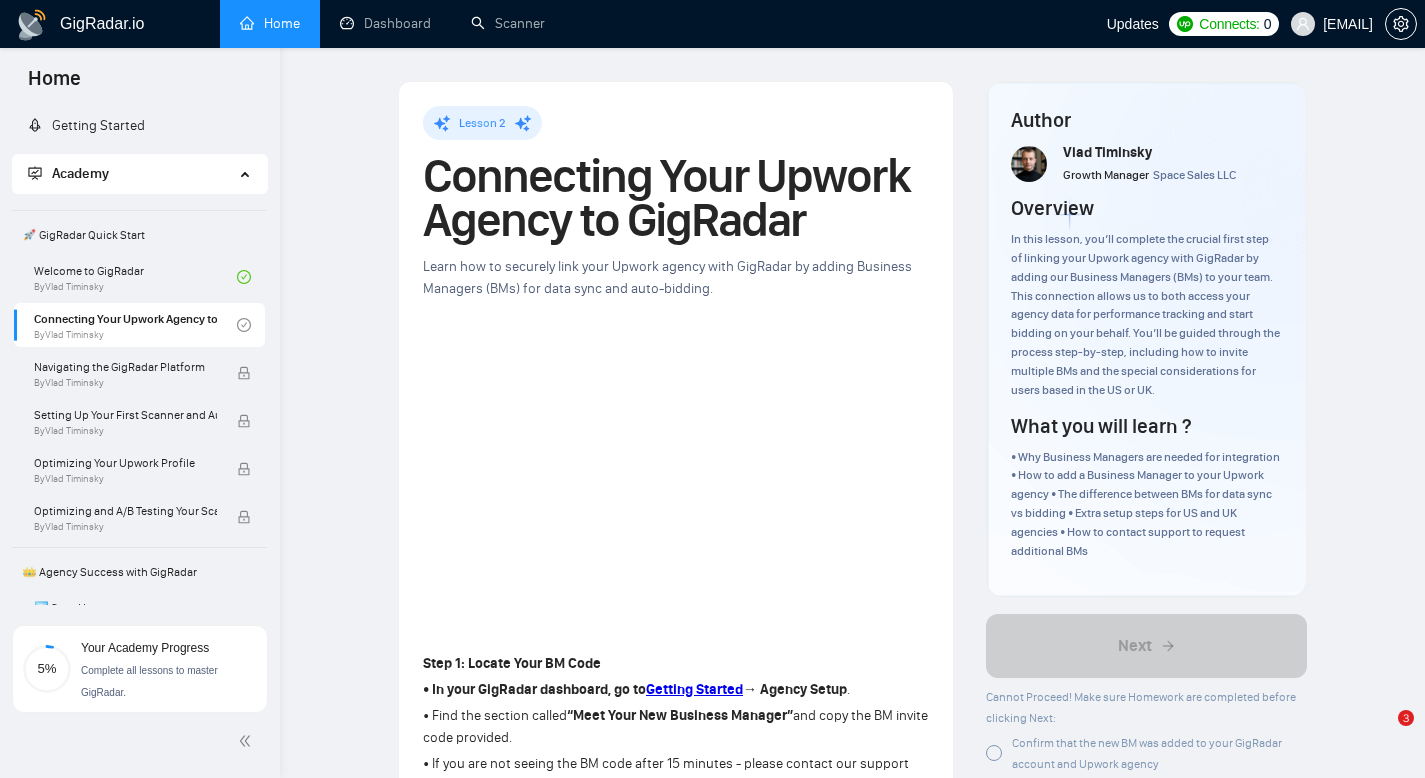 scroll, scrollTop: 888, scrollLeft: 0, axis: vertical 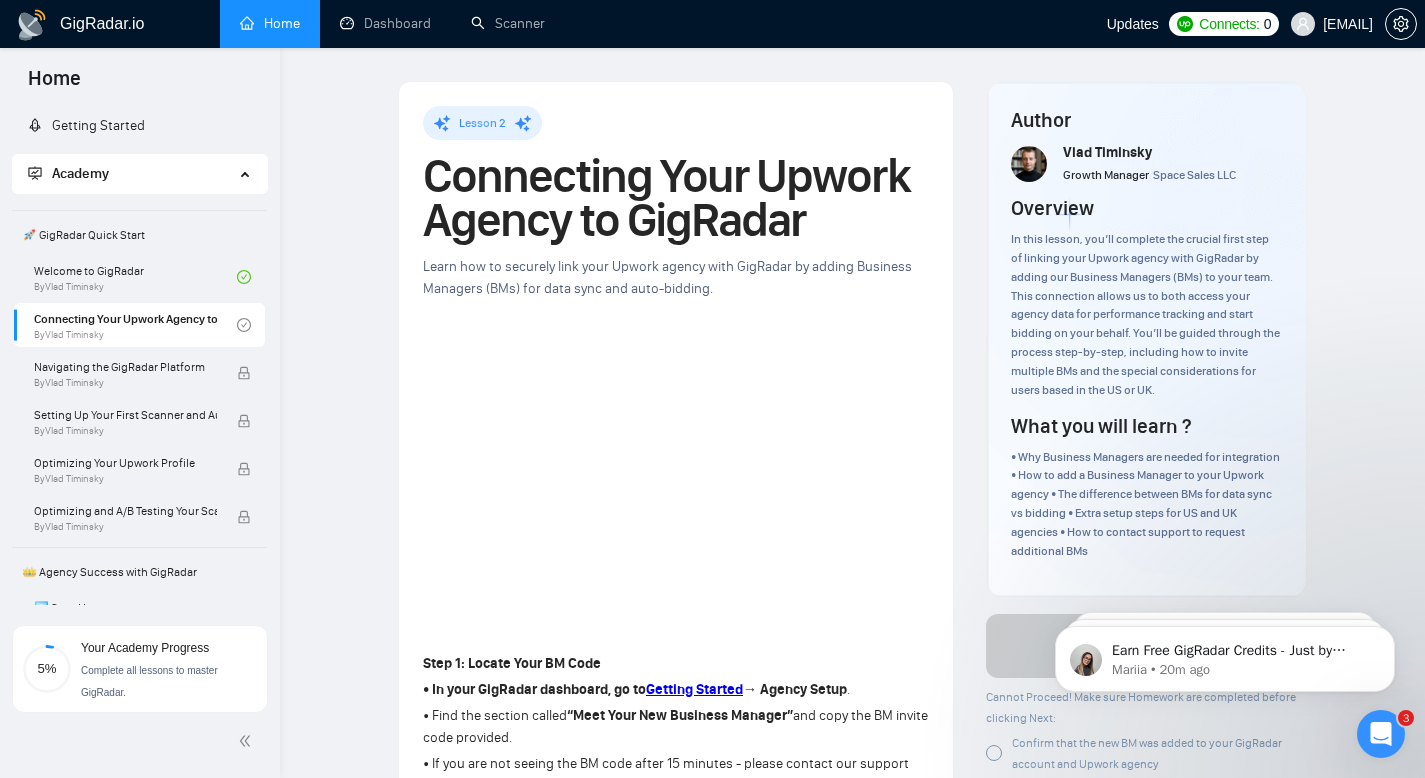 click on "Home" at bounding box center (270, 23) 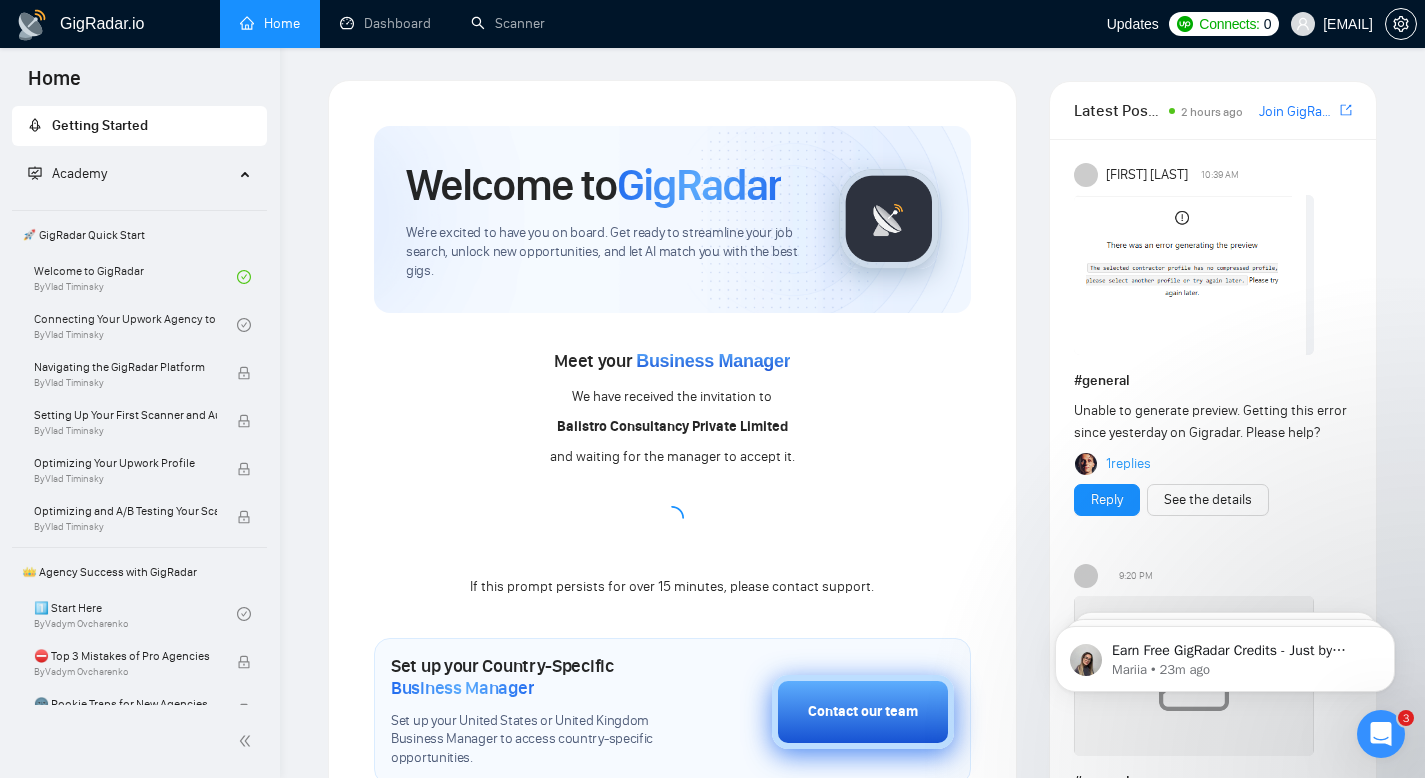 click on "Contact our team" at bounding box center (863, 712) 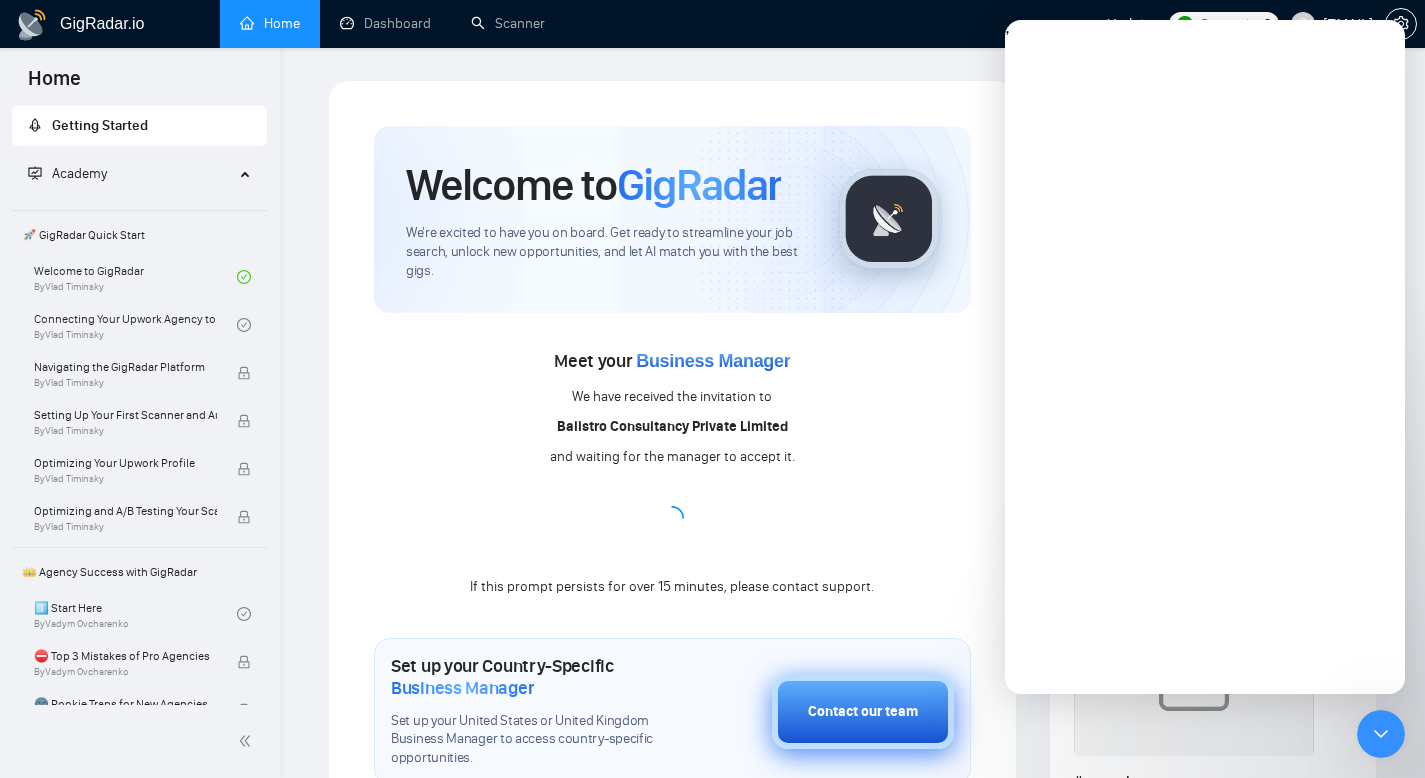 scroll, scrollTop: 0, scrollLeft: 0, axis: both 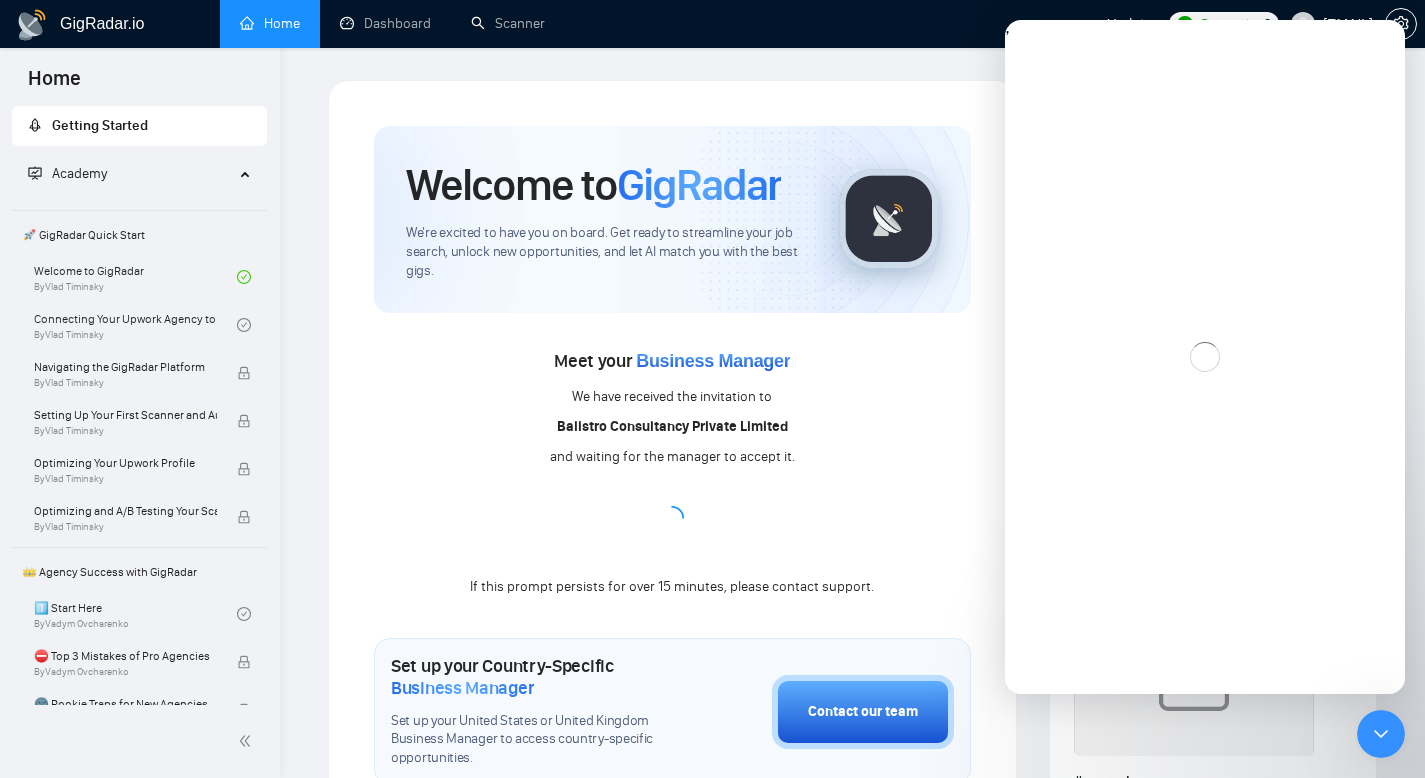click on "Meet your   Business Manager We have received the invitation to  Balistro Consultancy Private Limited  and waiting for the manager to accept it.    If this prompt persists for over 15 minutes, please contact support." at bounding box center [672, 472] 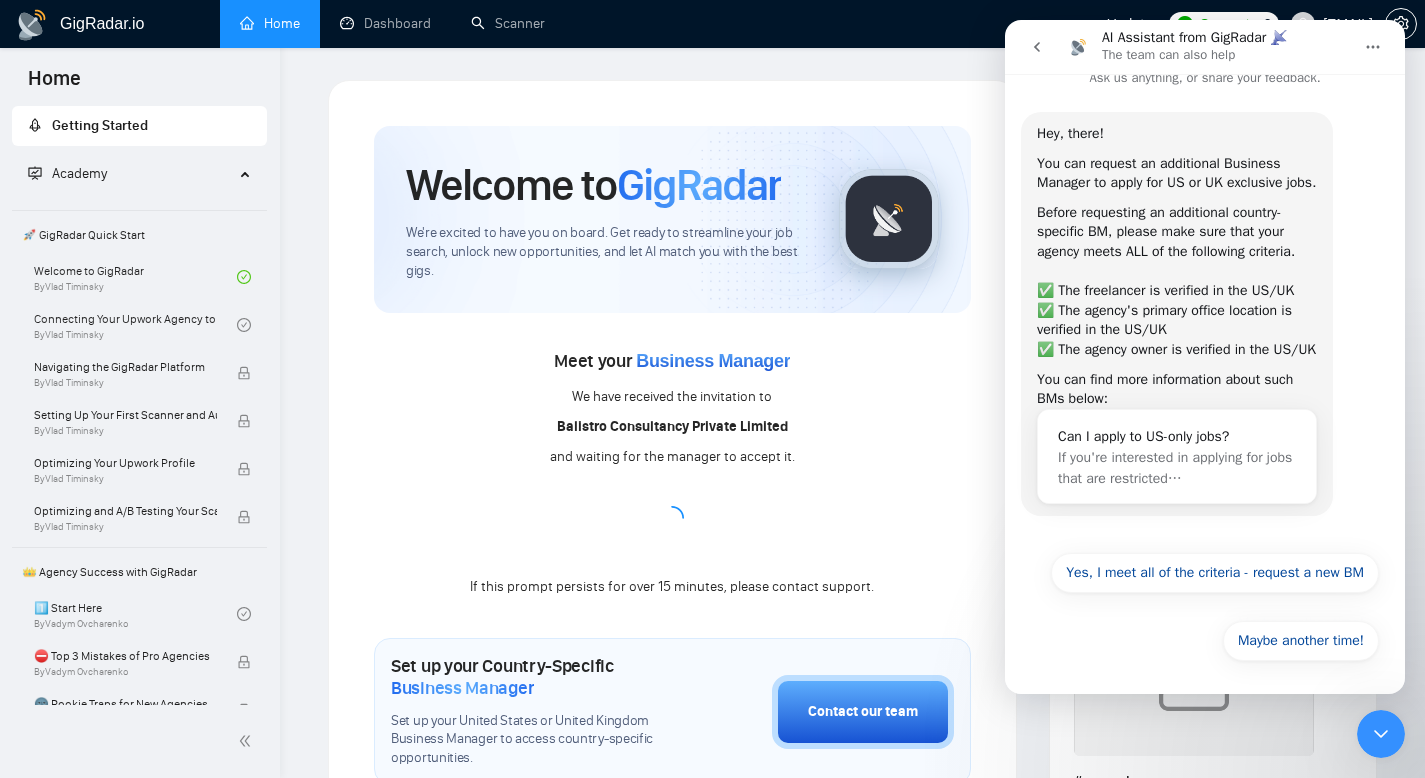 scroll, scrollTop: 62, scrollLeft: 0, axis: vertical 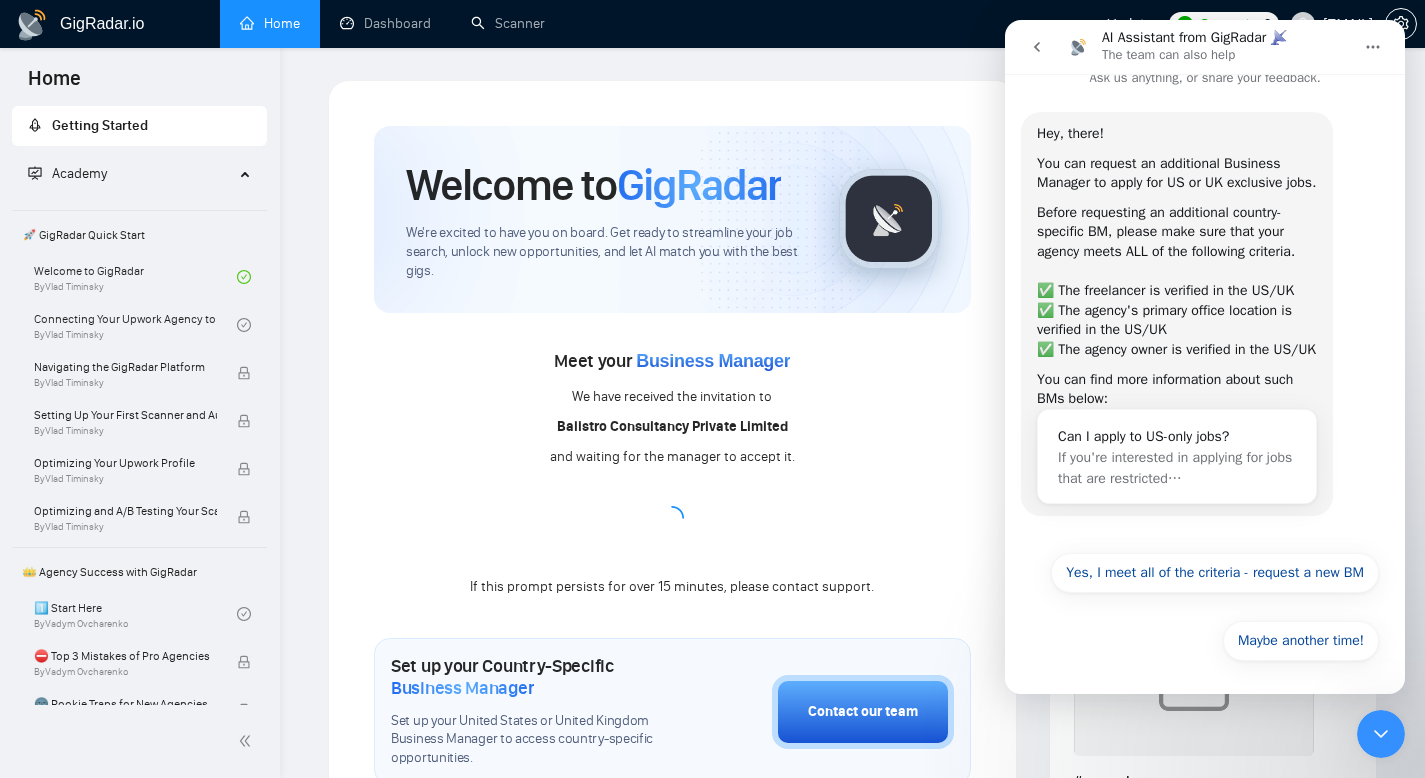 click on "Meet your   Business Manager We have received the invitation to  Balistro Consultancy Private Limited  and waiting for the manager to accept it.    If this prompt persists for over 15 minutes, please contact support." at bounding box center [672, 472] 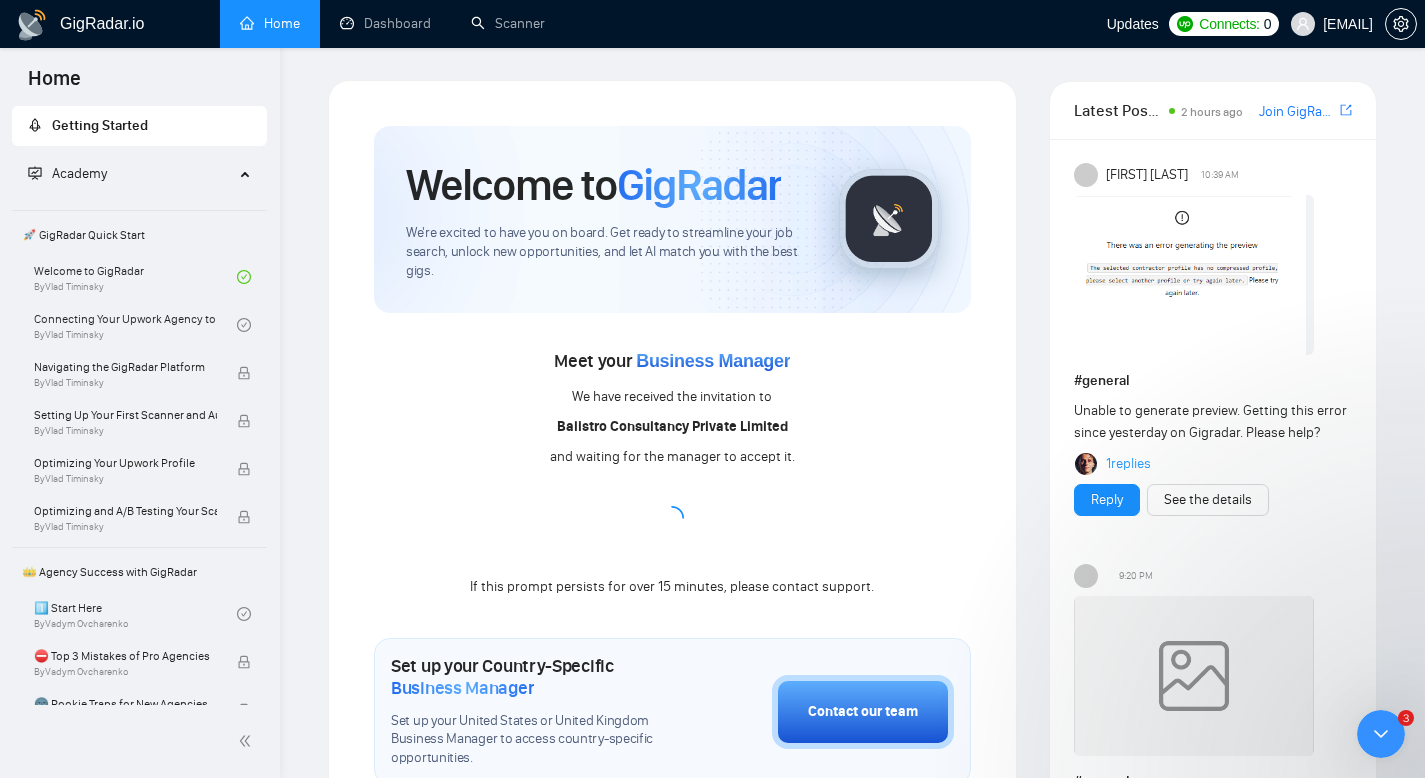 scroll, scrollTop: 0, scrollLeft: 0, axis: both 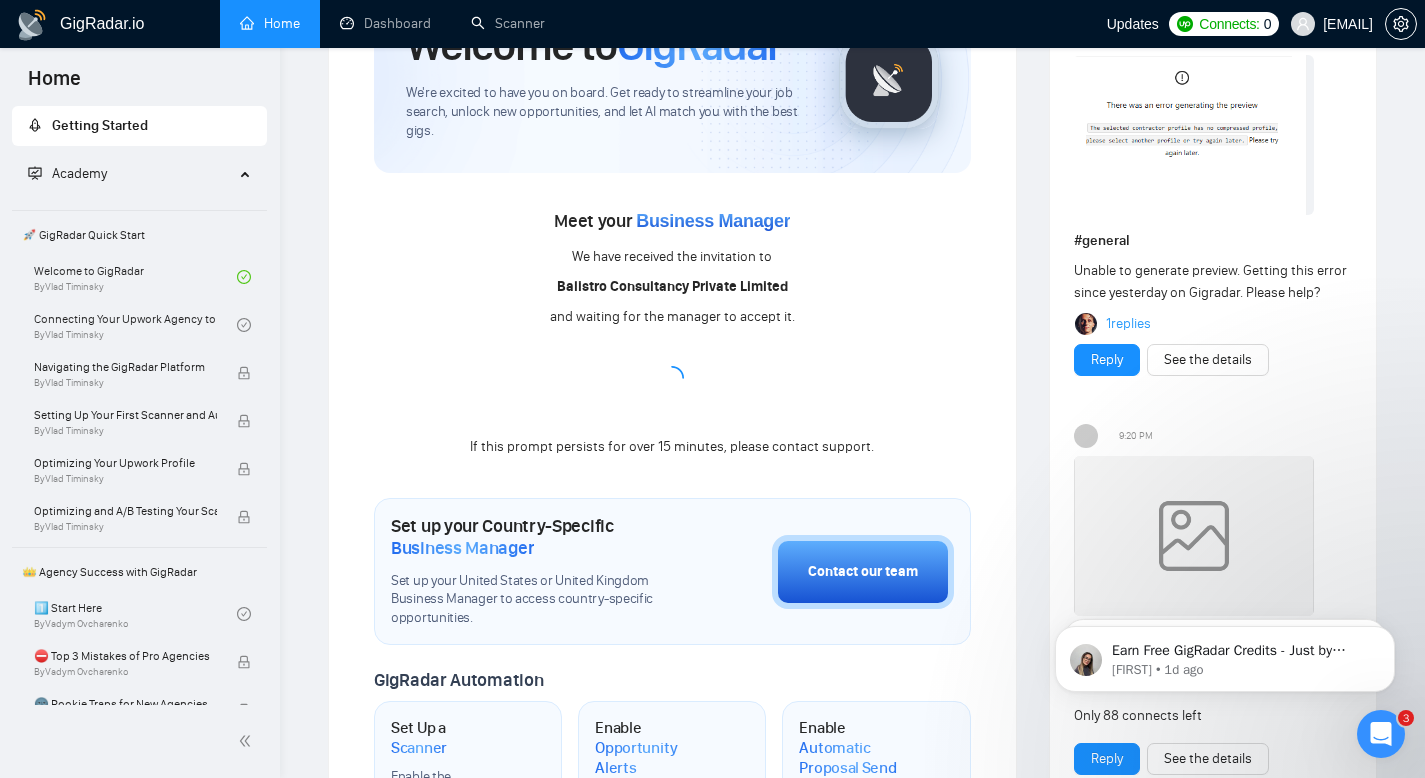 click at bounding box center [1381, 734] 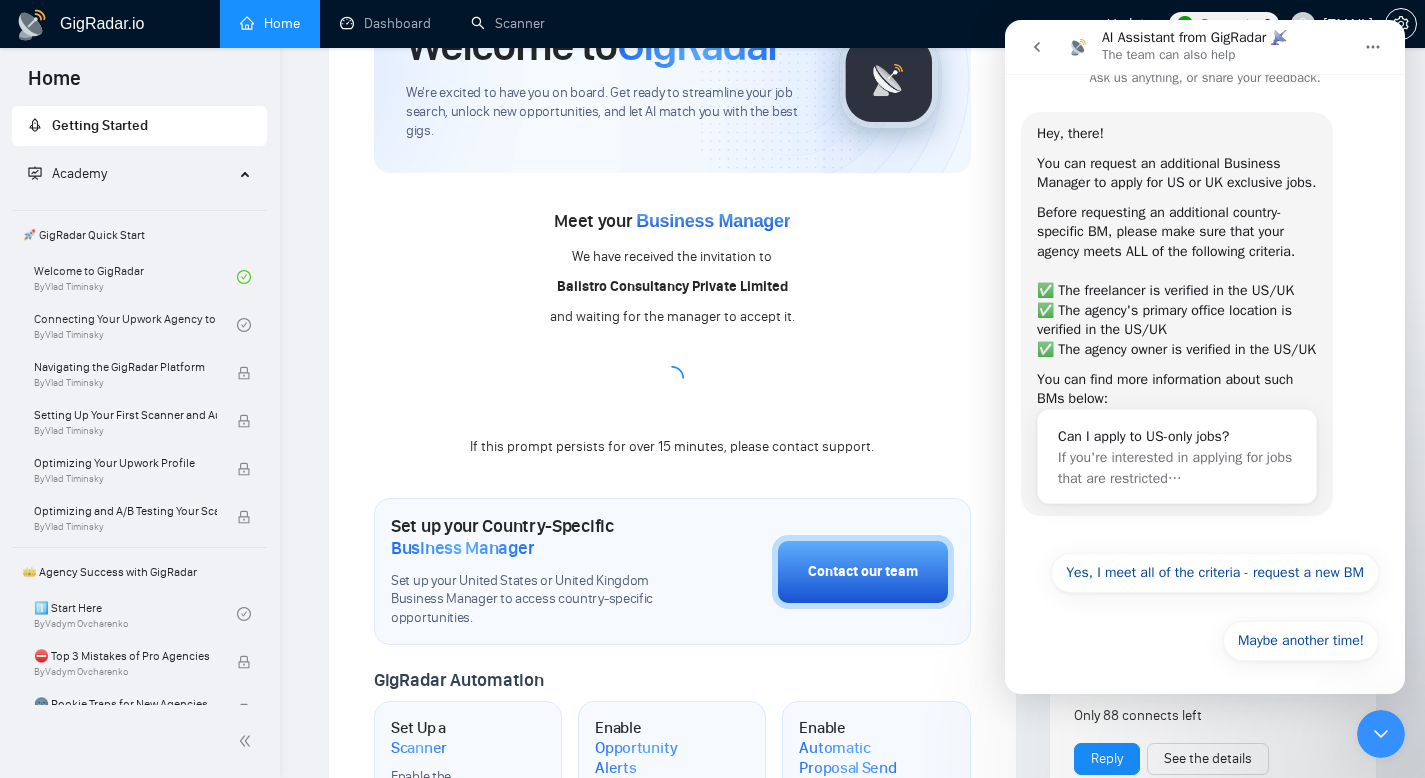 scroll, scrollTop: 62, scrollLeft: 0, axis: vertical 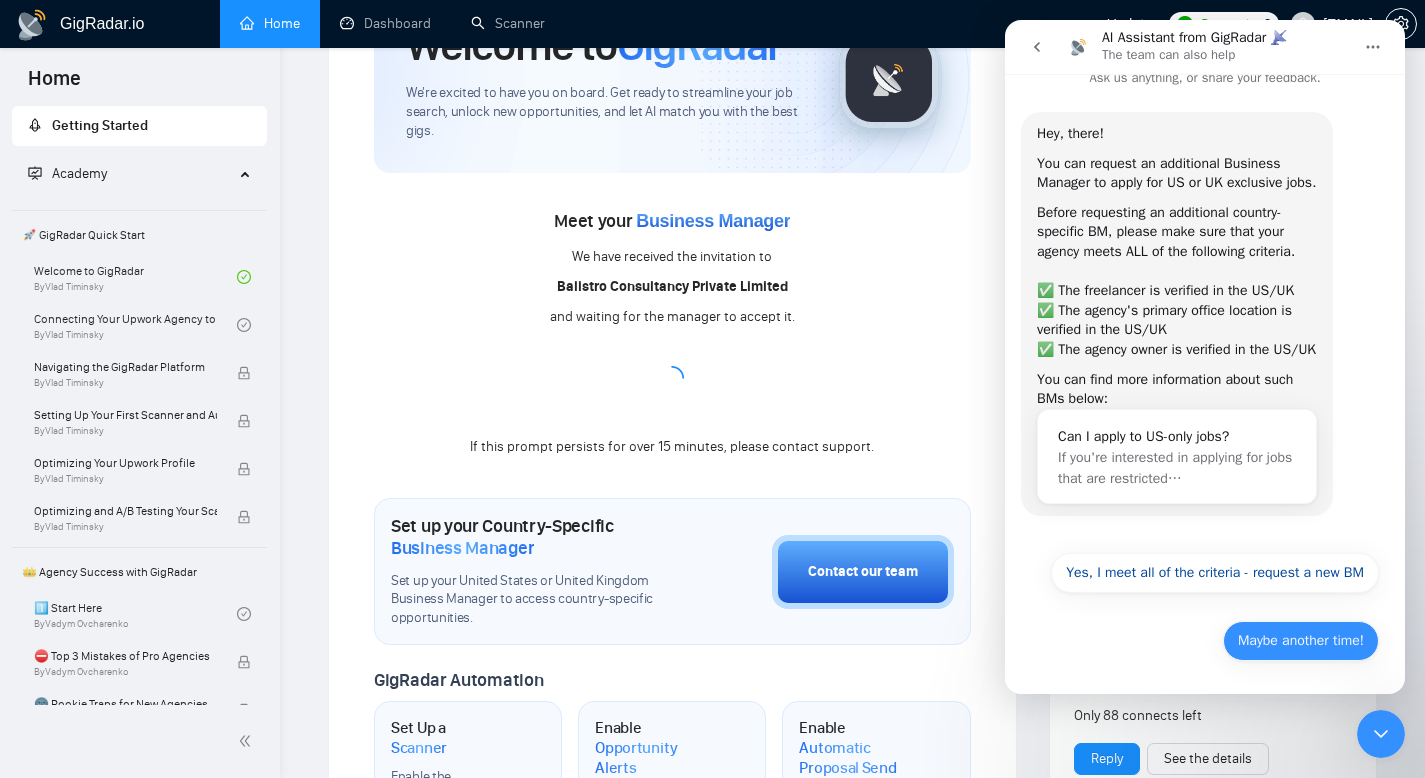 click on "Maybe another time!" at bounding box center [1301, 641] 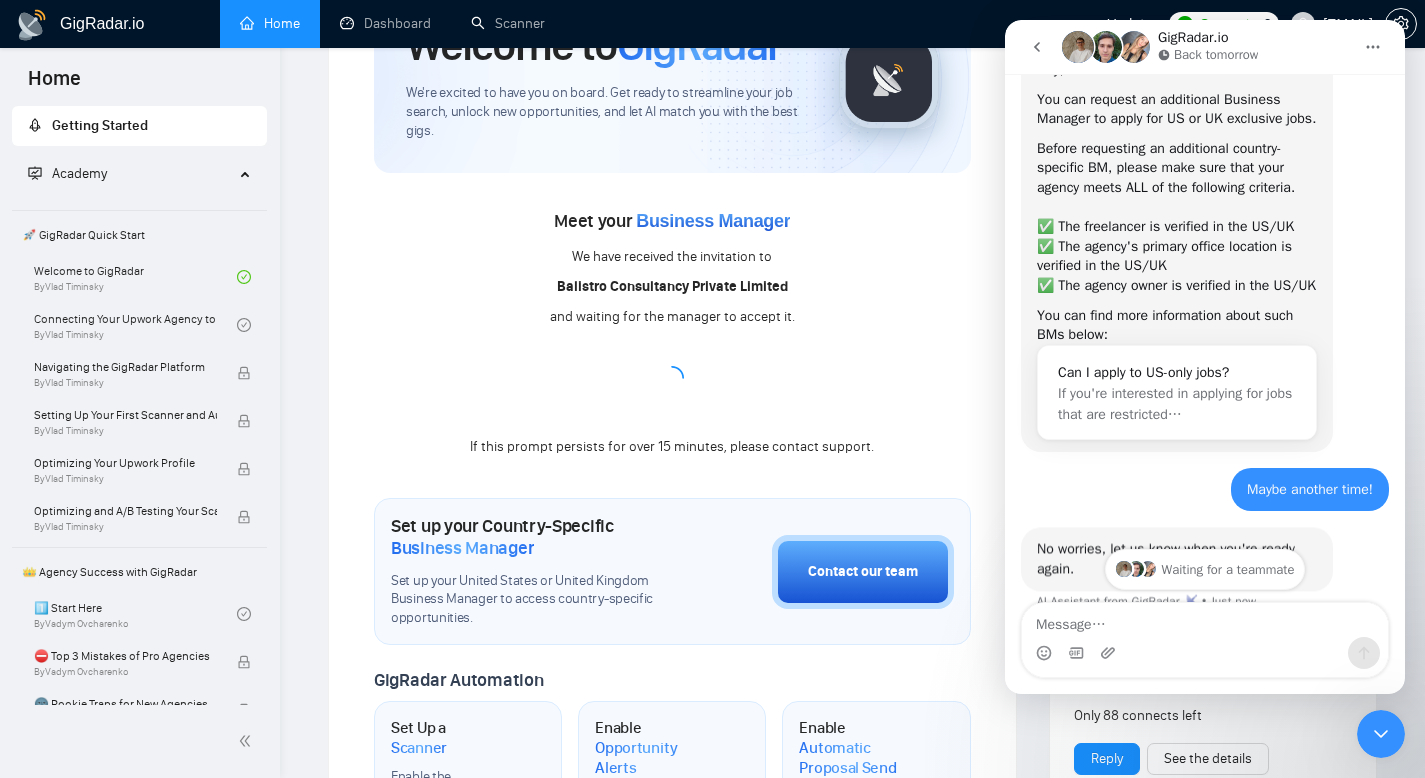 scroll, scrollTop: 93, scrollLeft: 0, axis: vertical 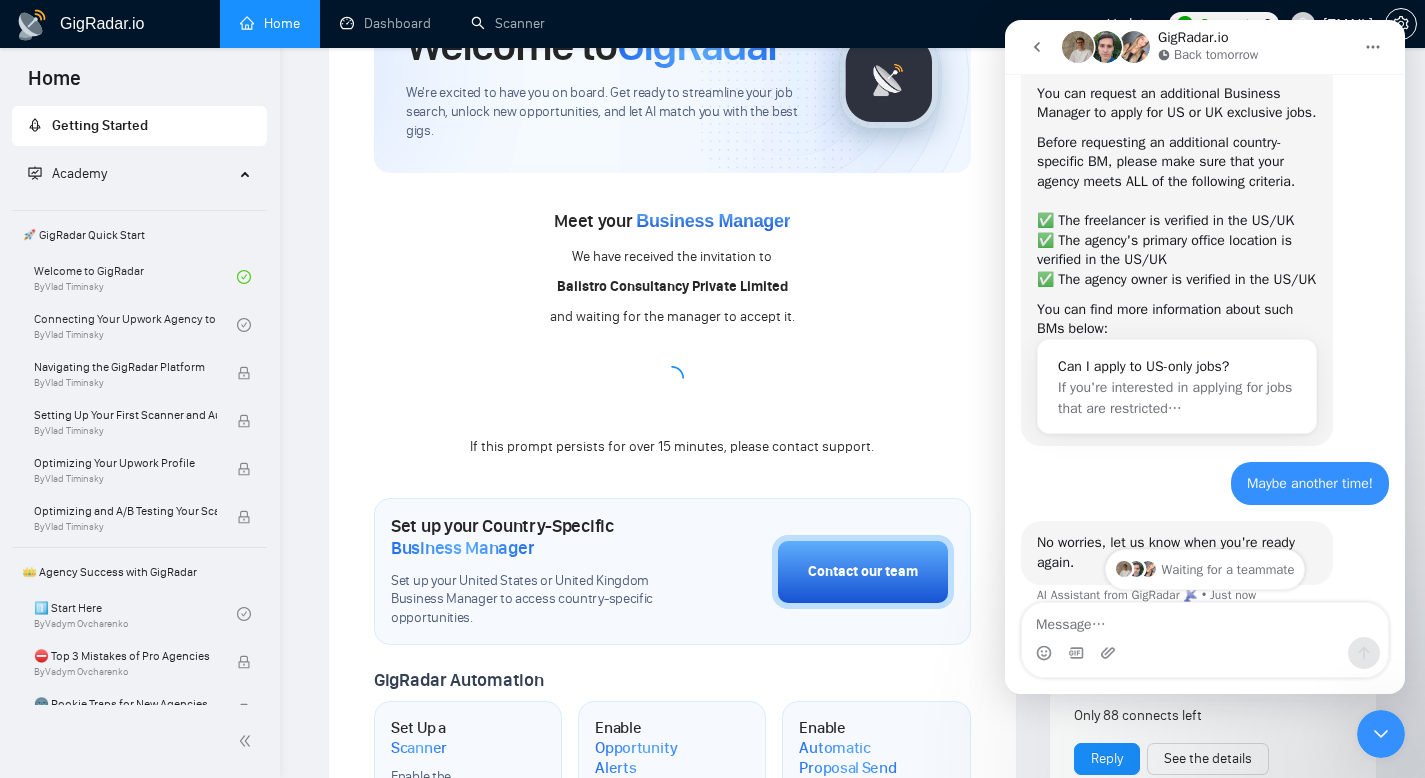 click on "If this prompt persists for over 15 minutes, please contact support." at bounding box center [672, 447] 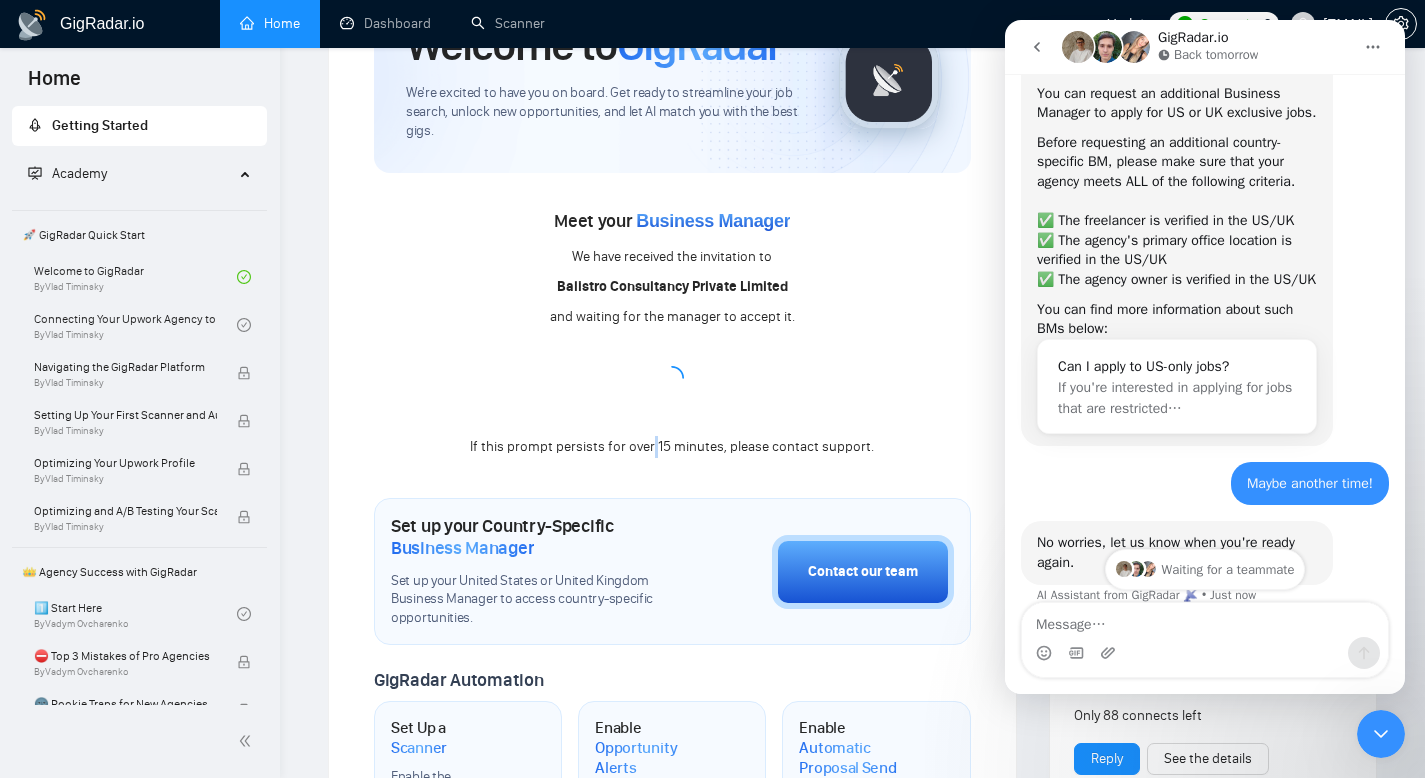 click on "If this prompt persists for over 15 minutes, please contact support." at bounding box center [672, 447] 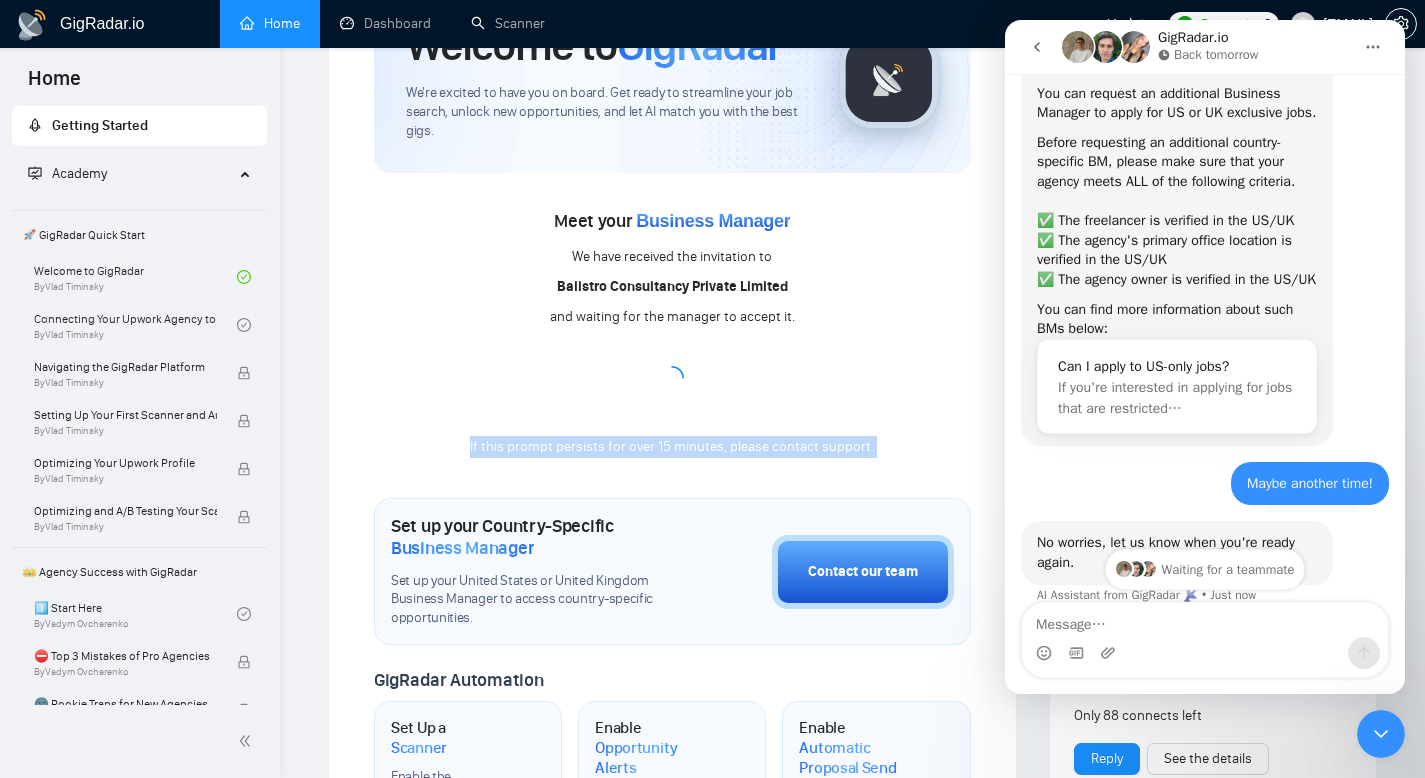 click on "If this prompt persists for over 15 minutes, please contact support." at bounding box center (672, 447) 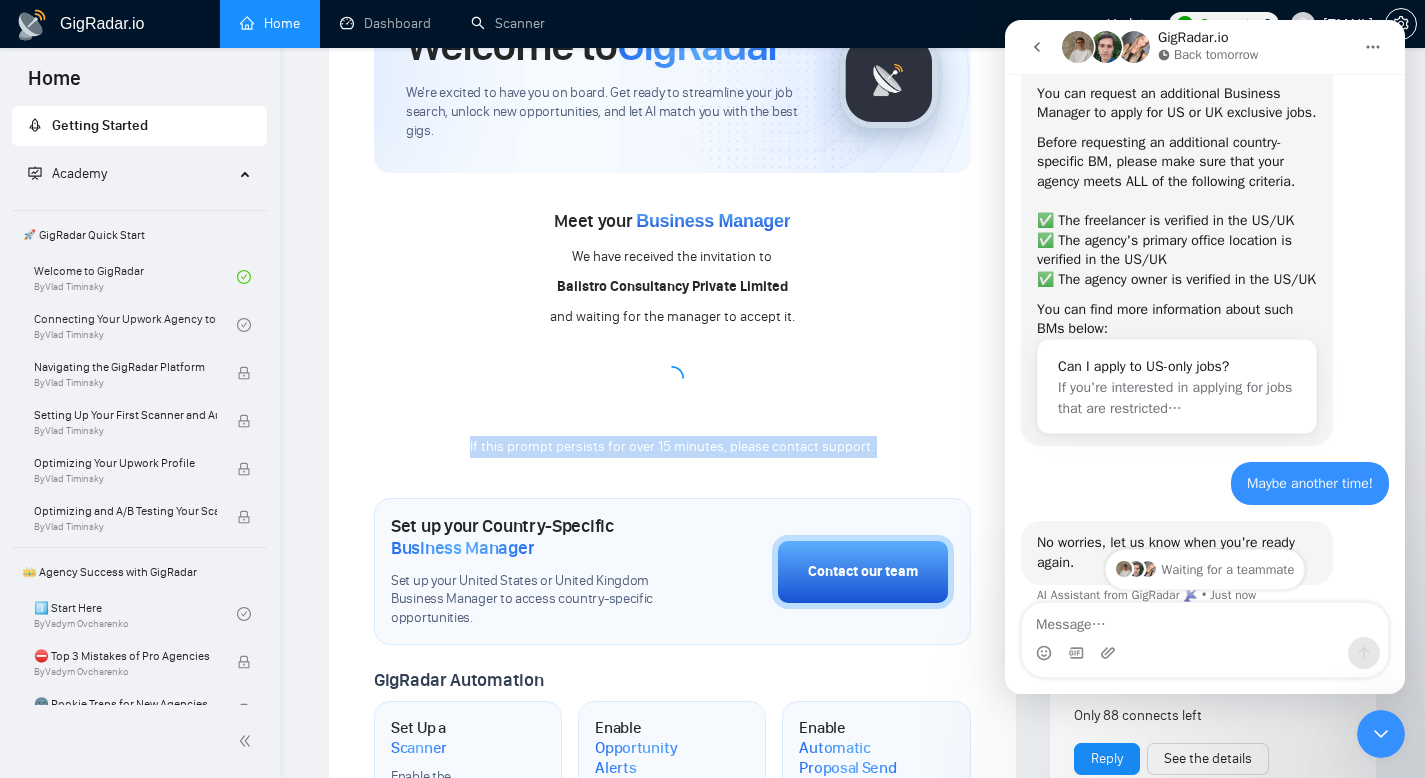 copy on "If this prompt persists for over 15 minutes, please contact support." 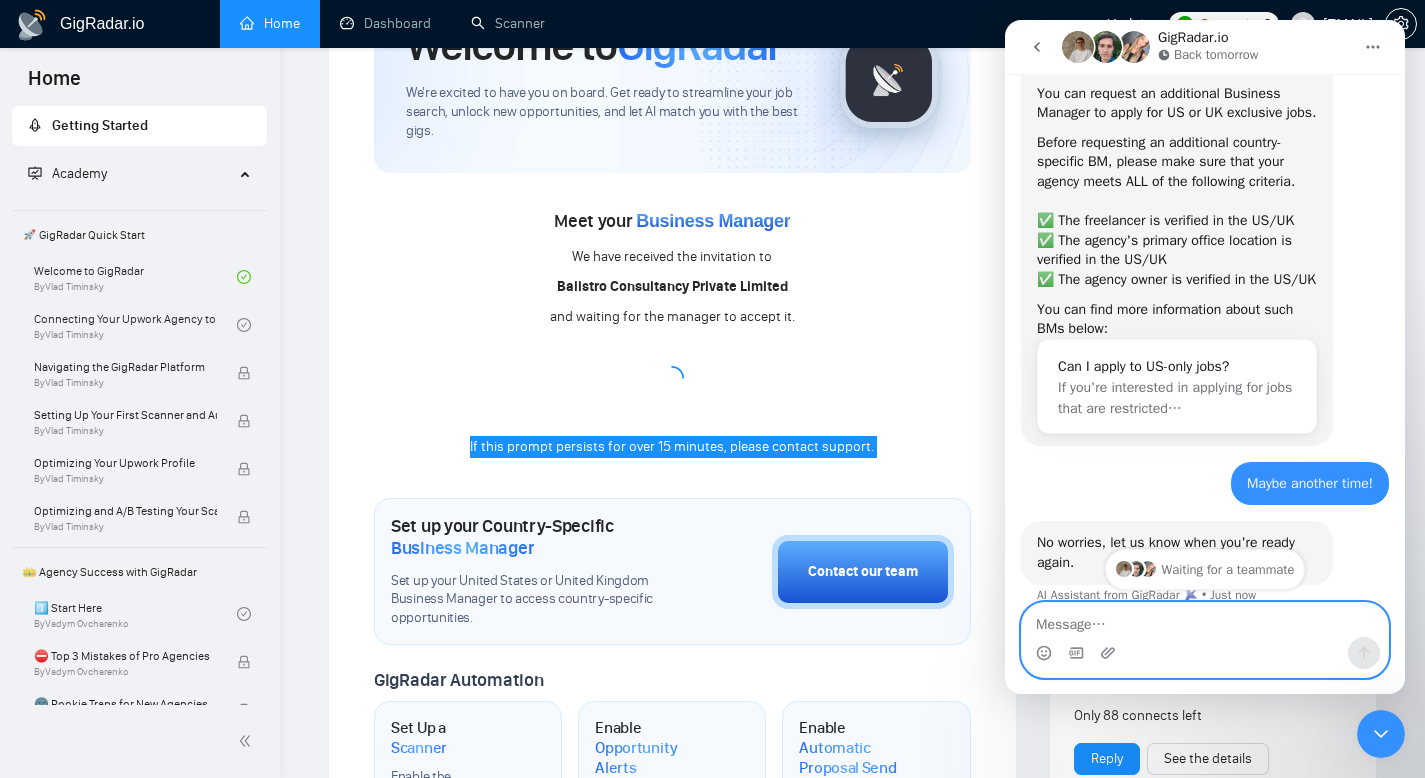 click at bounding box center (1205, 620) 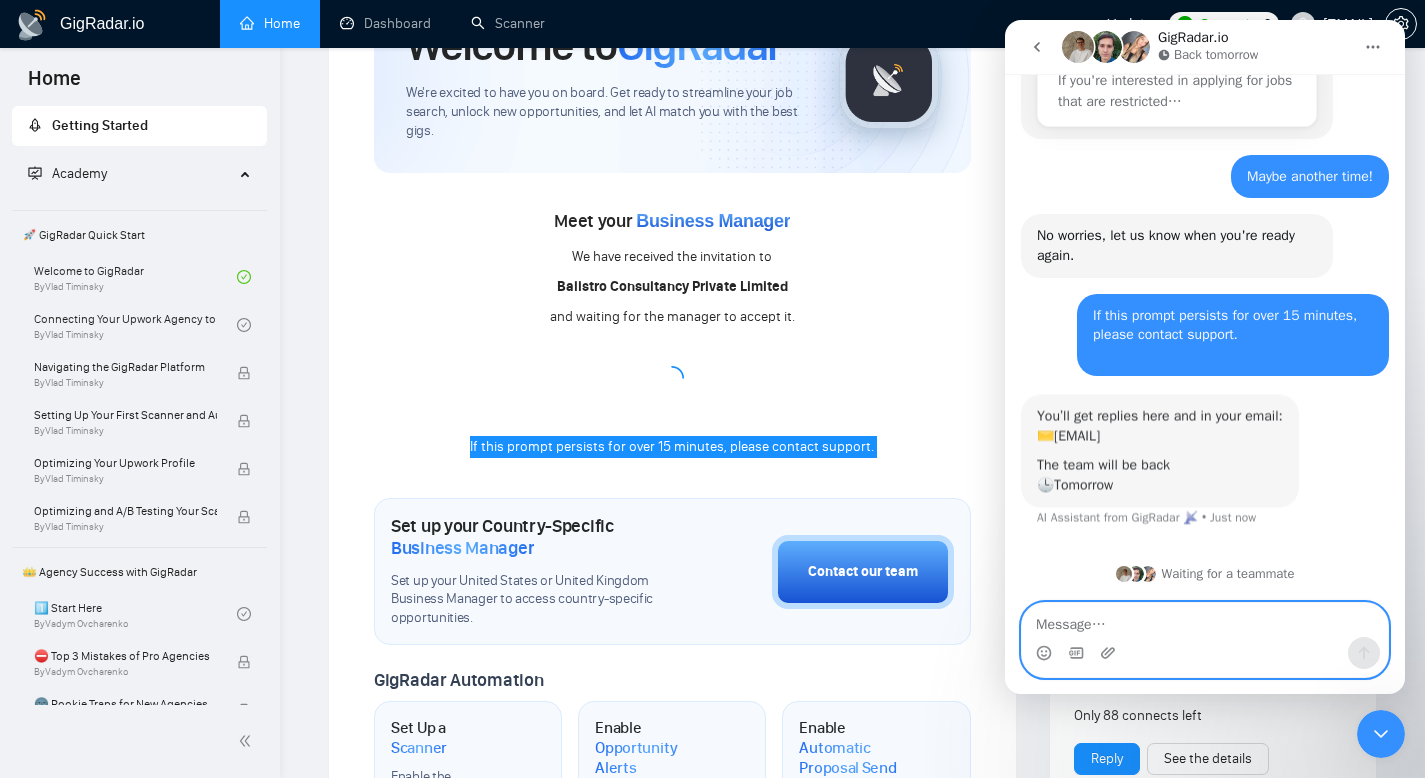 scroll, scrollTop: 439, scrollLeft: 0, axis: vertical 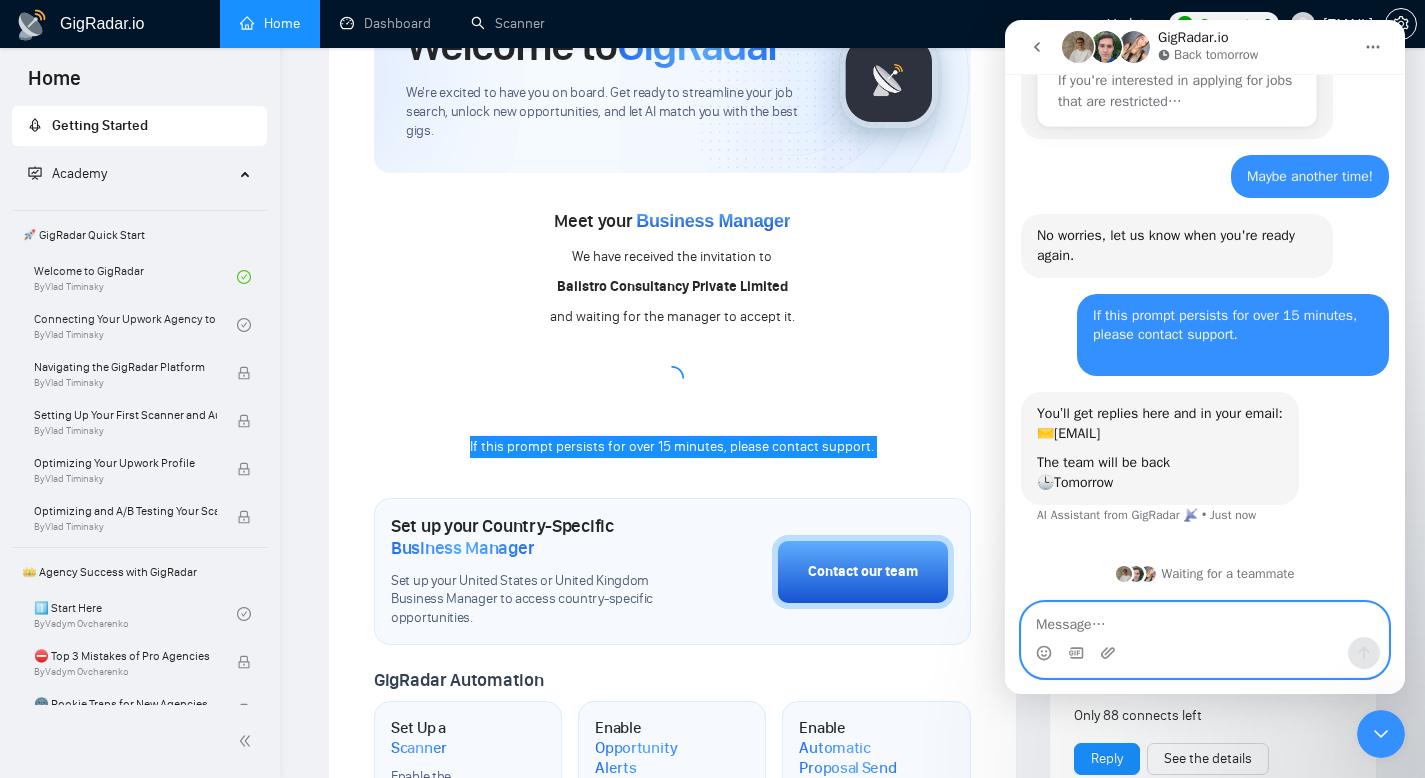 paste 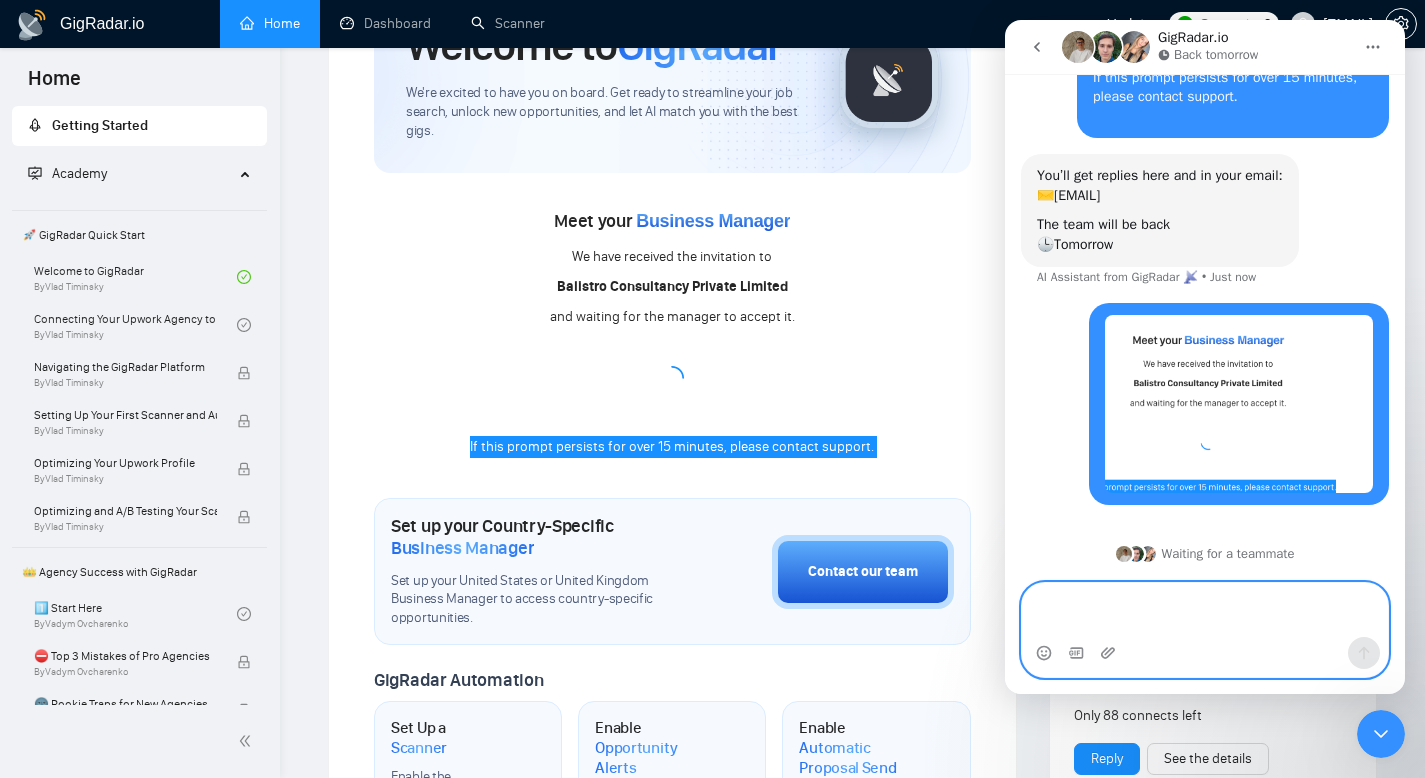 scroll, scrollTop: 677, scrollLeft: 0, axis: vertical 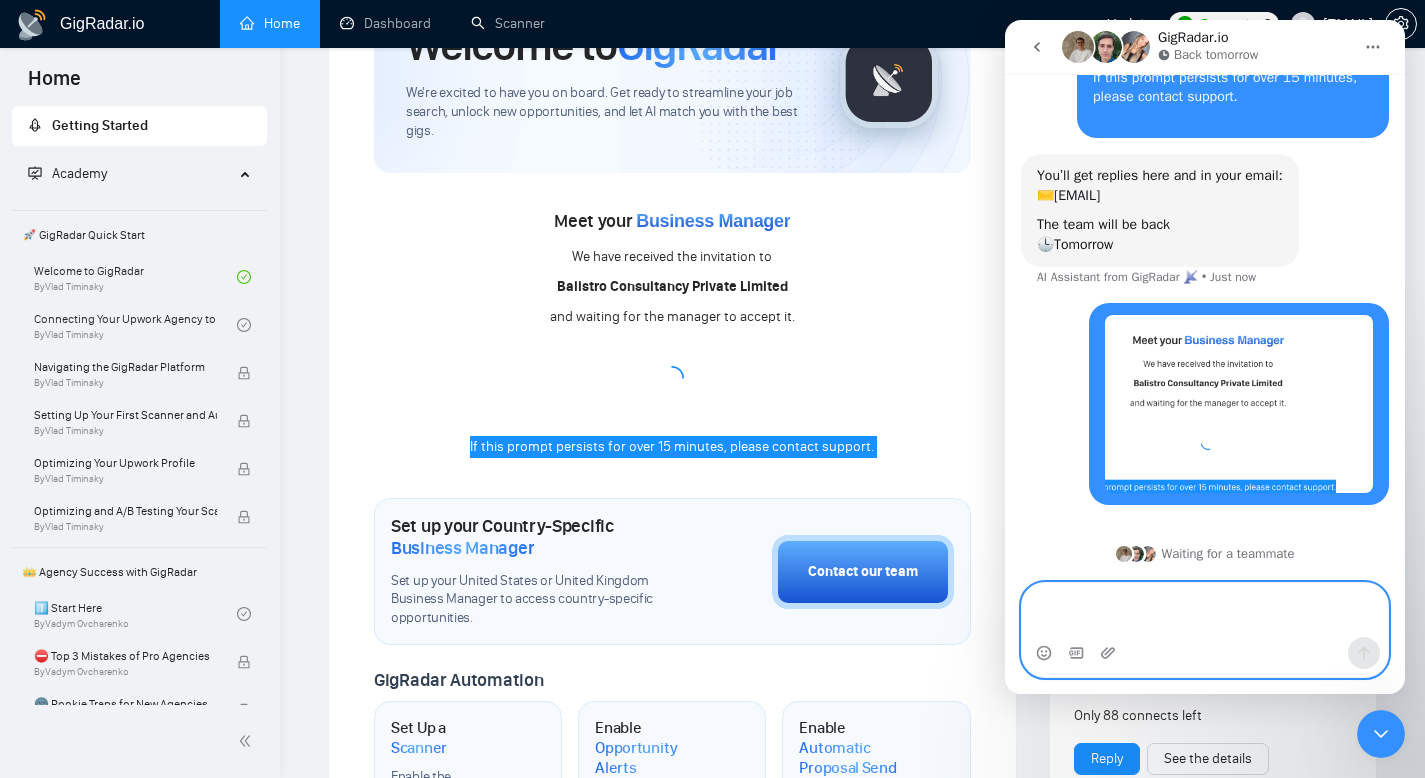 type 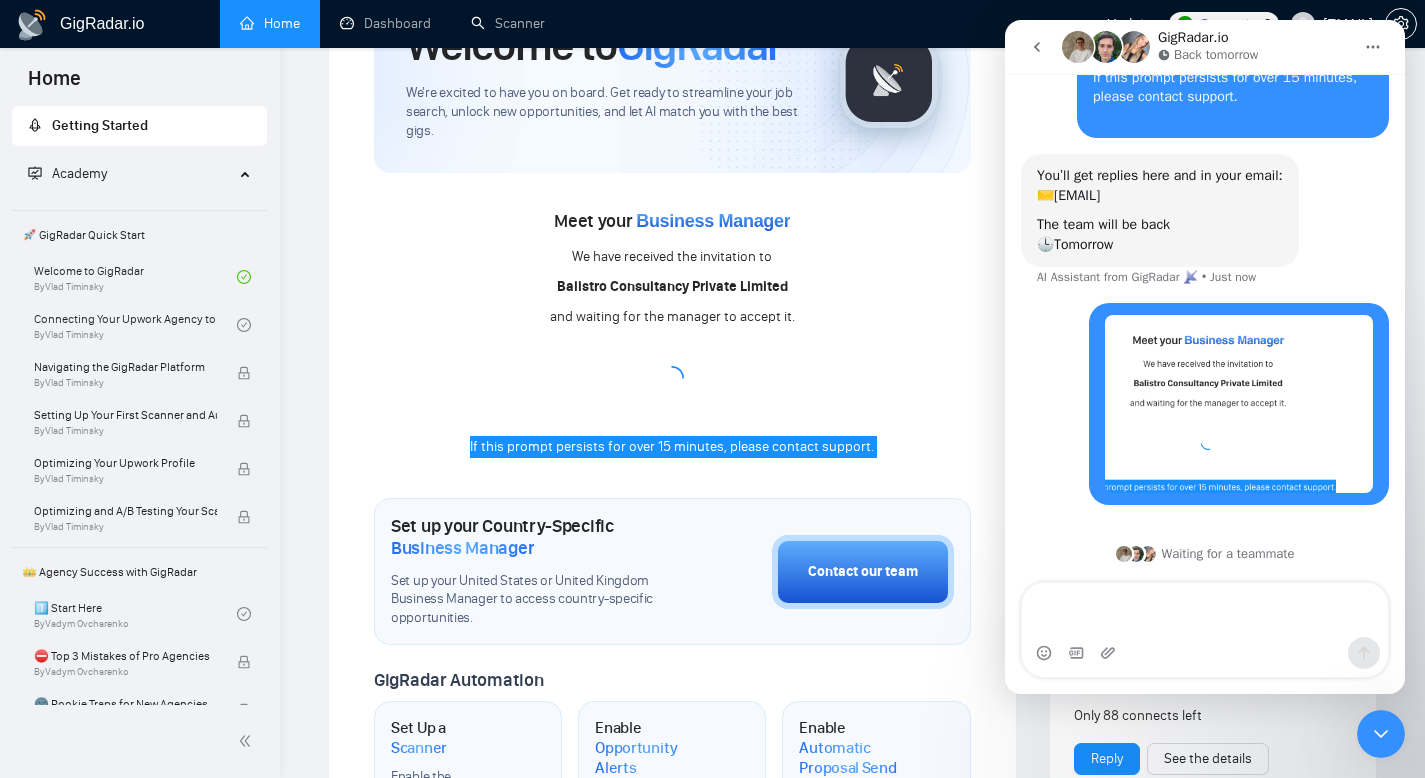 click at bounding box center (1124, 554) 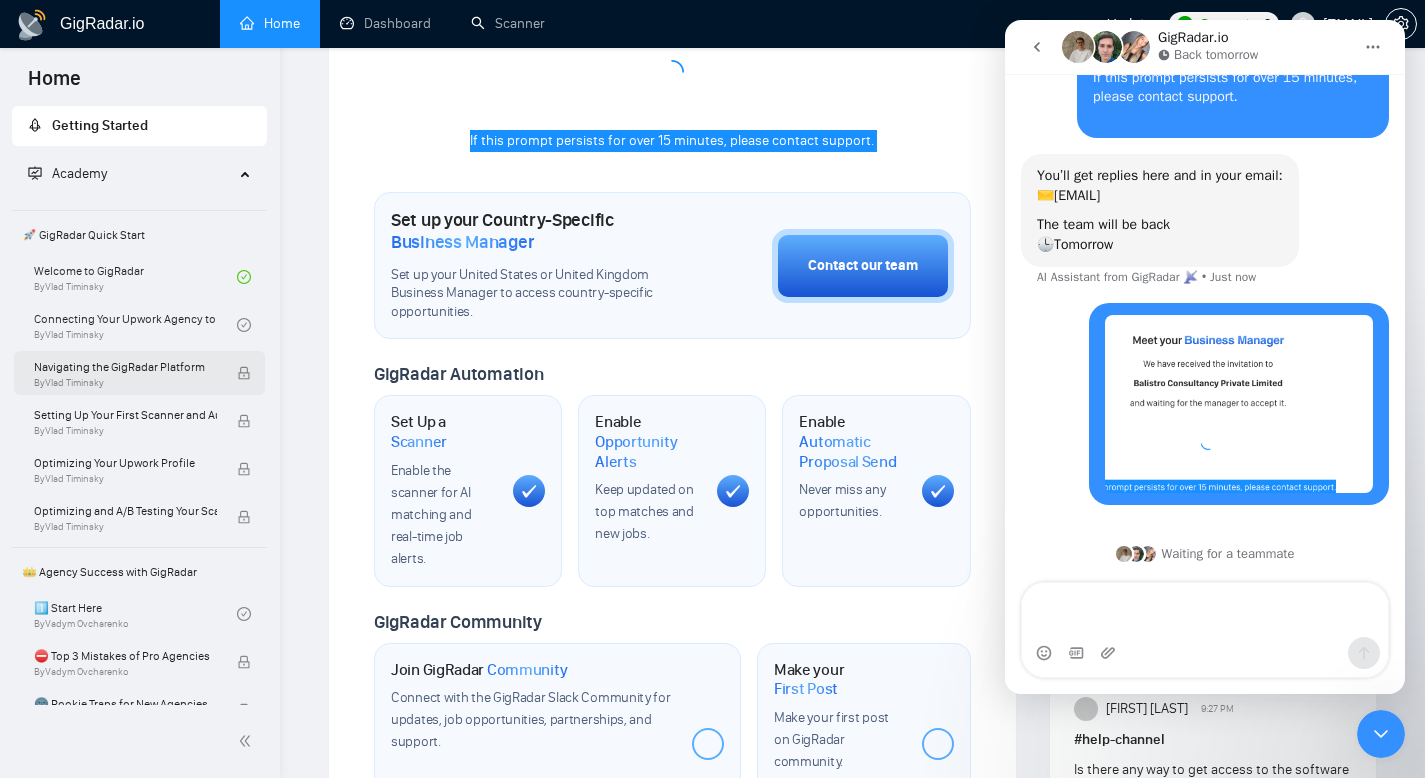 scroll, scrollTop: 282, scrollLeft: 0, axis: vertical 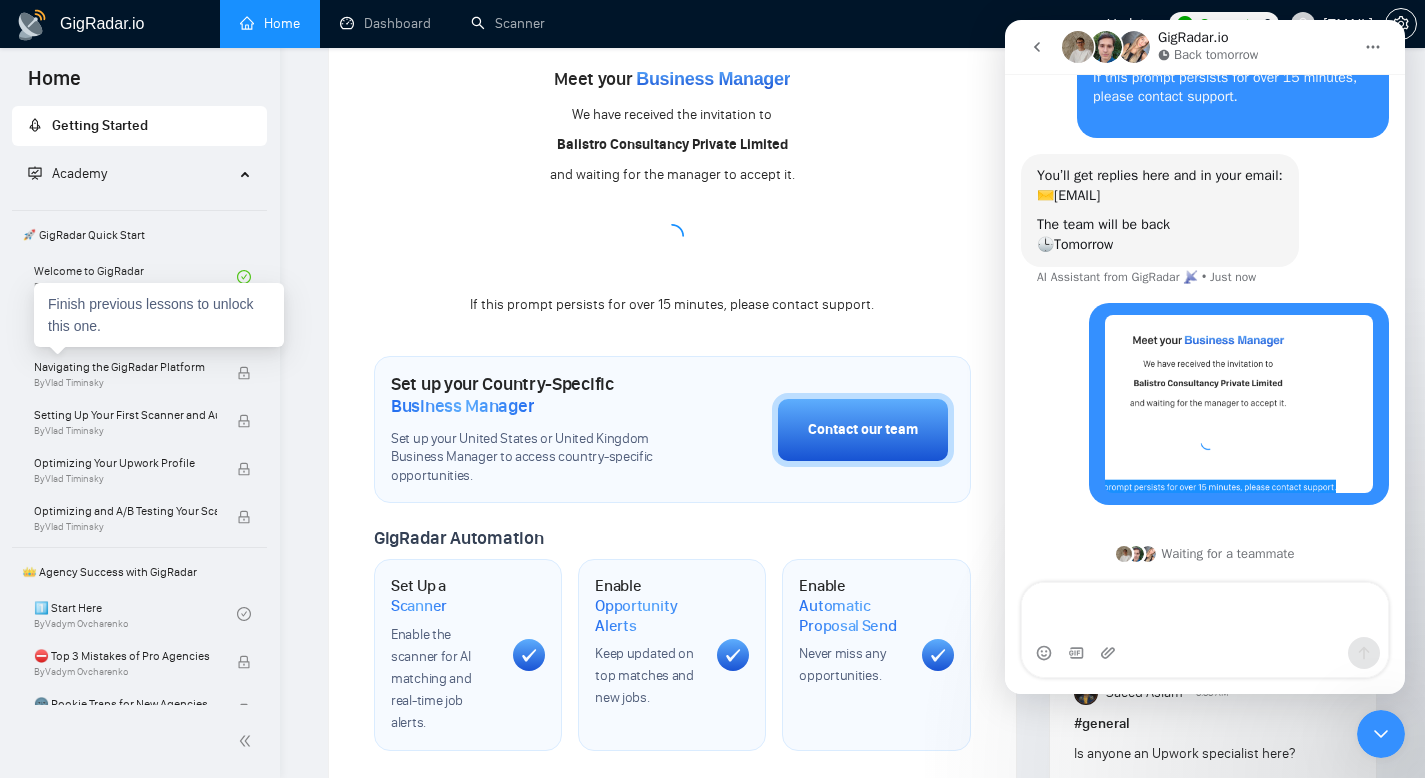 click on "Finish previous lessons to unlock this one." at bounding box center (159, 315) 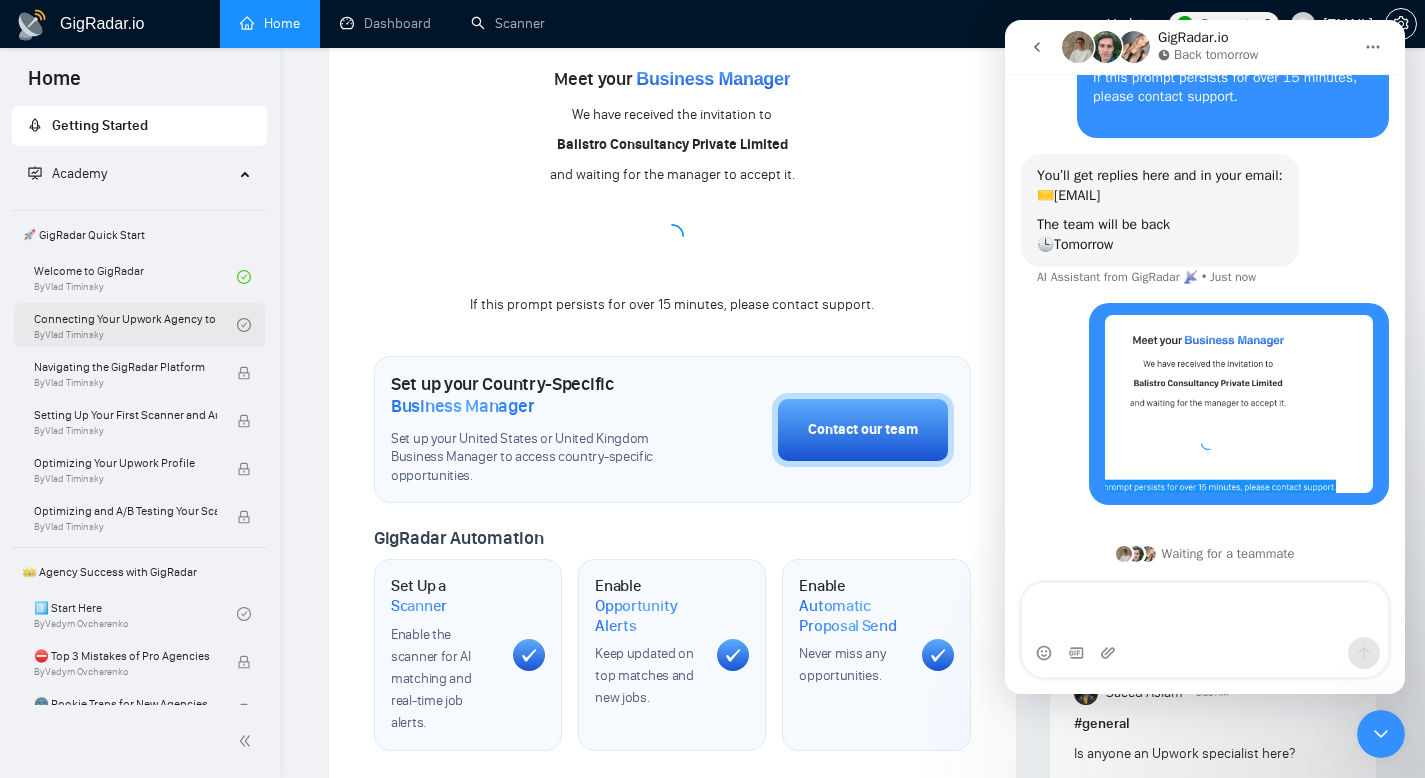 click on "Connecting Your Upwork Agency to GigRadar By  Vlad Timinsky" at bounding box center [135, 325] 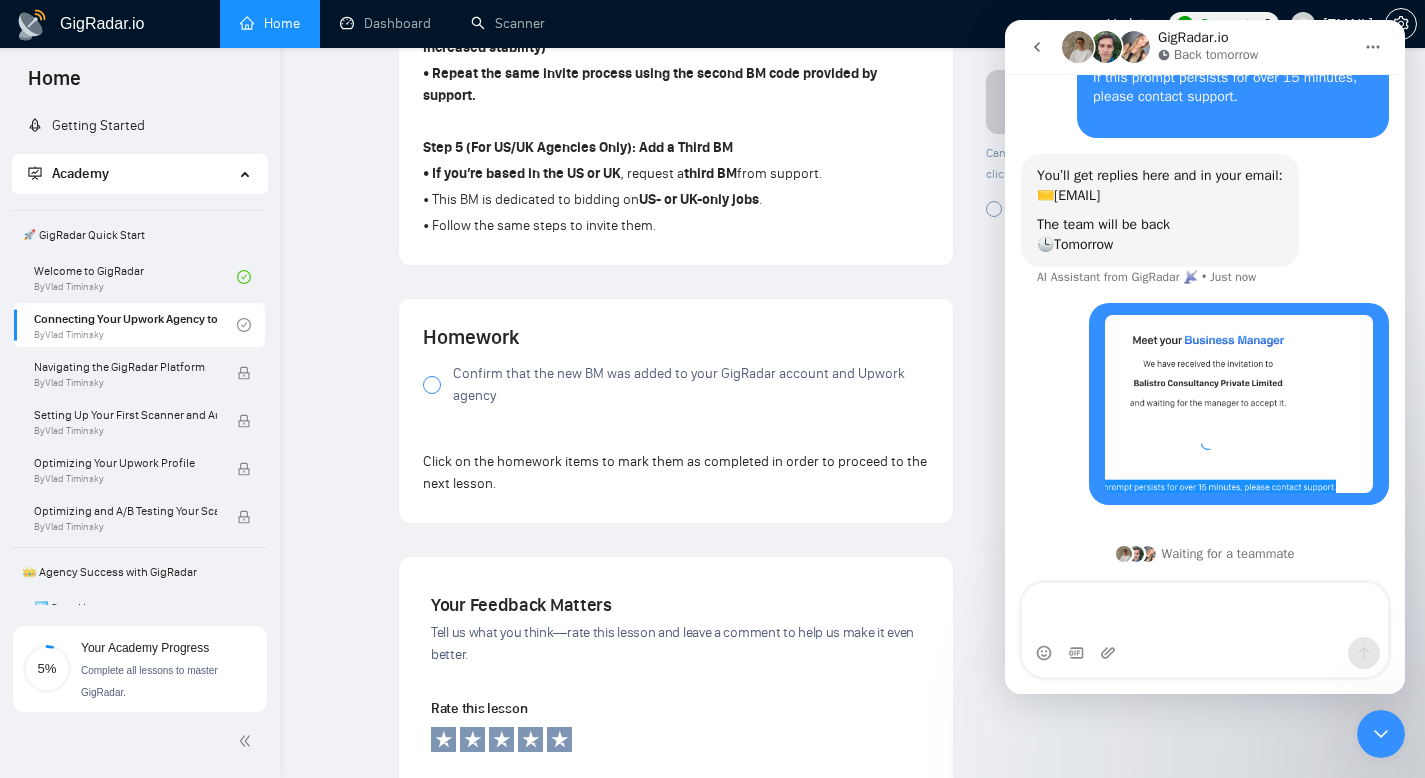 scroll, scrollTop: 1327, scrollLeft: 0, axis: vertical 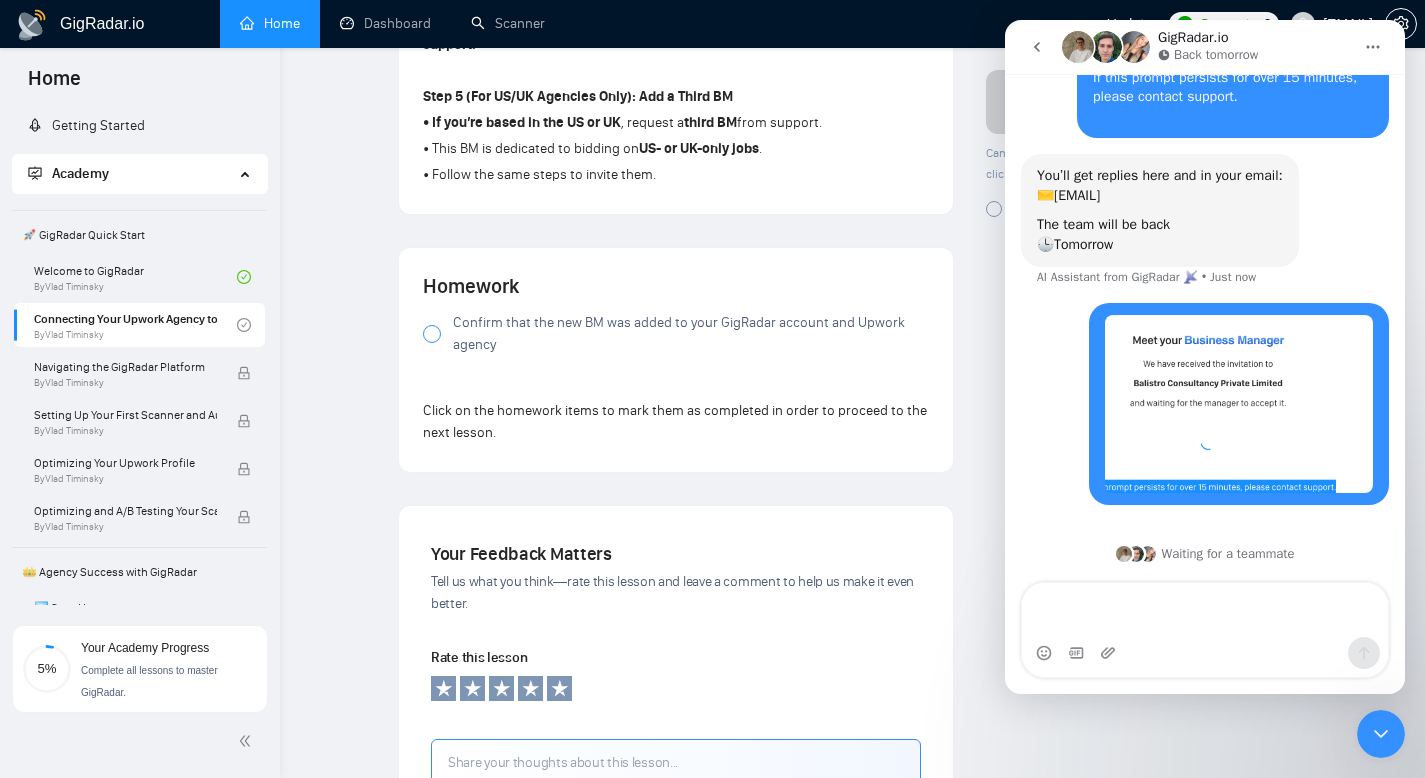 click at bounding box center (432, 334) 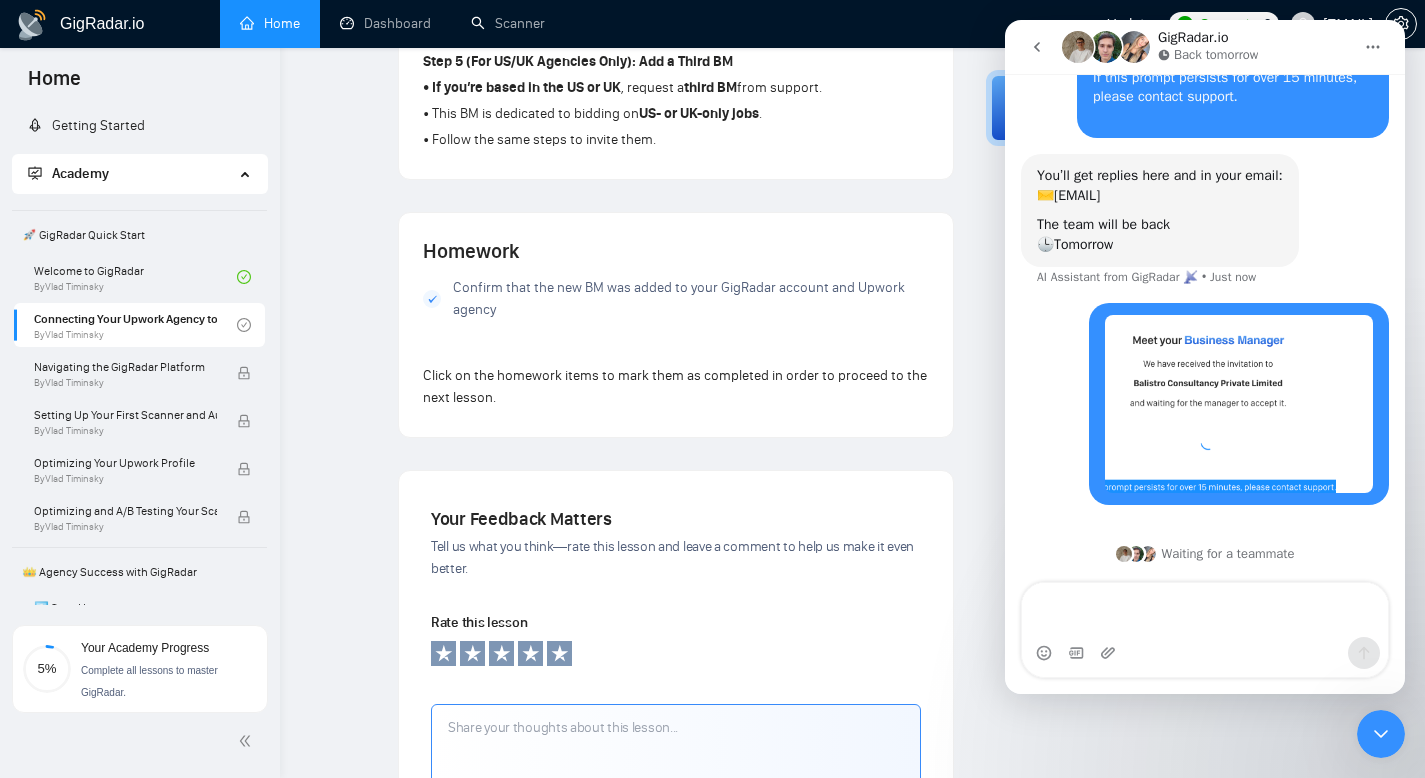 scroll, scrollTop: 1290, scrollLeft: 0, axis: vertical 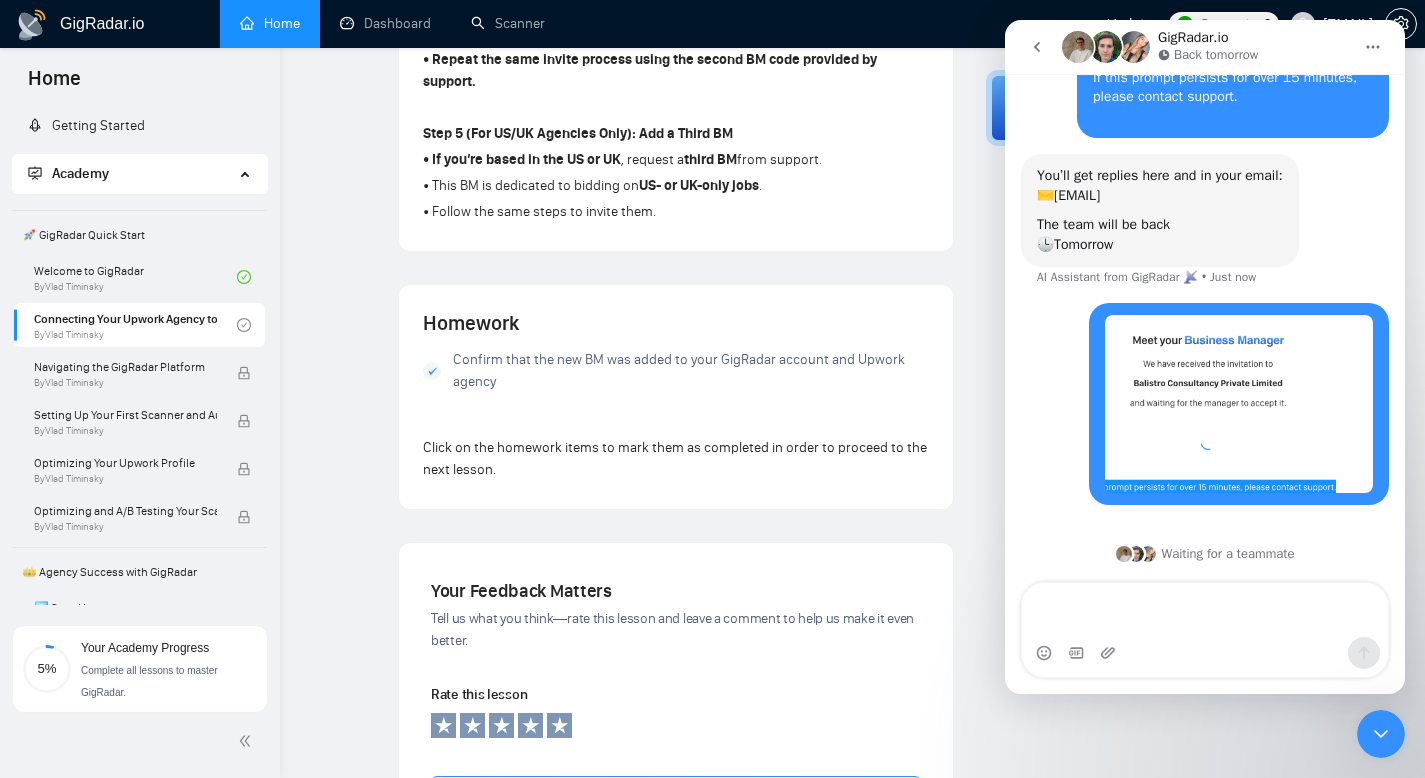 click 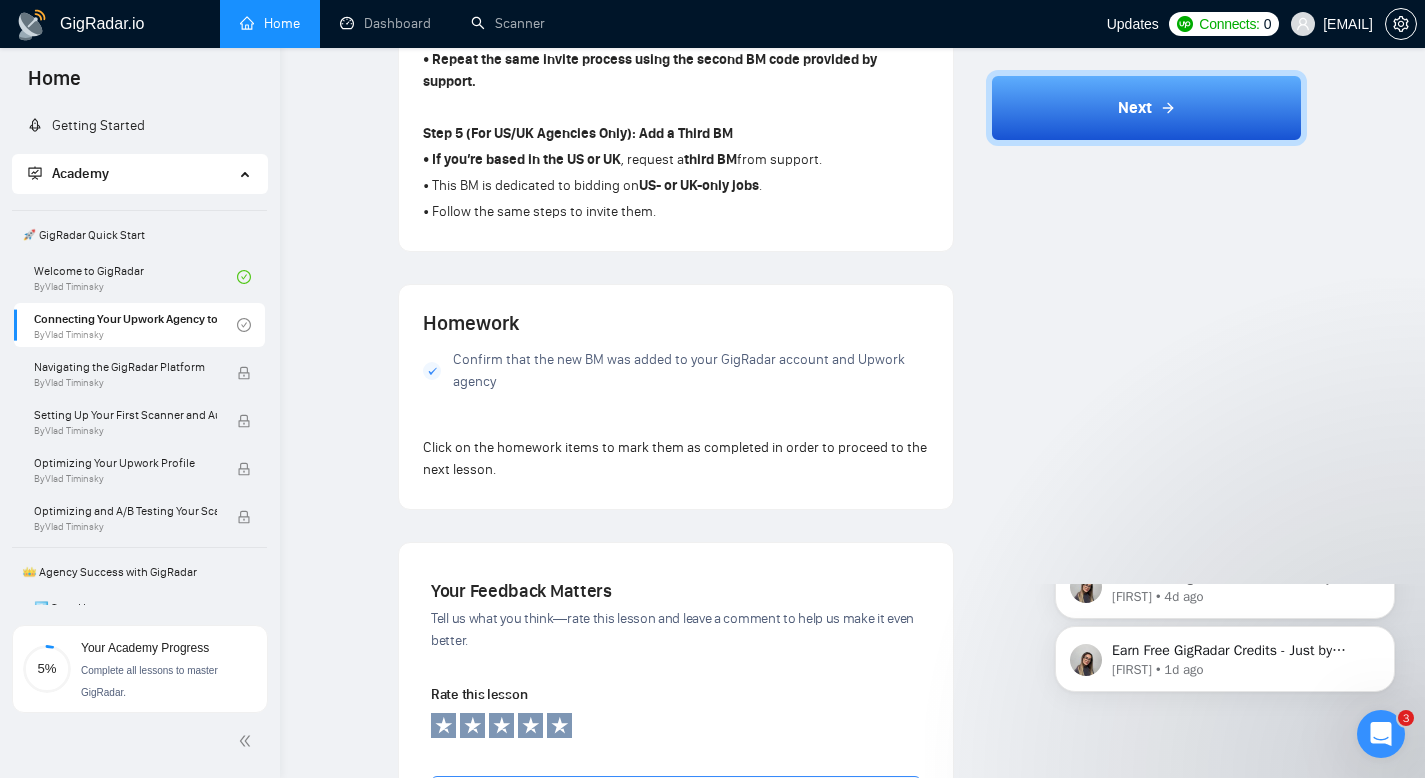 scroll, scrollTop: 0, scrollLeft: 0, axis: both 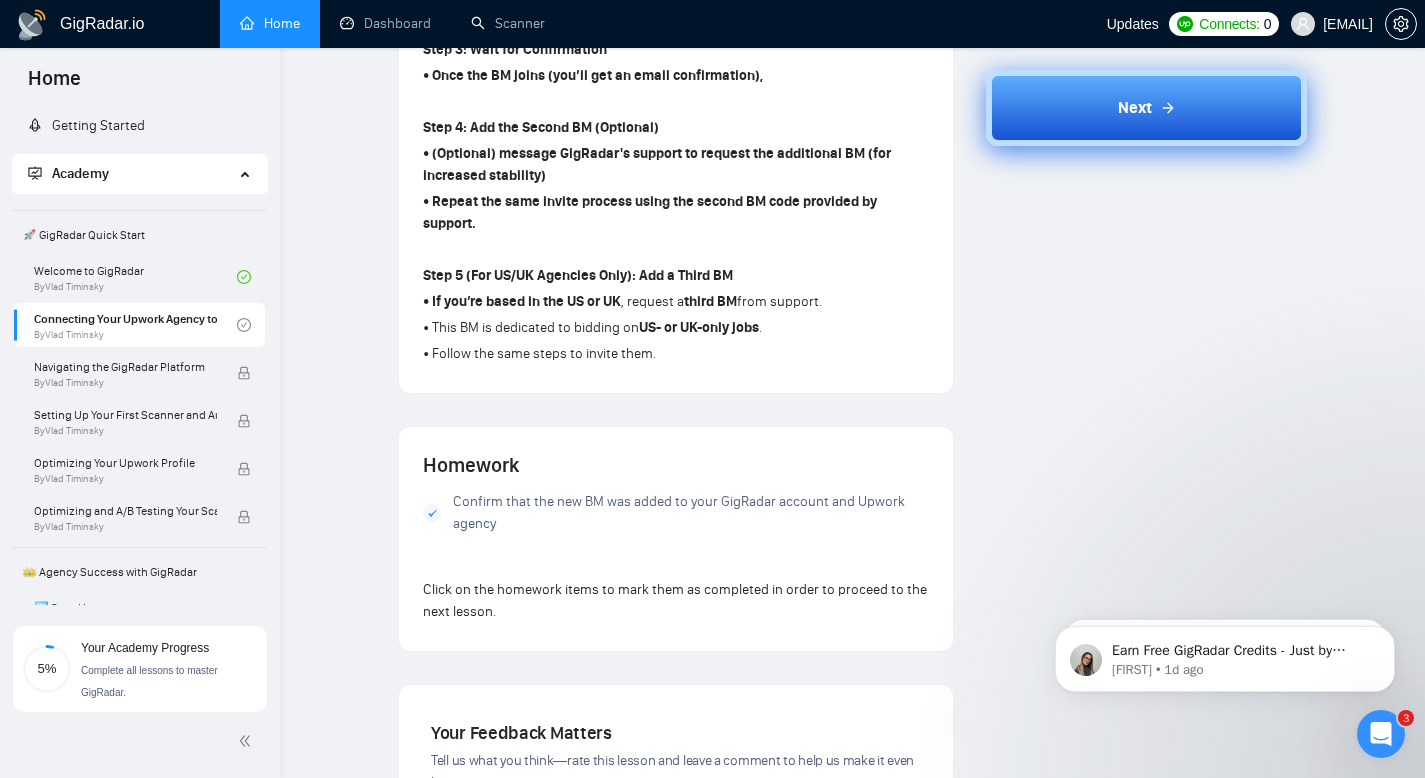 click on "Next" at bounding box center (1146, 108) 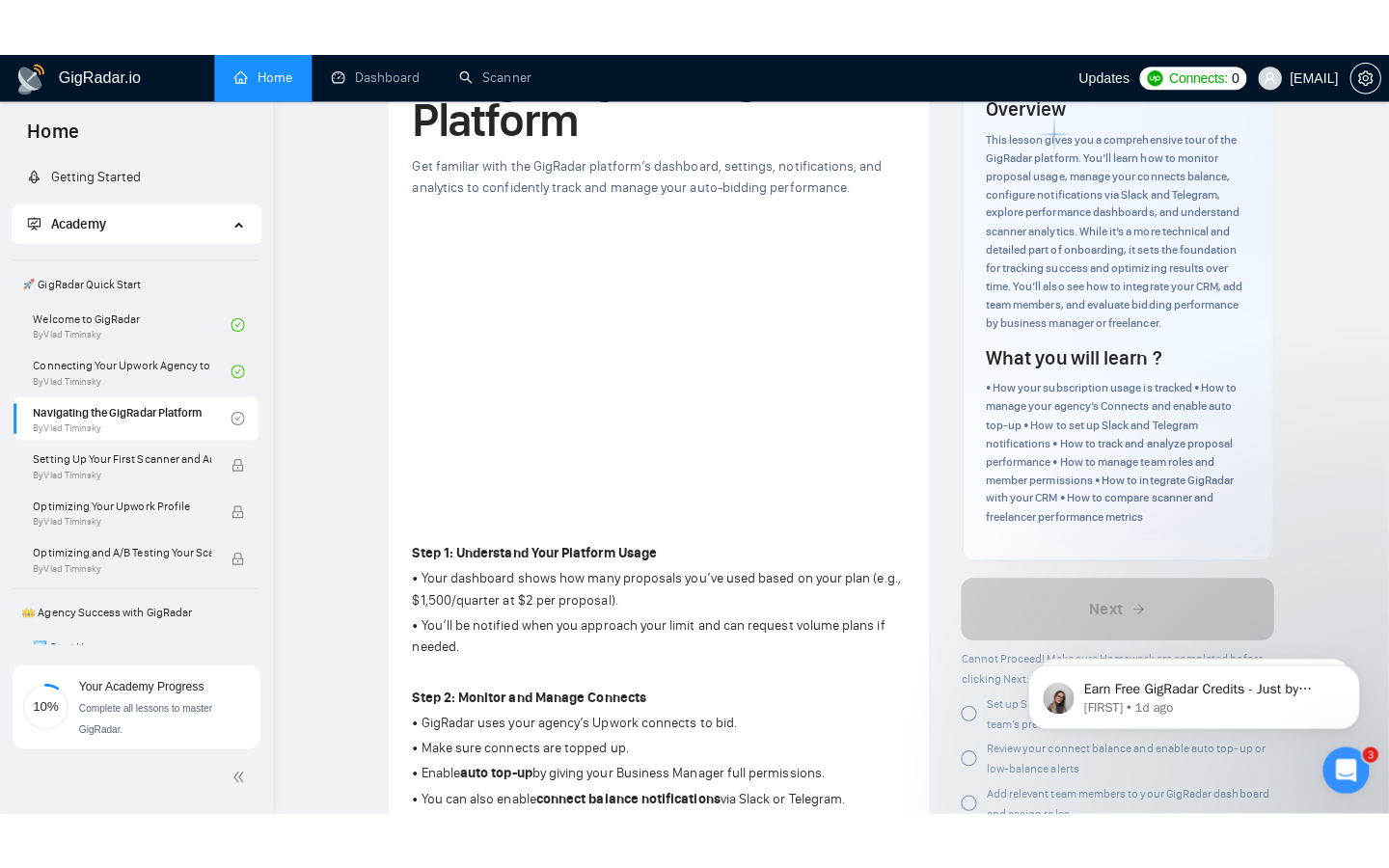 scroll, scrollTop: 136, scrollLeft: 0, axis: vertical 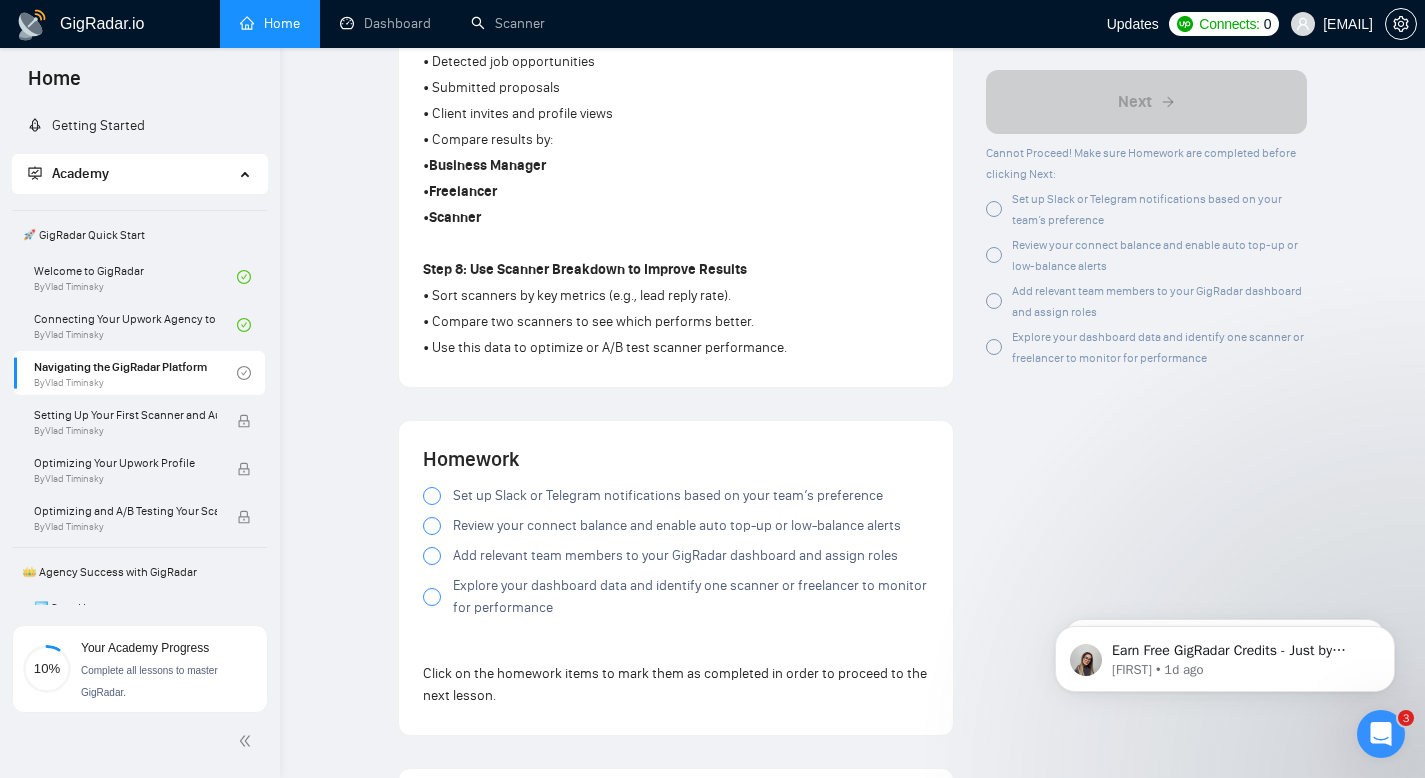 click at bounding box center (432, 496) 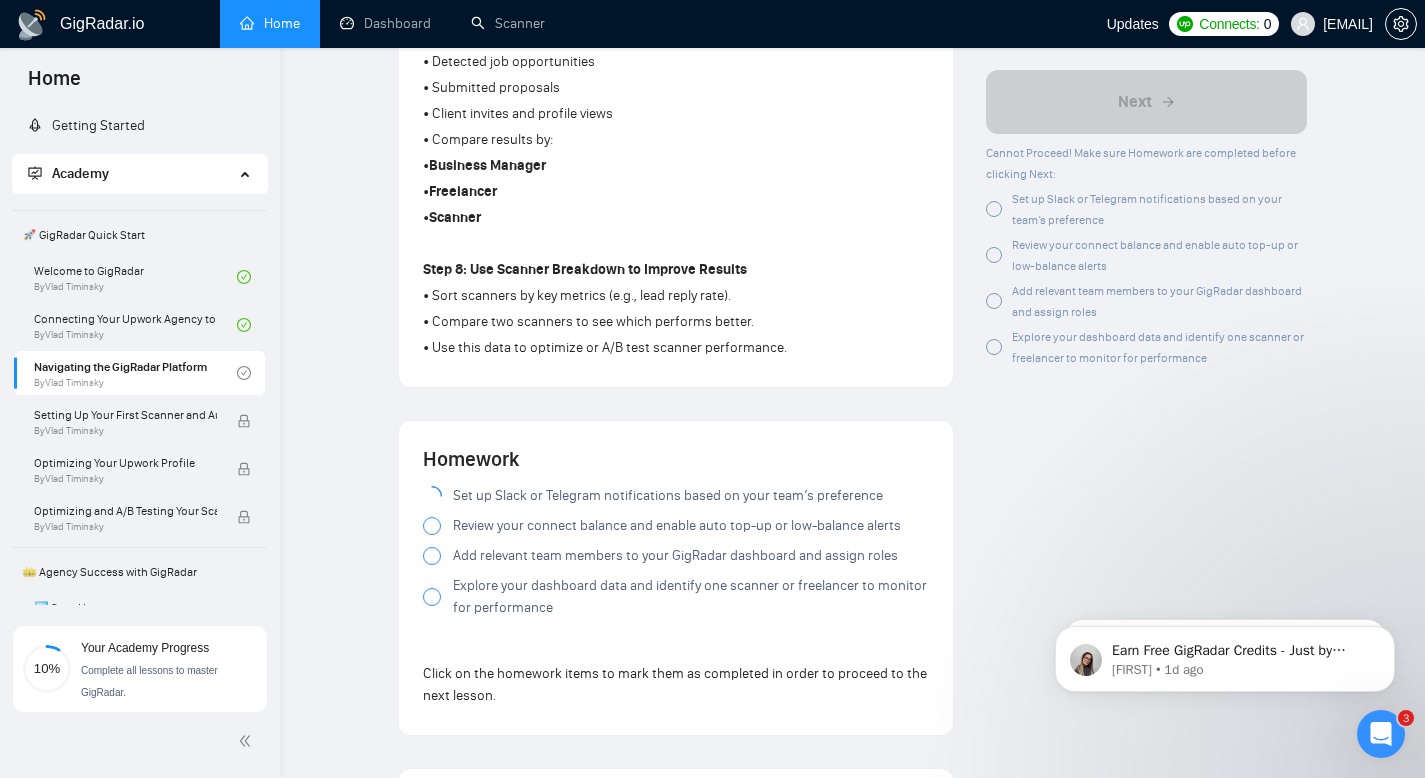 click at bounding box center [432, 526] 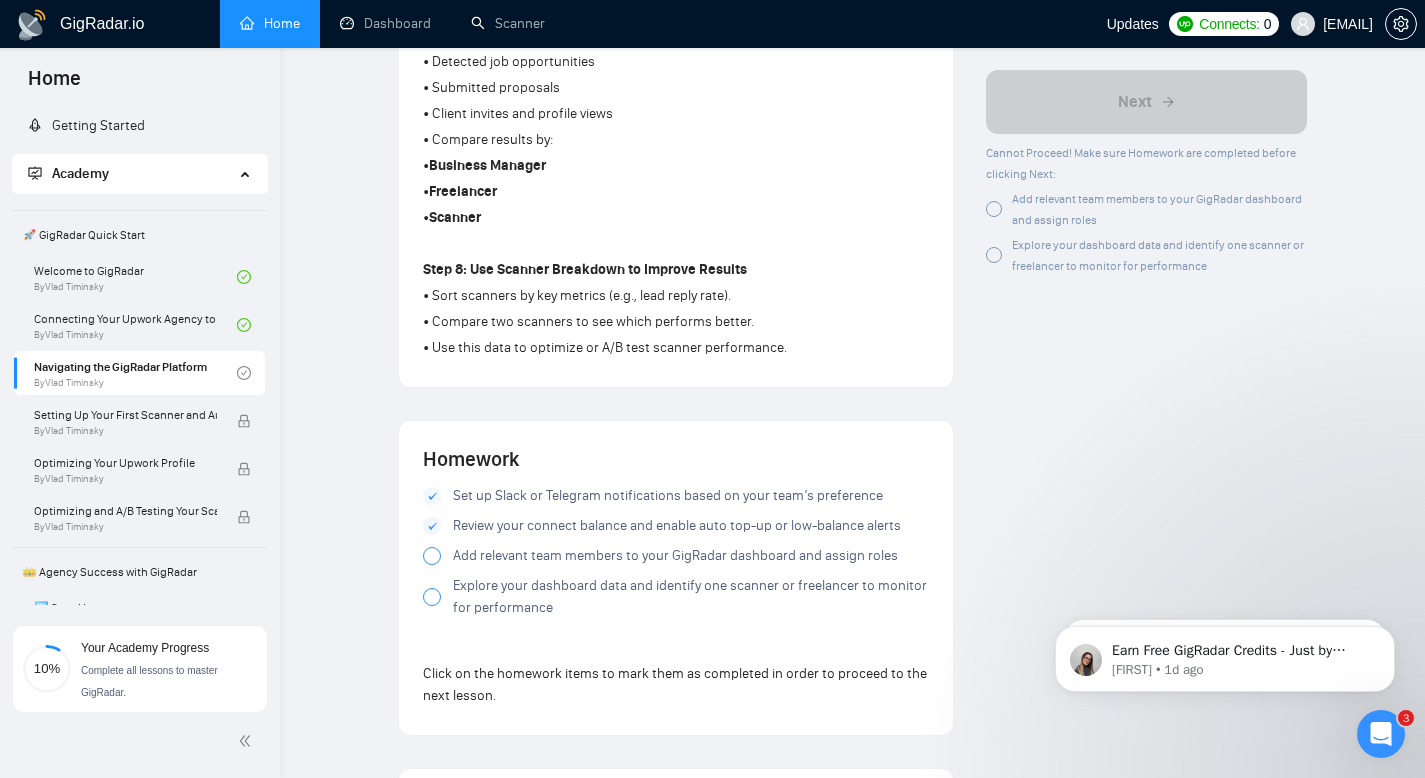 click at bounding box center (432, 556) 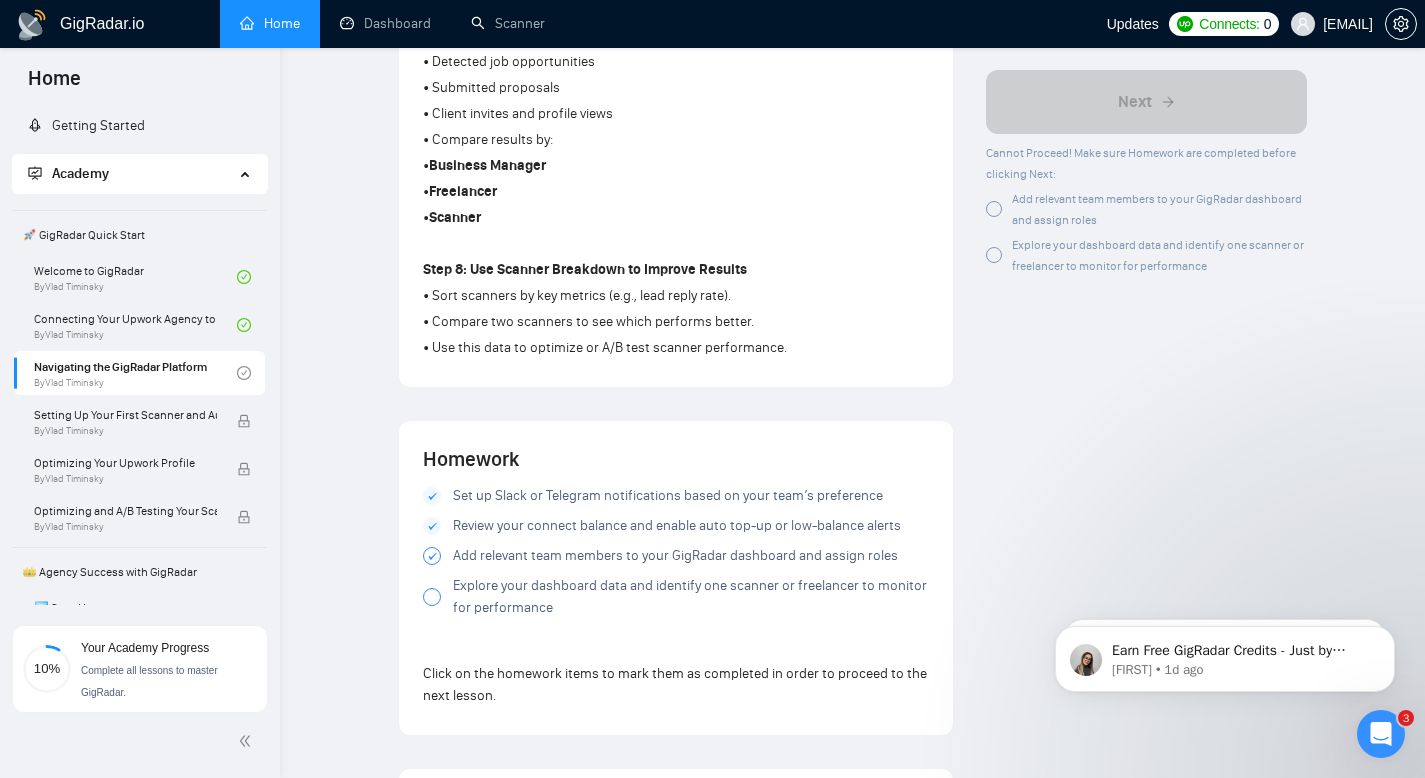 click at bounding box center [432, 597] 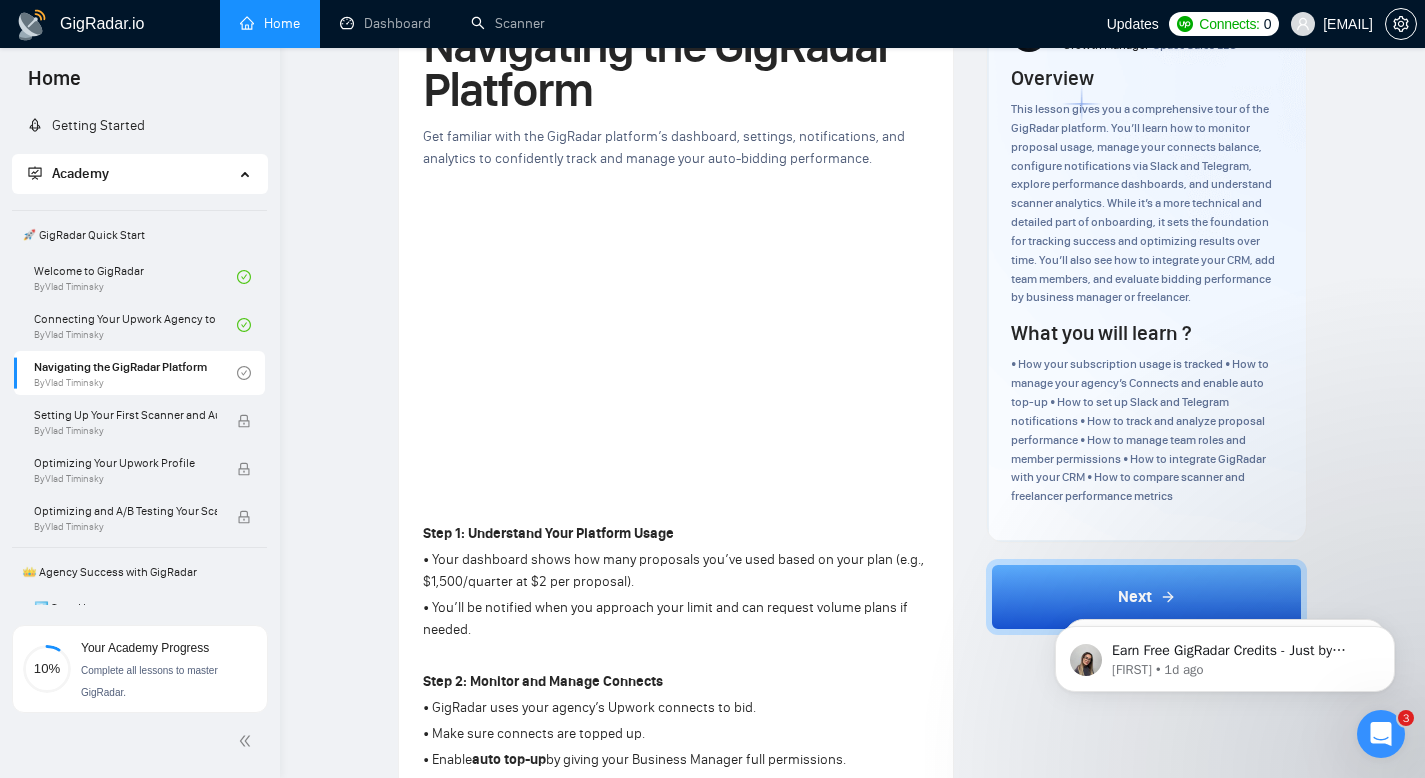 scroll, scrollTop: 128, scrollLeft: 0, axis: vertical 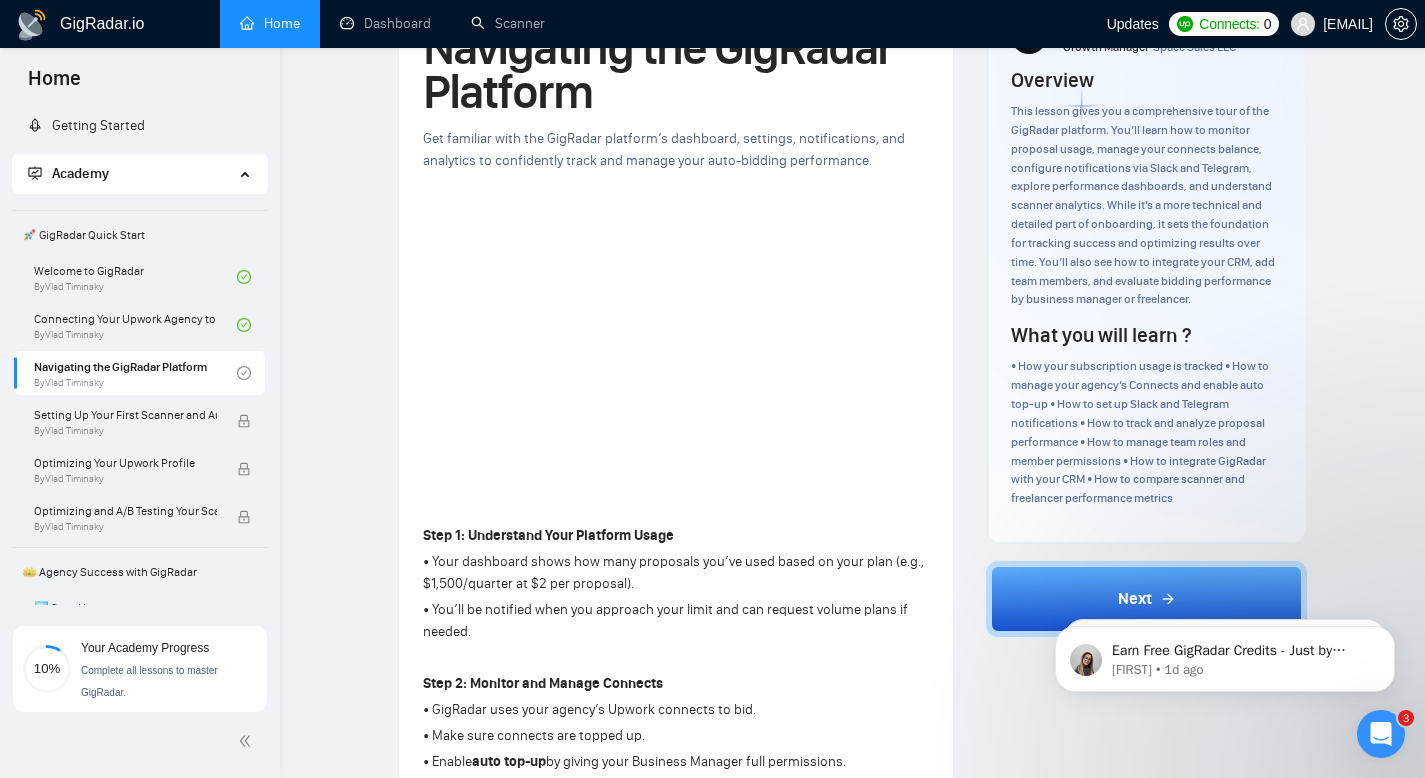 click on "Earn Free GigRadar Credits - Just by Sharing Your Story! 💬 Want more credits for sending proposals? It’s simple - share, inspire, and get rewarded! 🤫 Here’s how you can earn free credits: Introduce yourself in the #intros channel of the GigRadar Upwork Community and grab +20 credits for sending bids., Post your success story (closed projects, high LRR, etc.) in the #general channel and claim +50 credits for sending bids. Why? GigRadar is building a powerful network of freelancers and agencies. We want you to make valuable connections, showcase your wins, and inspire others while getting rewarded! 🚀 Not a member yet? Join our Slack community now 👉 Join Slack Community Claiming your credits is easy: Reply to this message with a screenshot of your post, and our Tech Support Team will instantly top up your credits! 💸 [FIRST] • [TIME] ago [FIRST] • [TIME] ago" 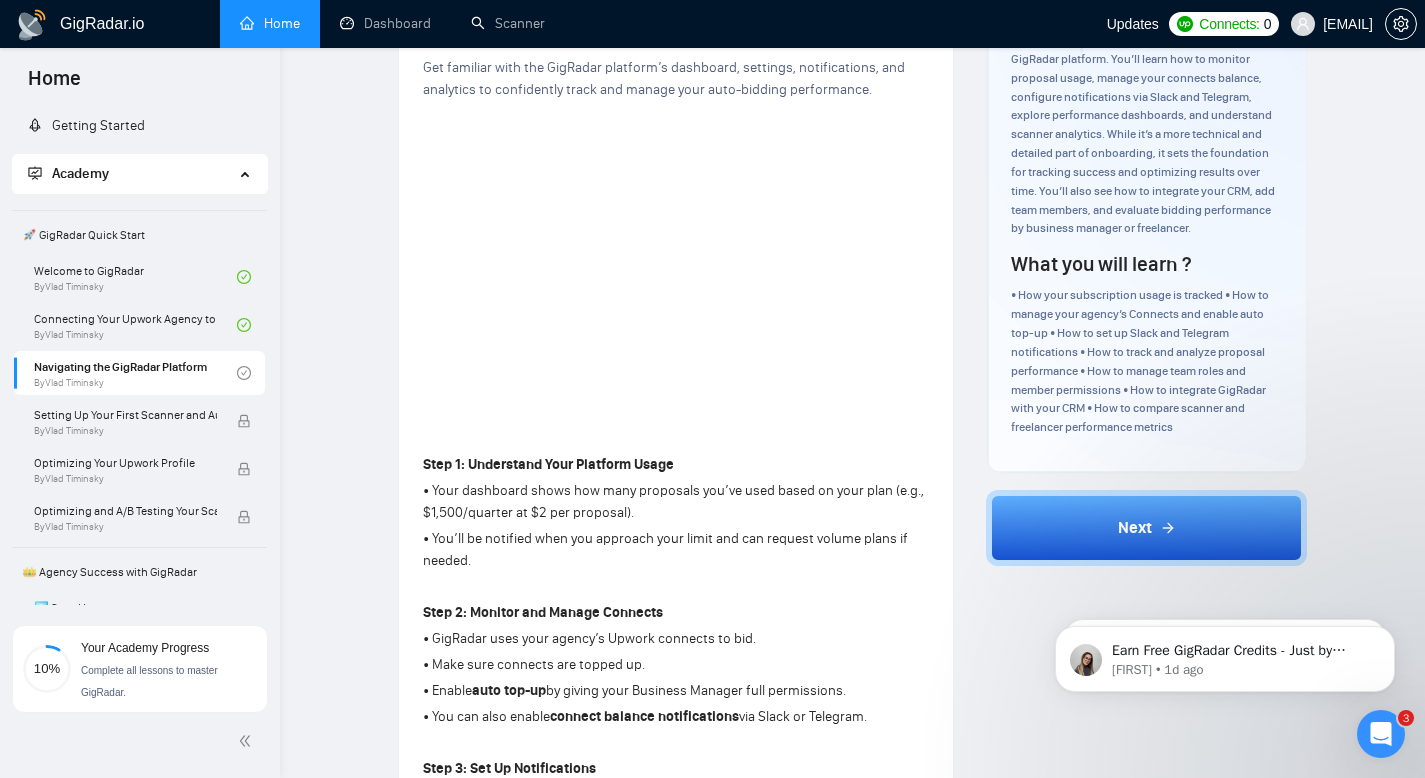 scroll, scrollTop: 228, scrollLeft: 0, axis: vertical 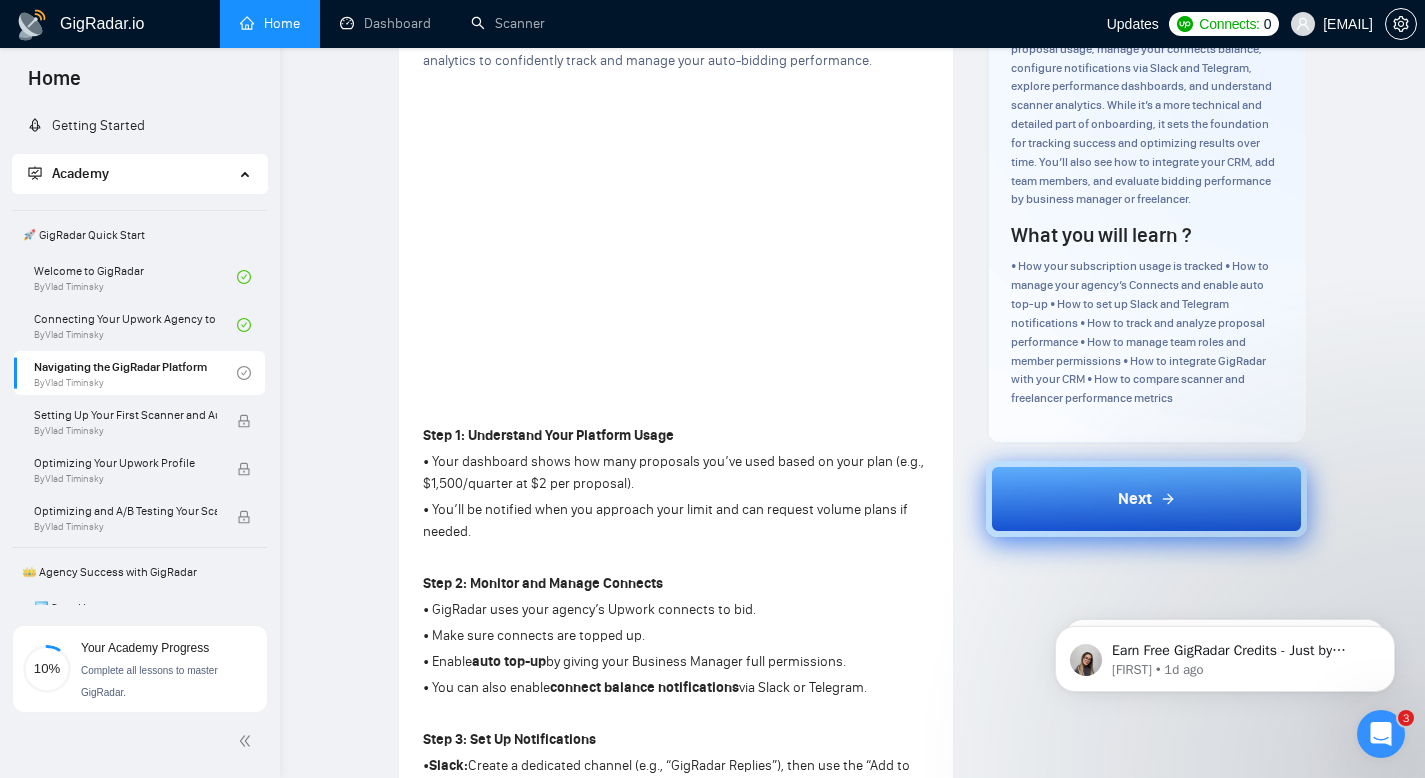 click on "Next" at bounding box center [1146, 499] 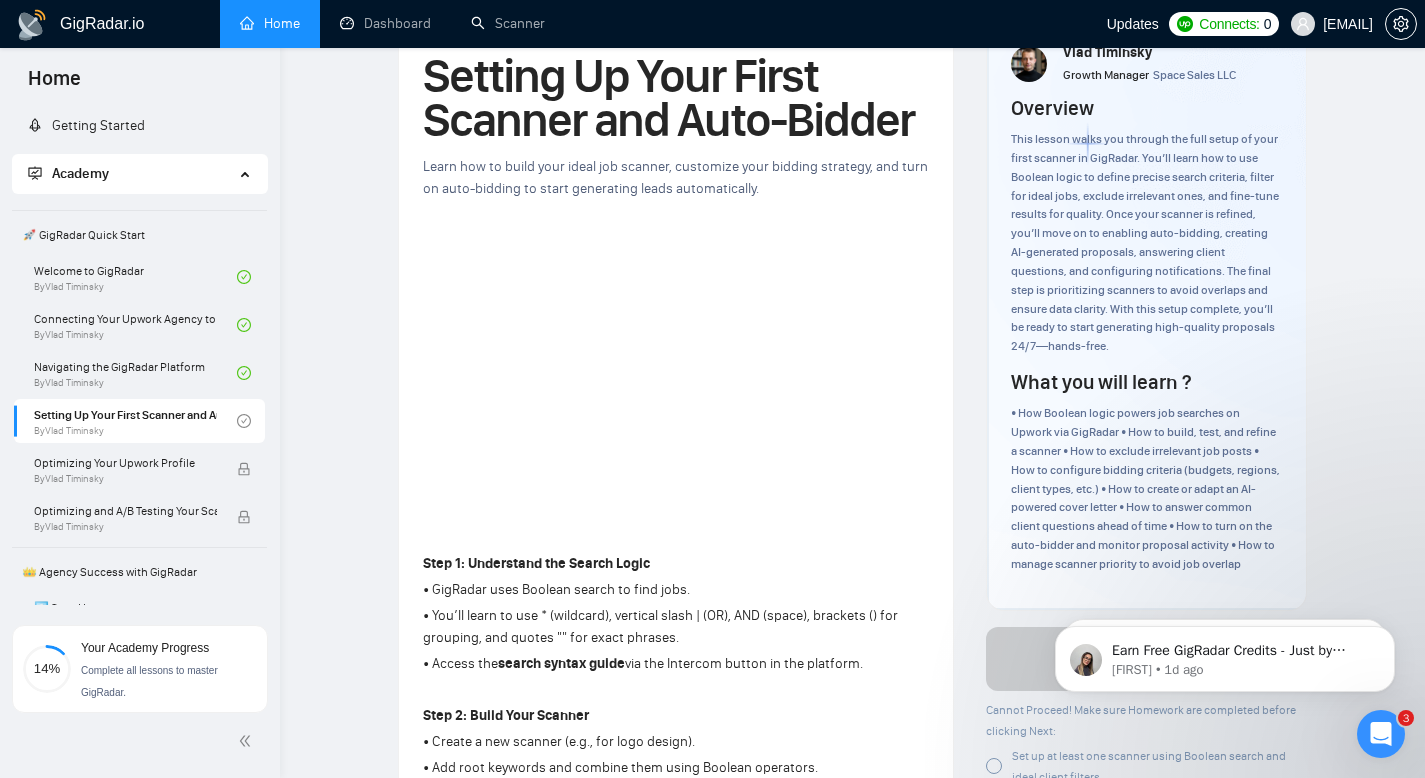 scroll, scrollTop: 72, scrollLeft: 0, axis: vertical 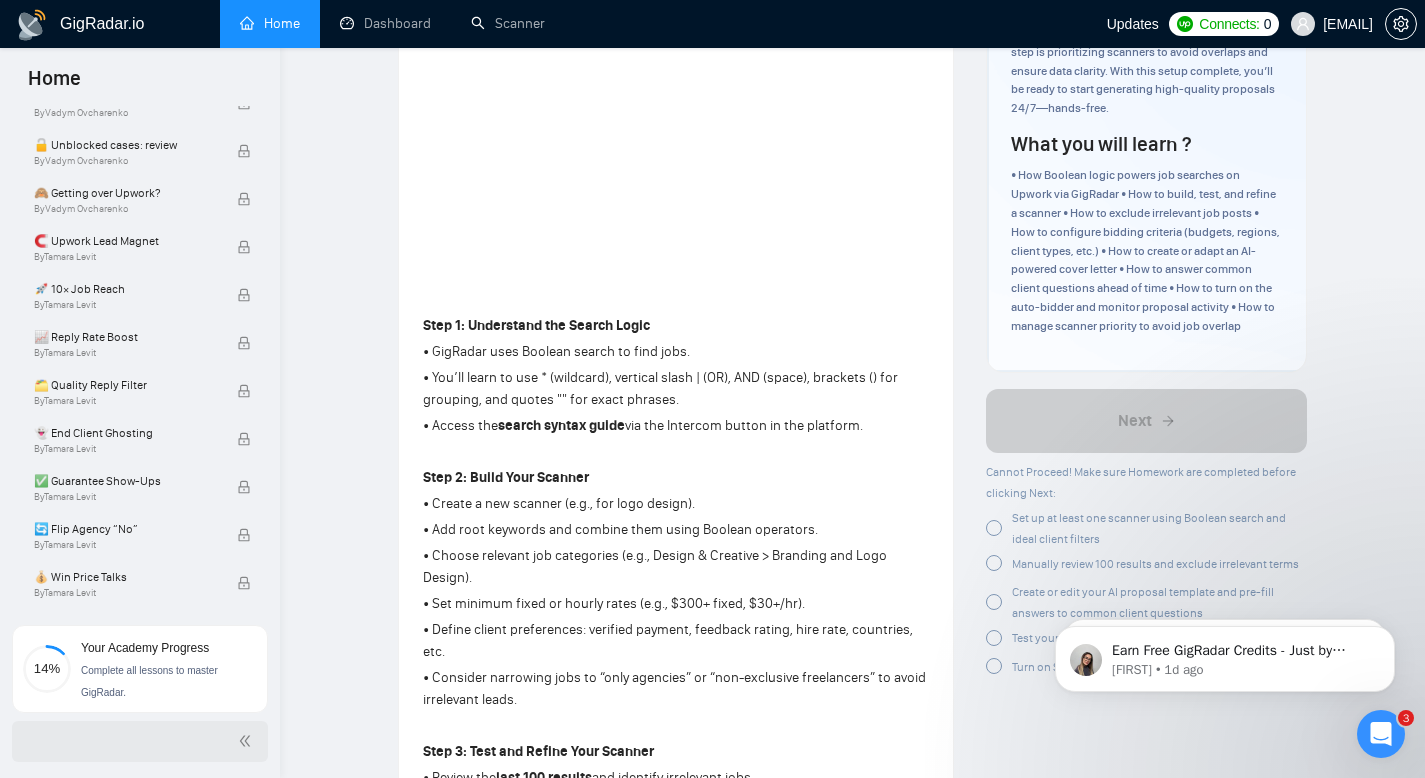 click at bounding box center [248, 741] 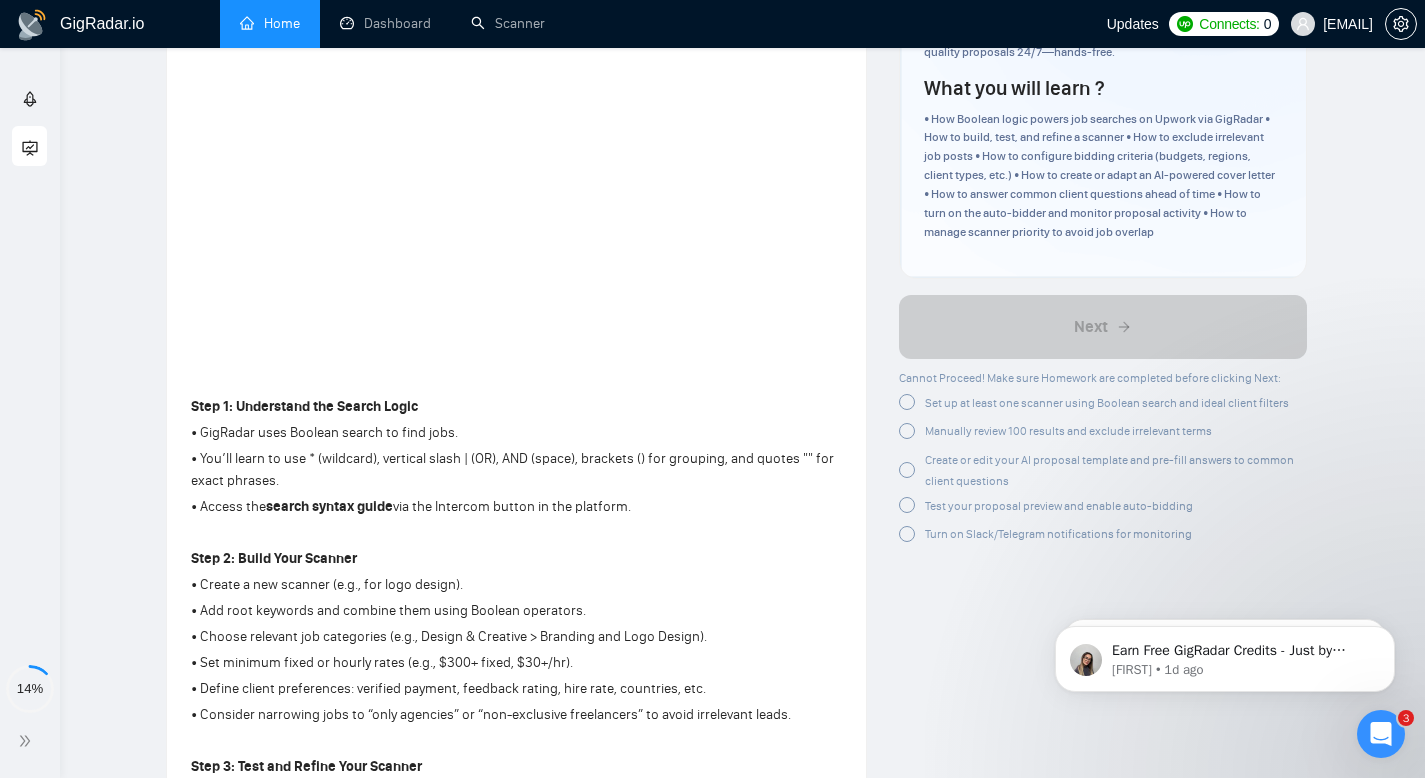 scroll, scrollTop: 0, scrollLeft: 0, axis: both 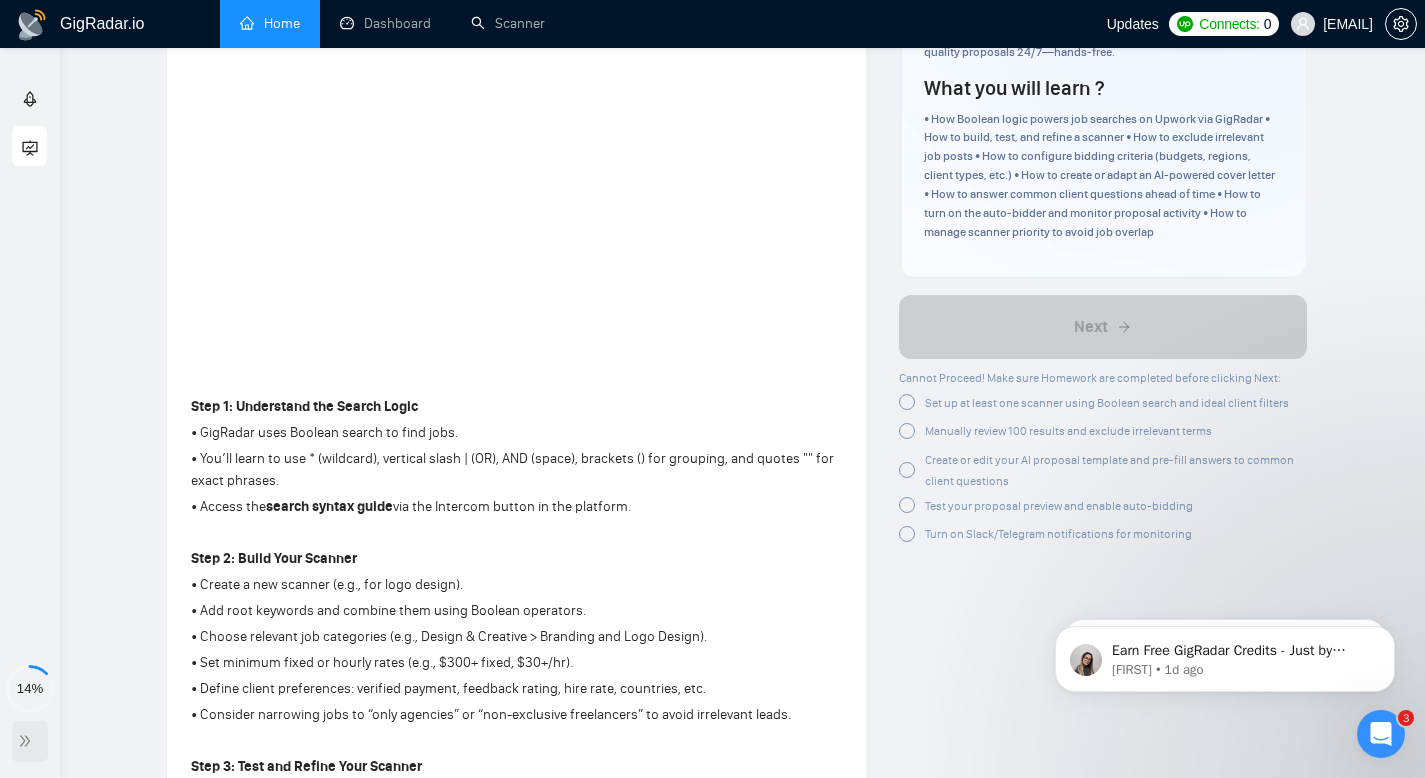 click at bounding box center [28, 741] 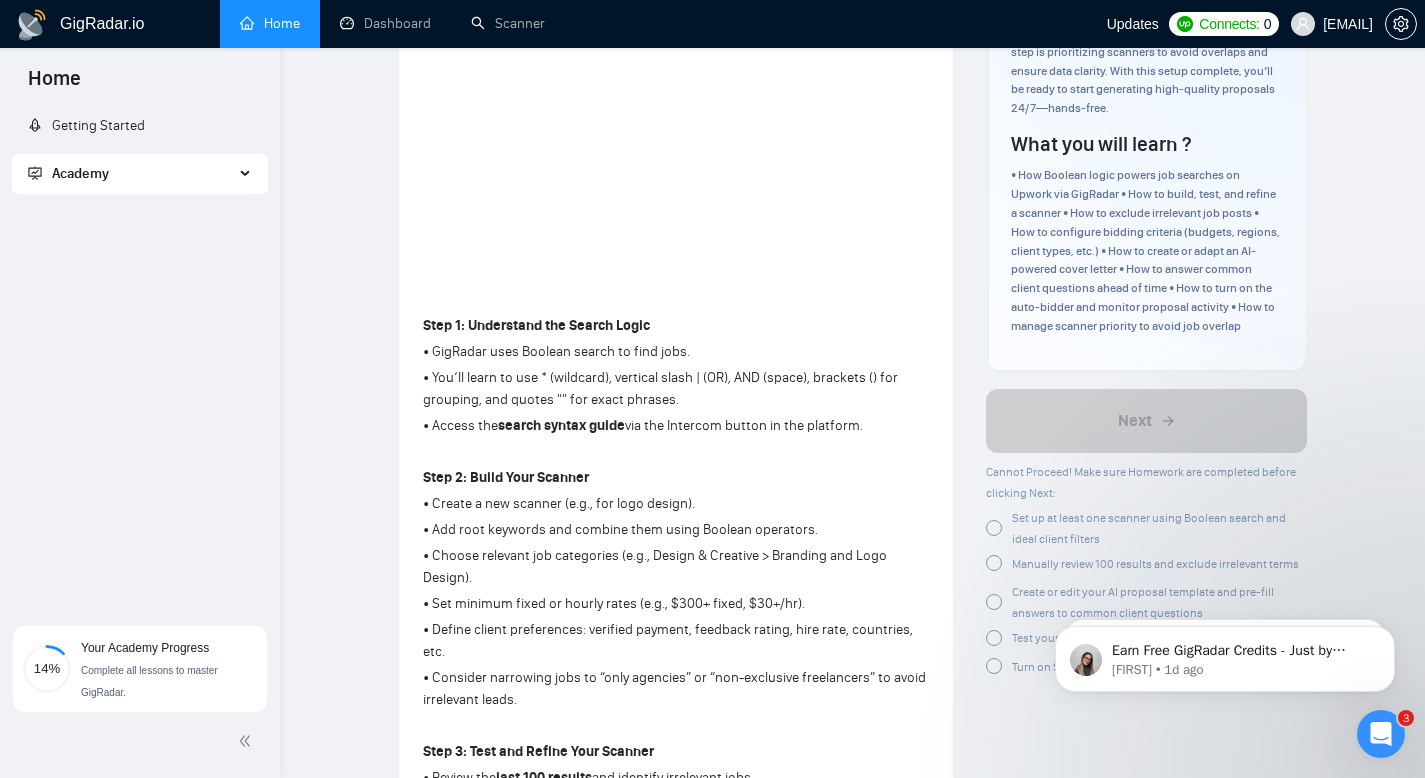 scroll, scrollTop: 327, scrollLeft: 0, axis: vertical 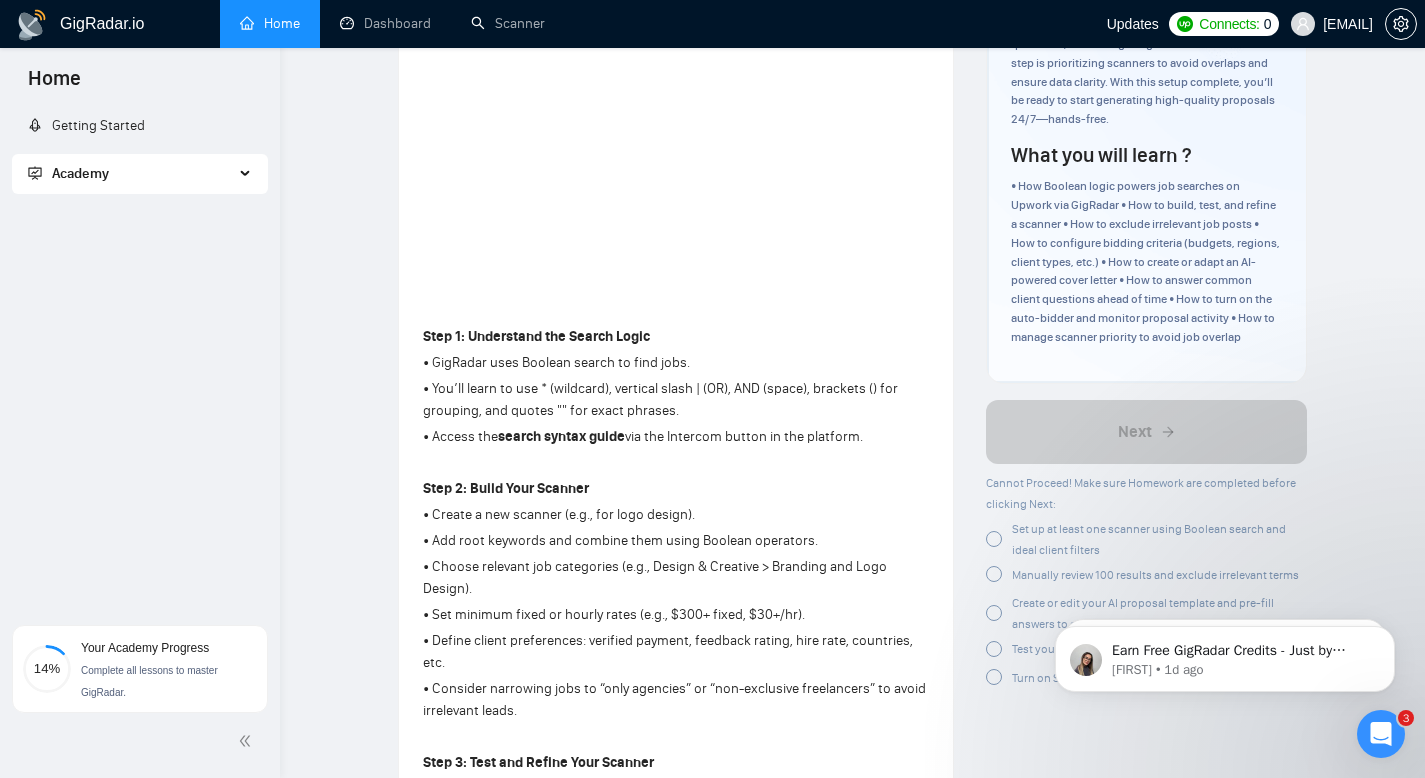 click on "Academy" at bounding box center [131, 174] 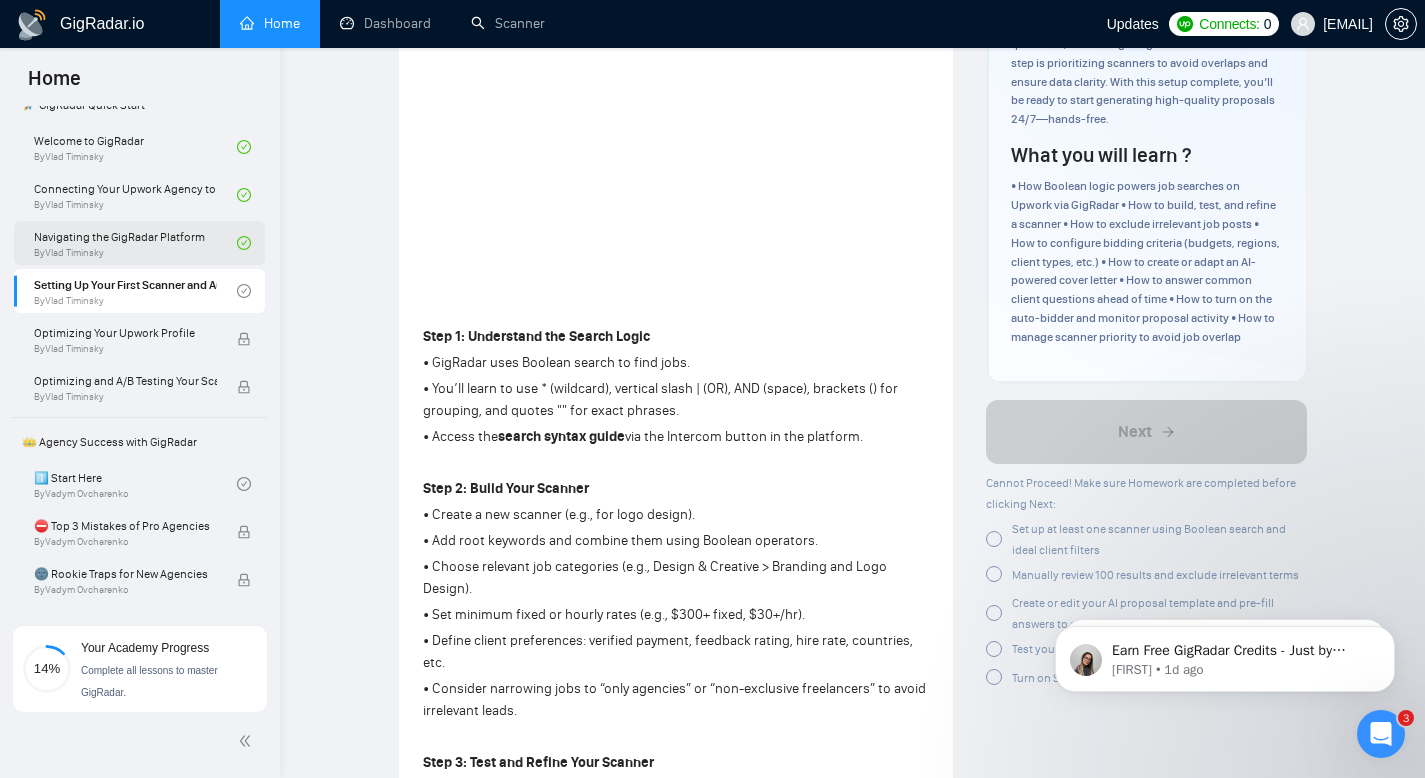 scroll, scrollTop: 148, scrollLeft: 0, axis: vertical 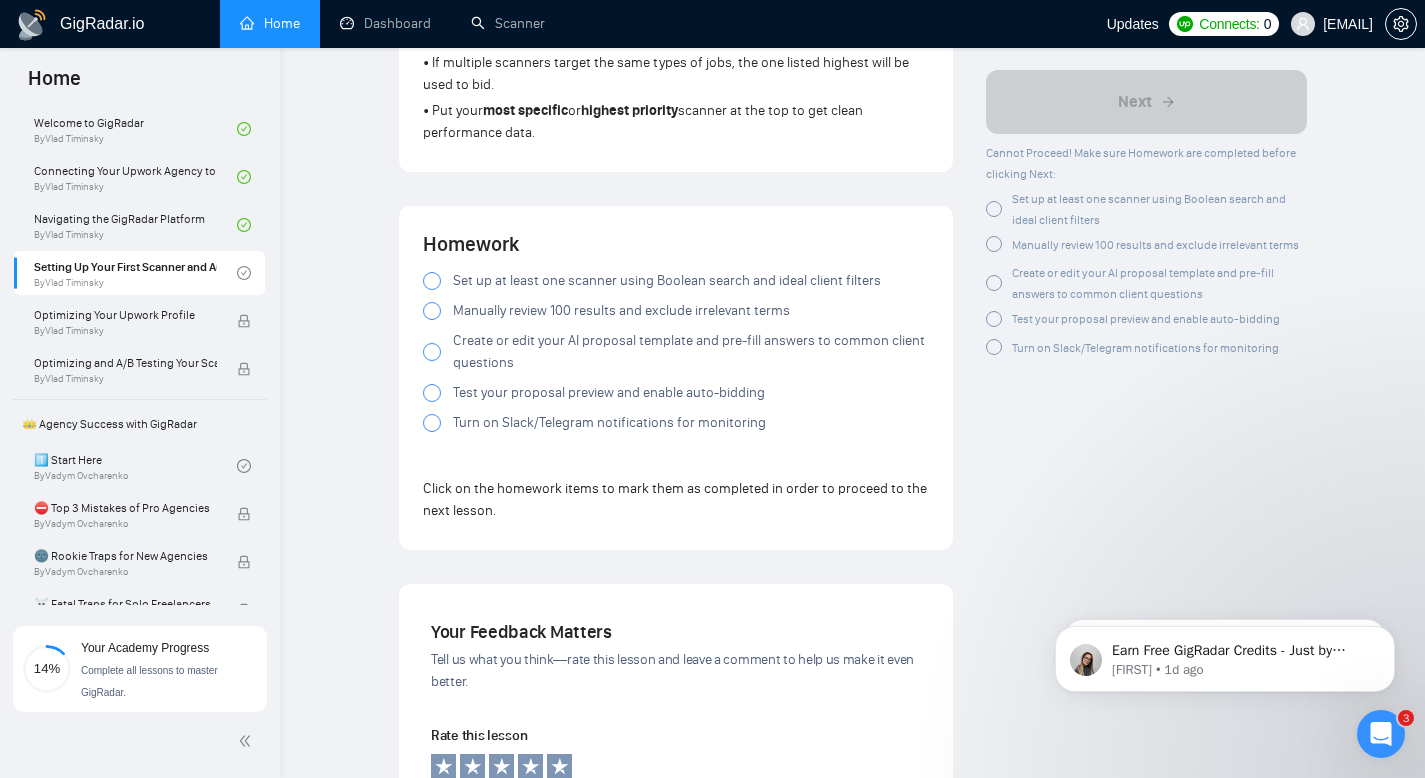 click at bounding box center (432, 281) 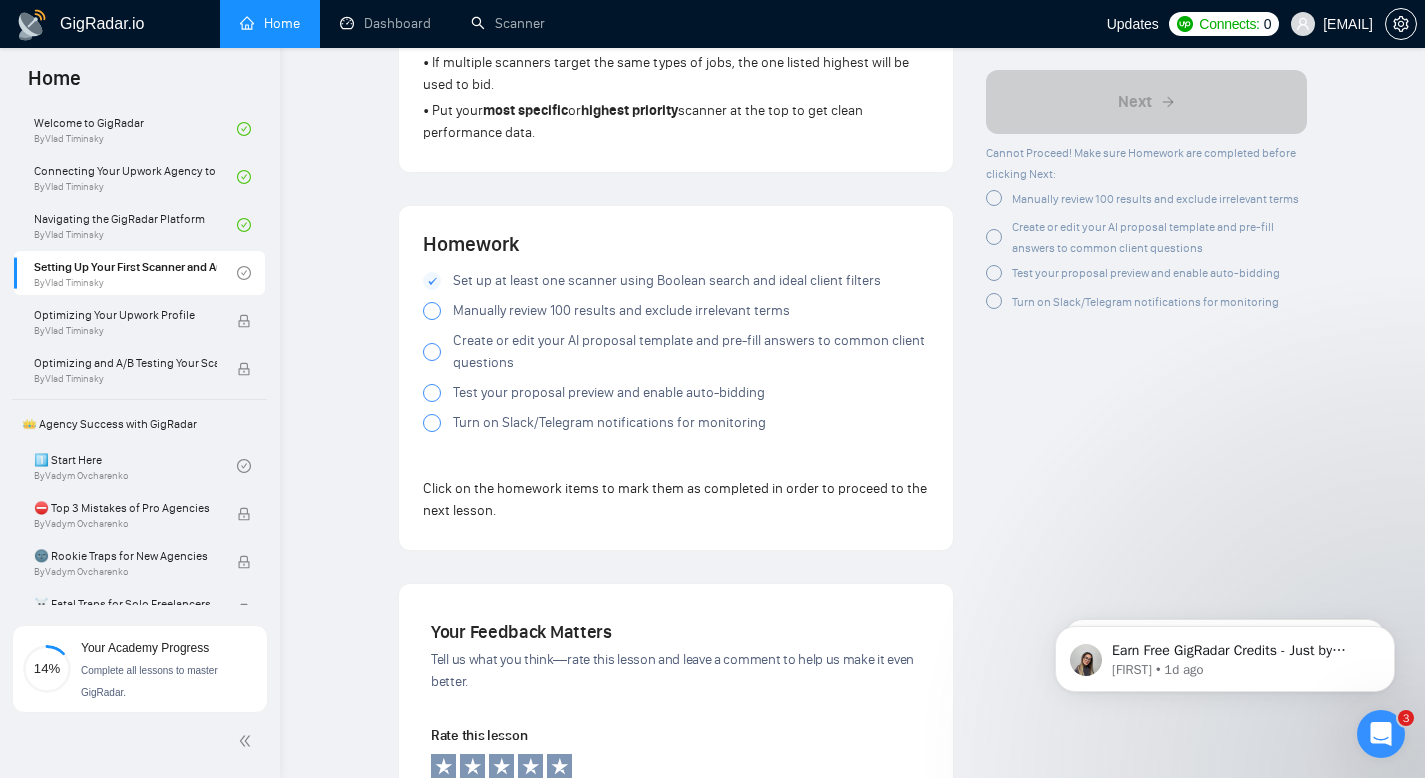 click at bounding box center (432, 311) 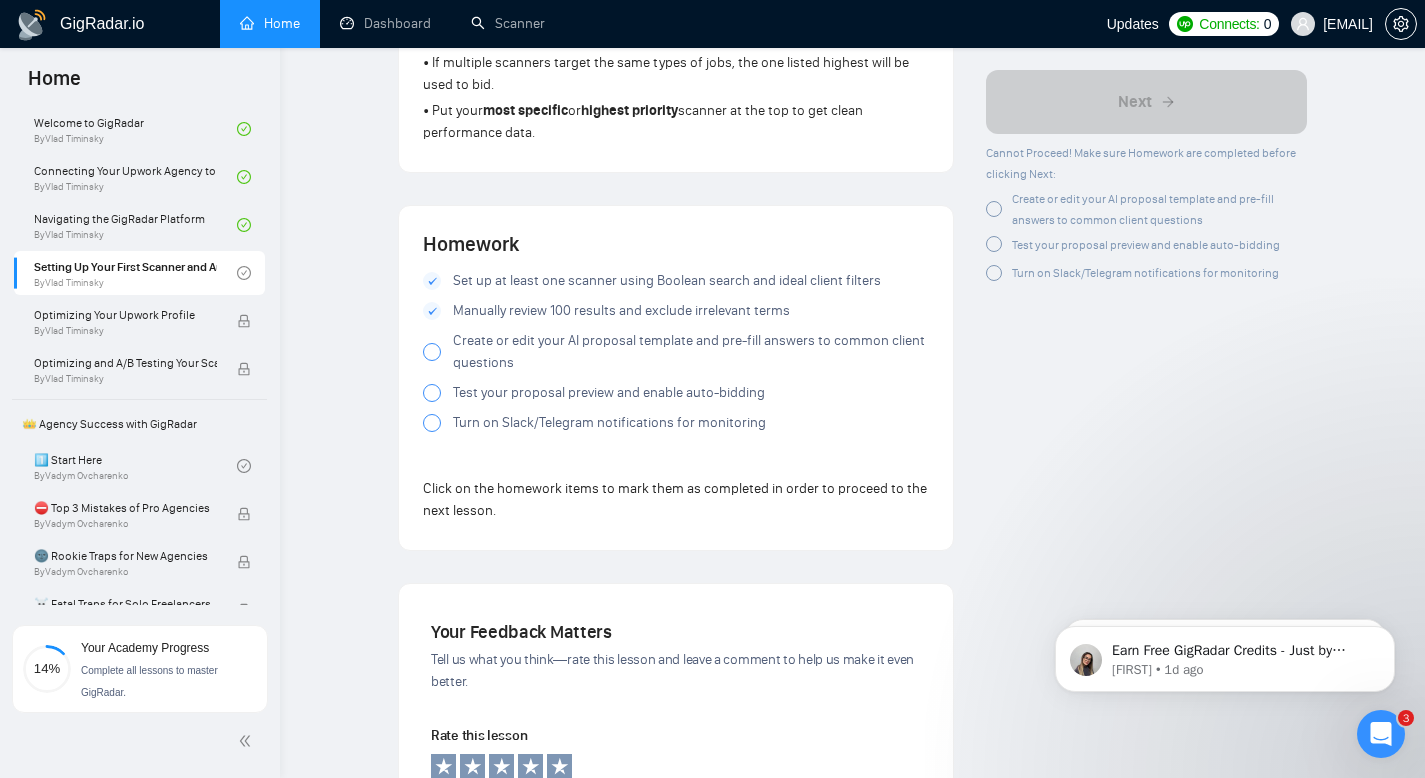 click at bounding box center [432, 352] 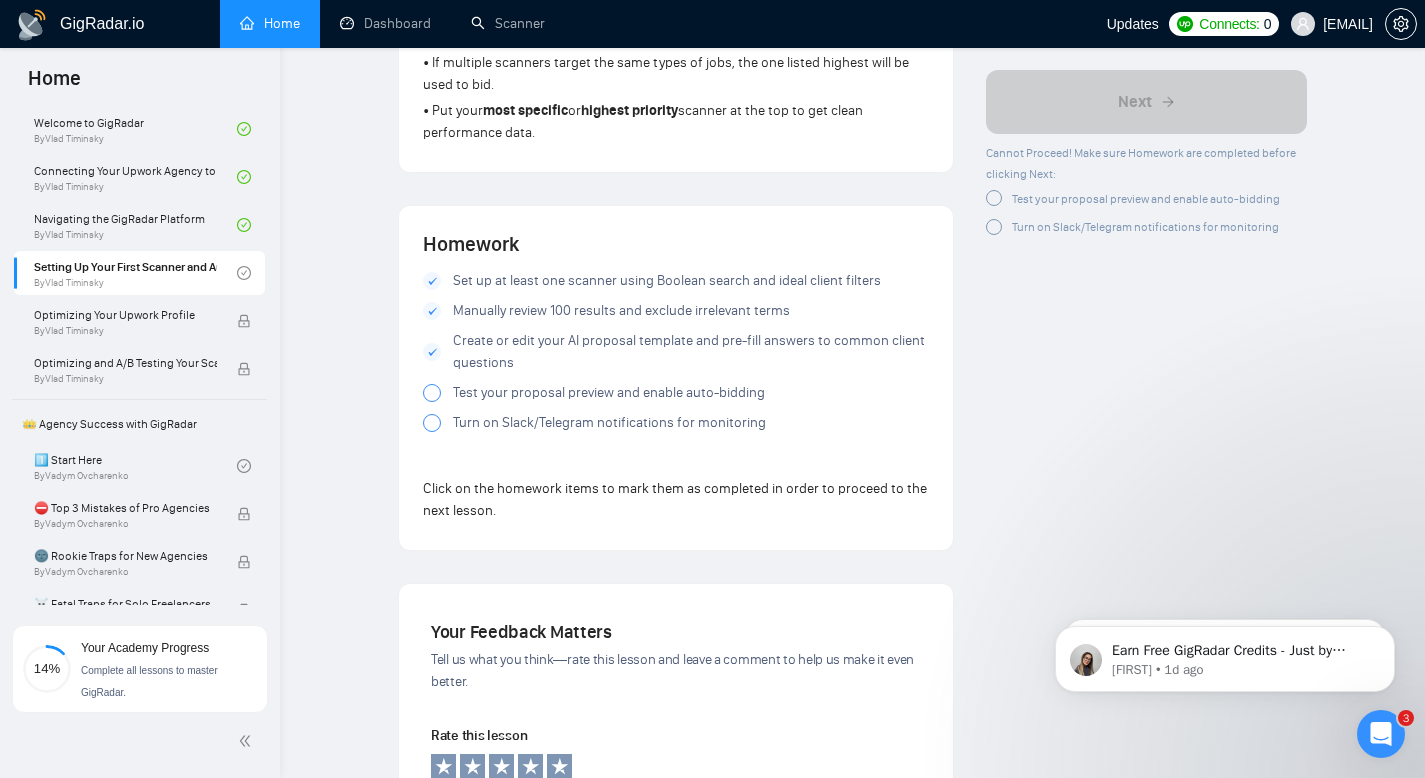 click at bounding box center (432, 393) 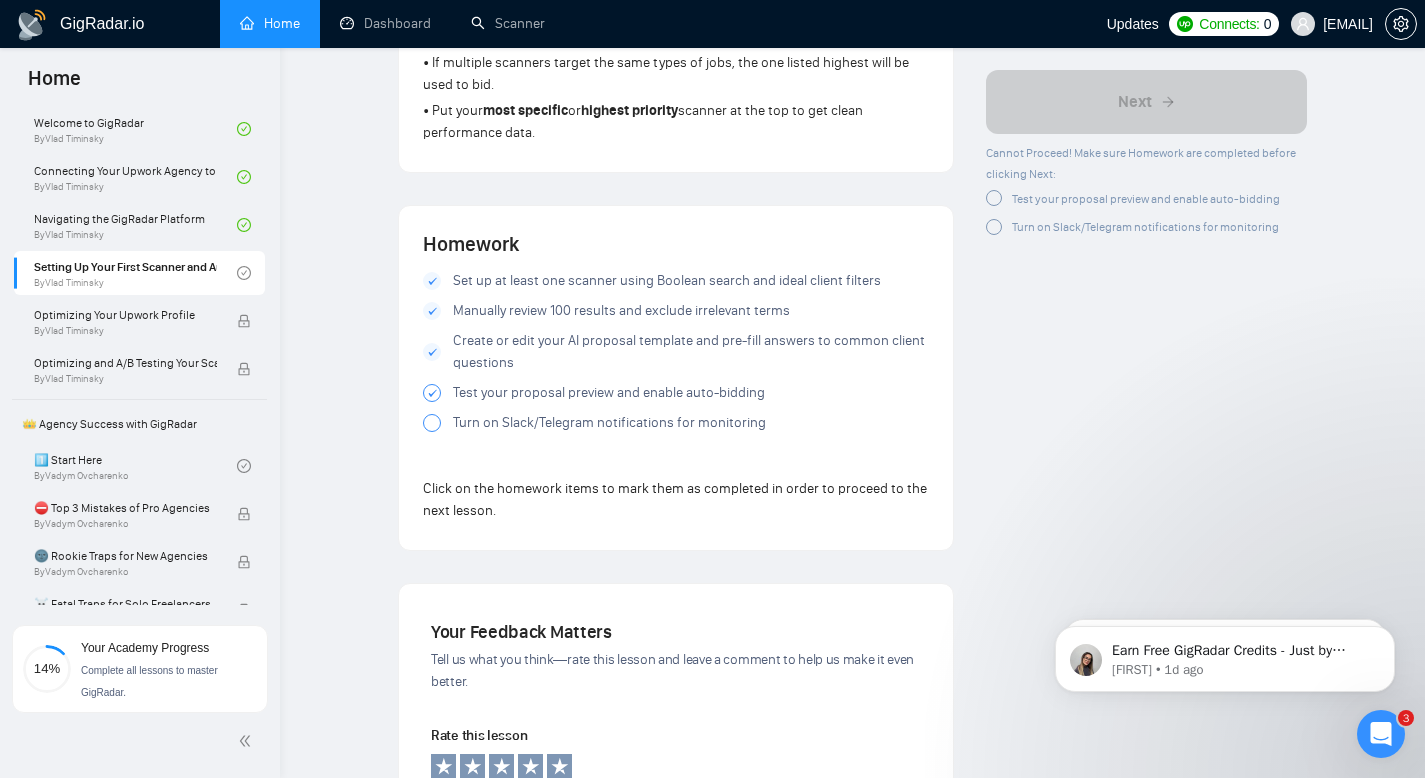 click at bounding box center (432, 423) 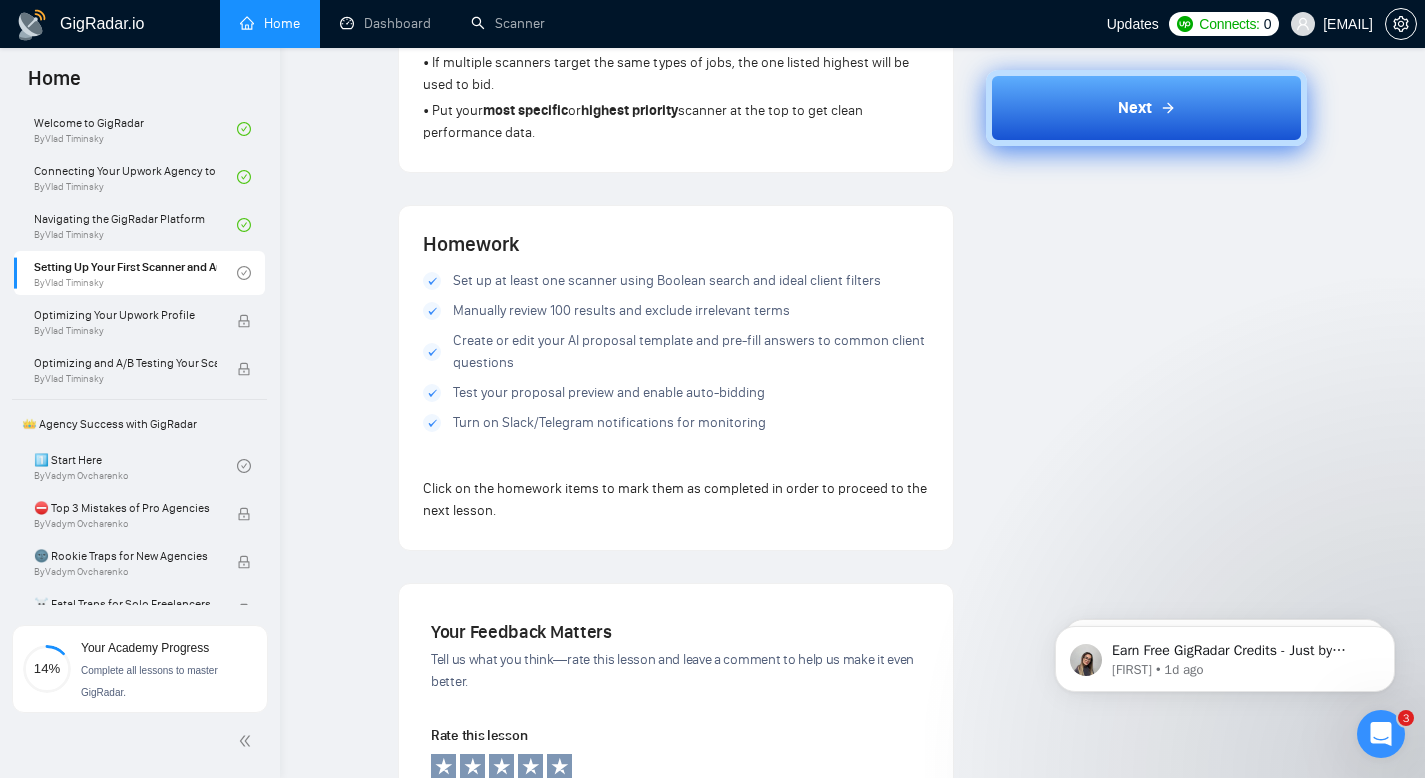 click on "Next" at bounding box center (1146, 108) 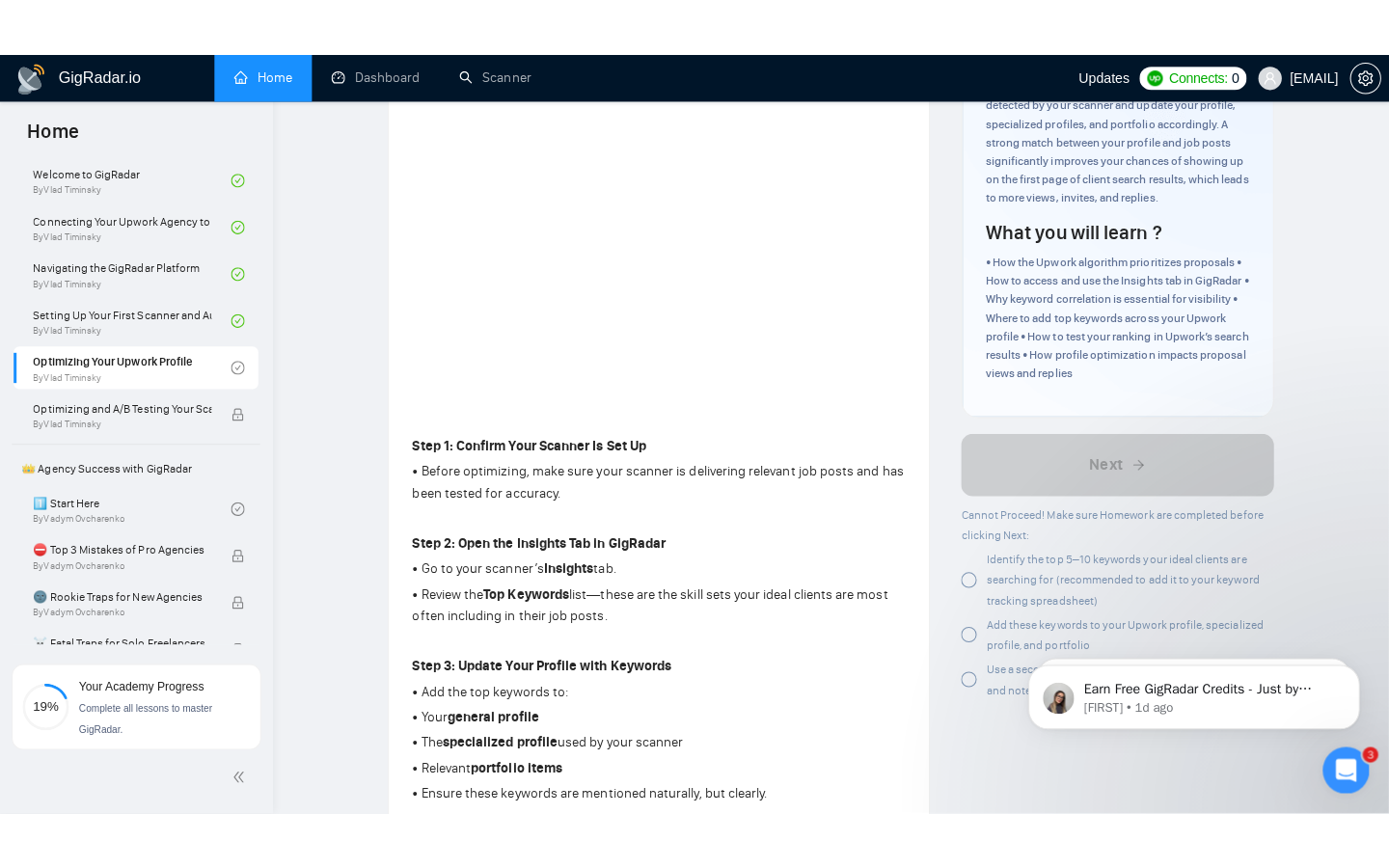 scroll, scrollTop: 251, scrollLeft: 0, axis: vertical 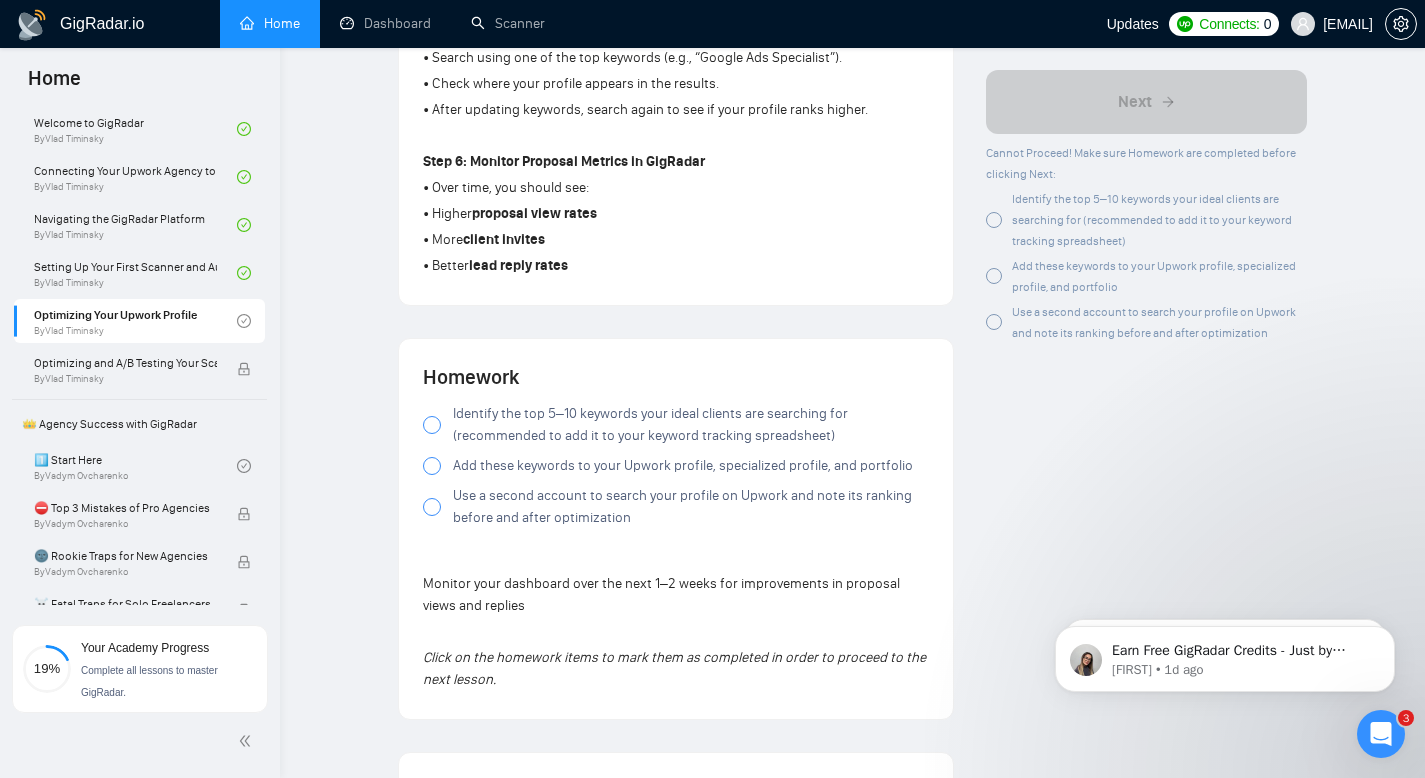 click at bounding box center [432, 425] 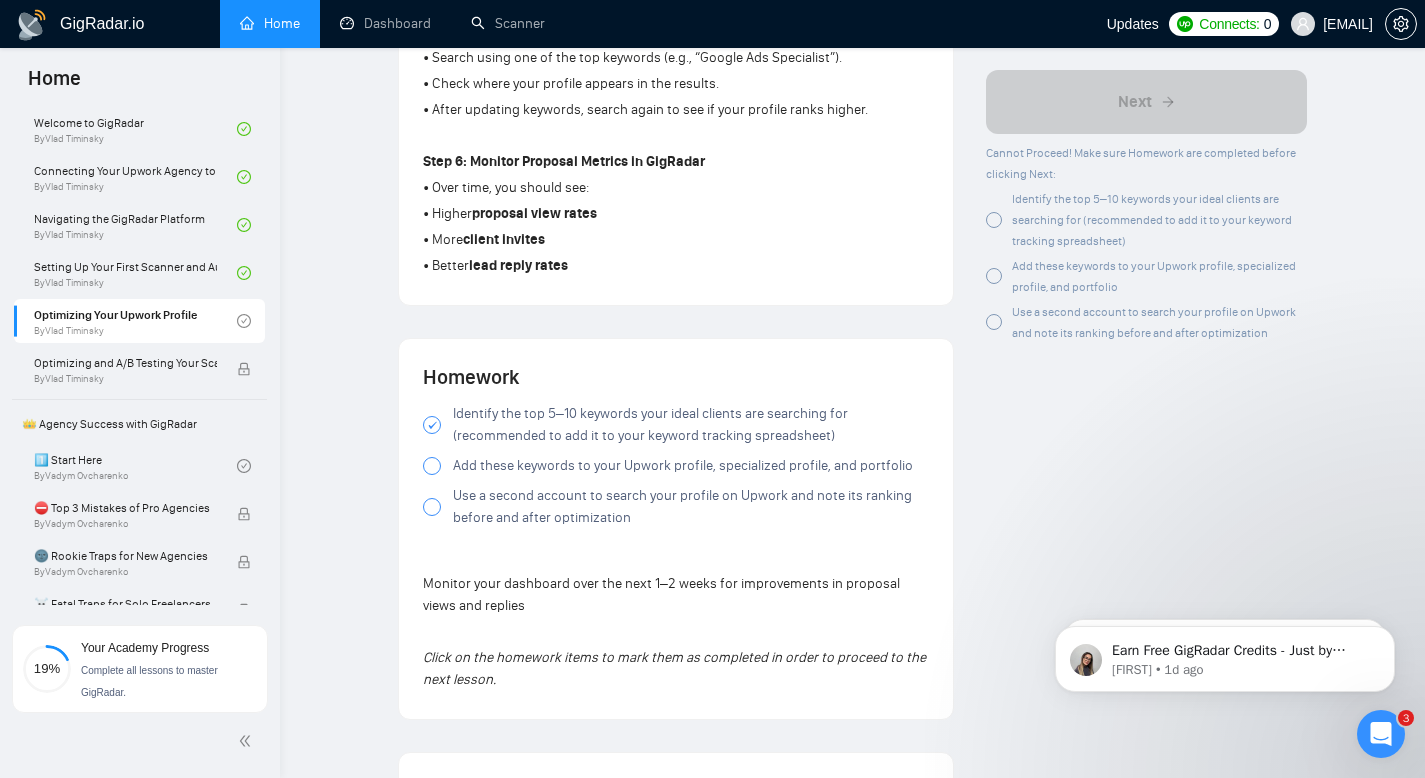 click at bounding box center (432, 466) 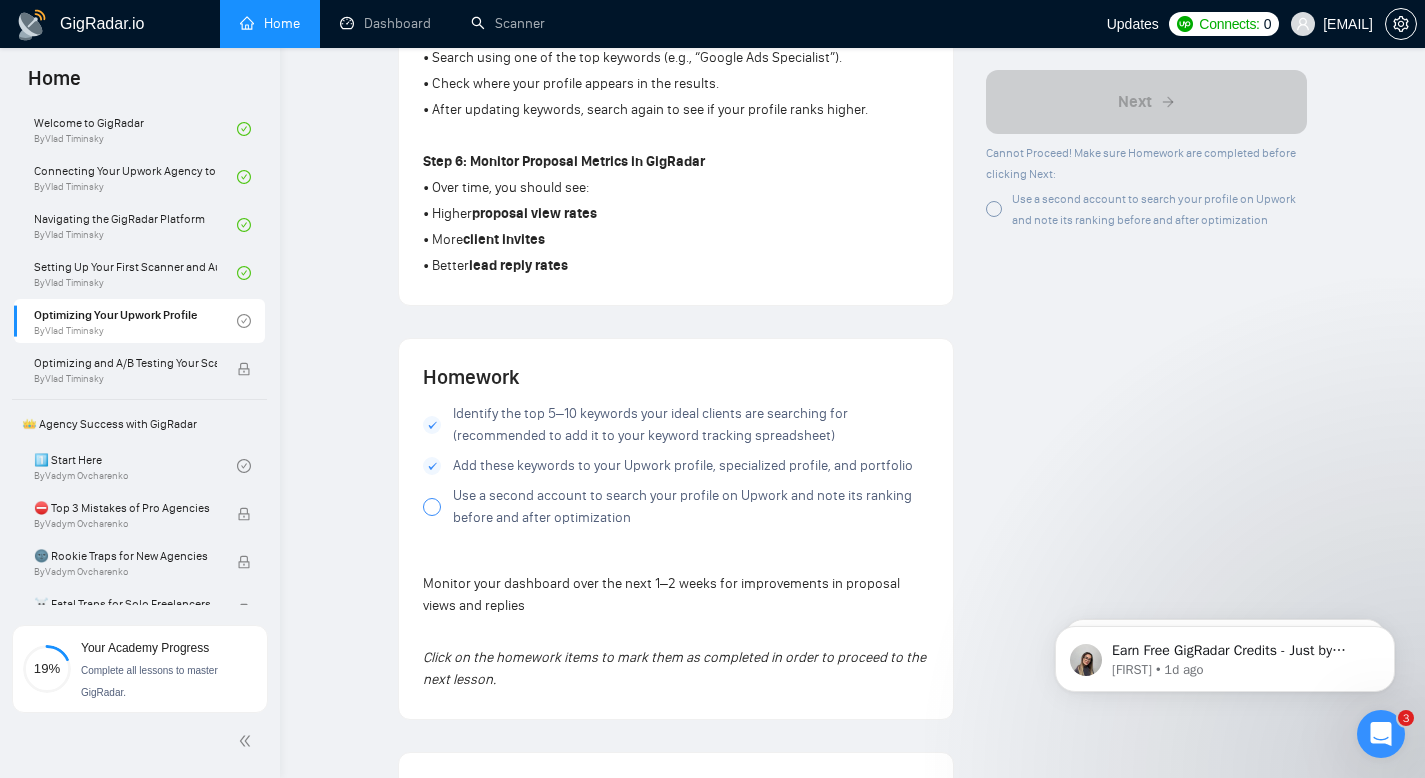 click at bounding box center [432, 507] 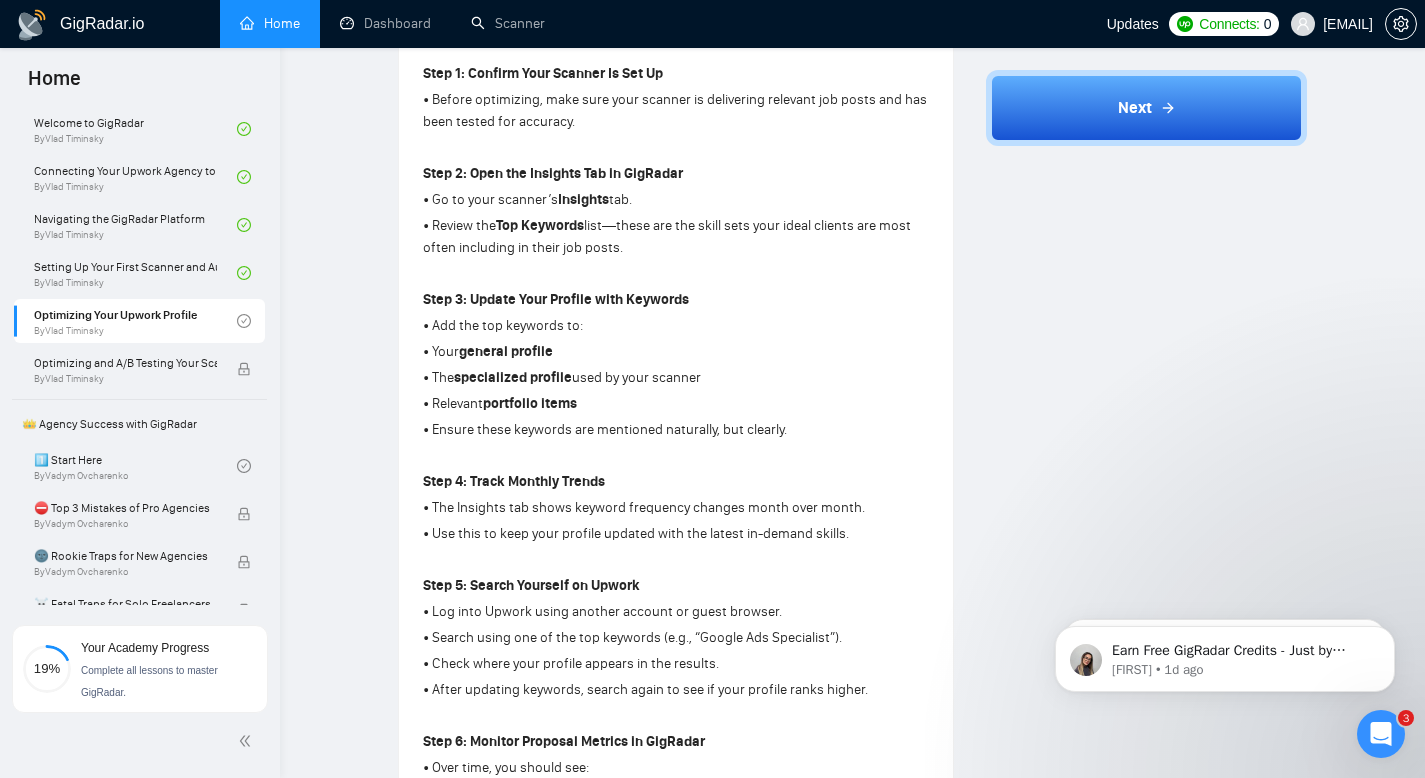 scroll, scrollTop: 583, scrollLeft: 0, axis: vertical 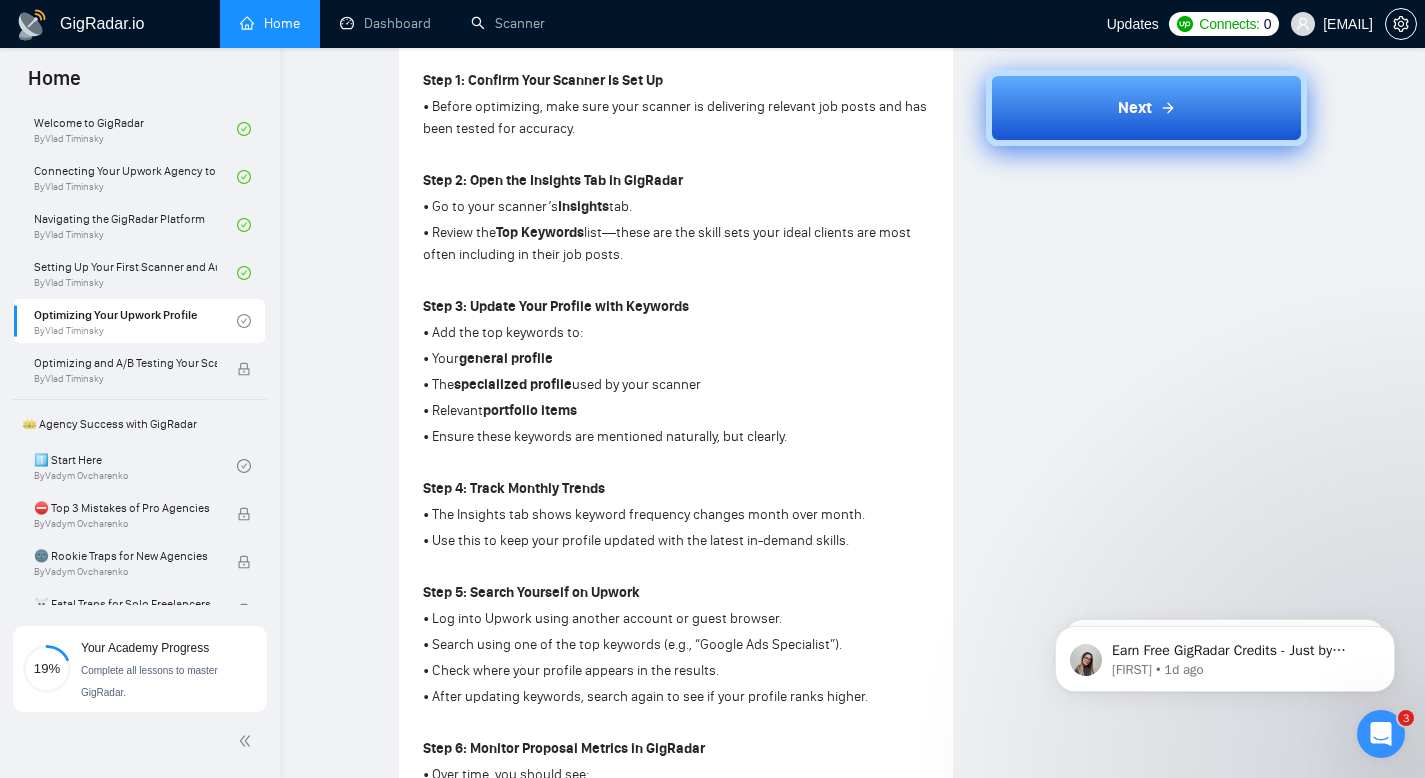click on "Next" at bounding box center [1146, 108] 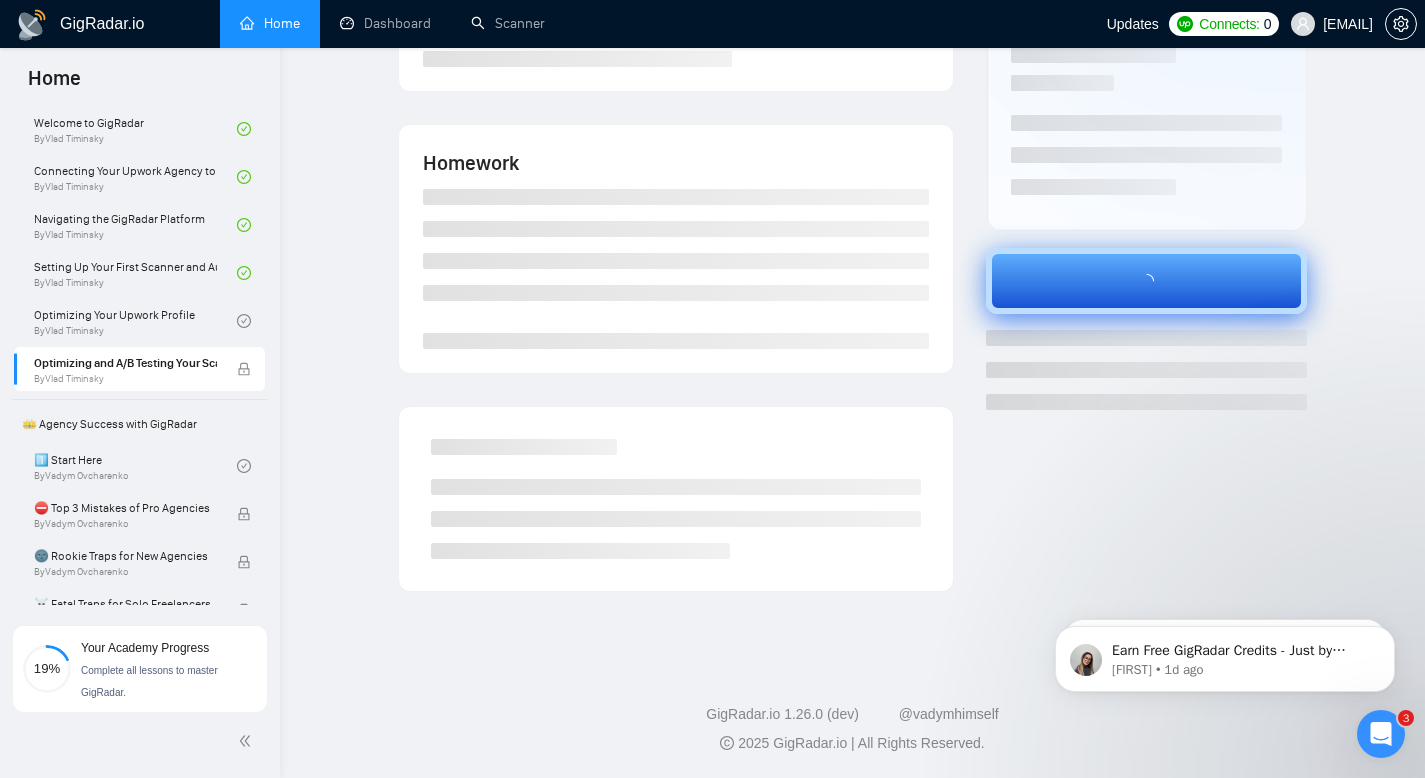 scroll, scrollTop: 311, scrollLeft: 0, axis: vertical 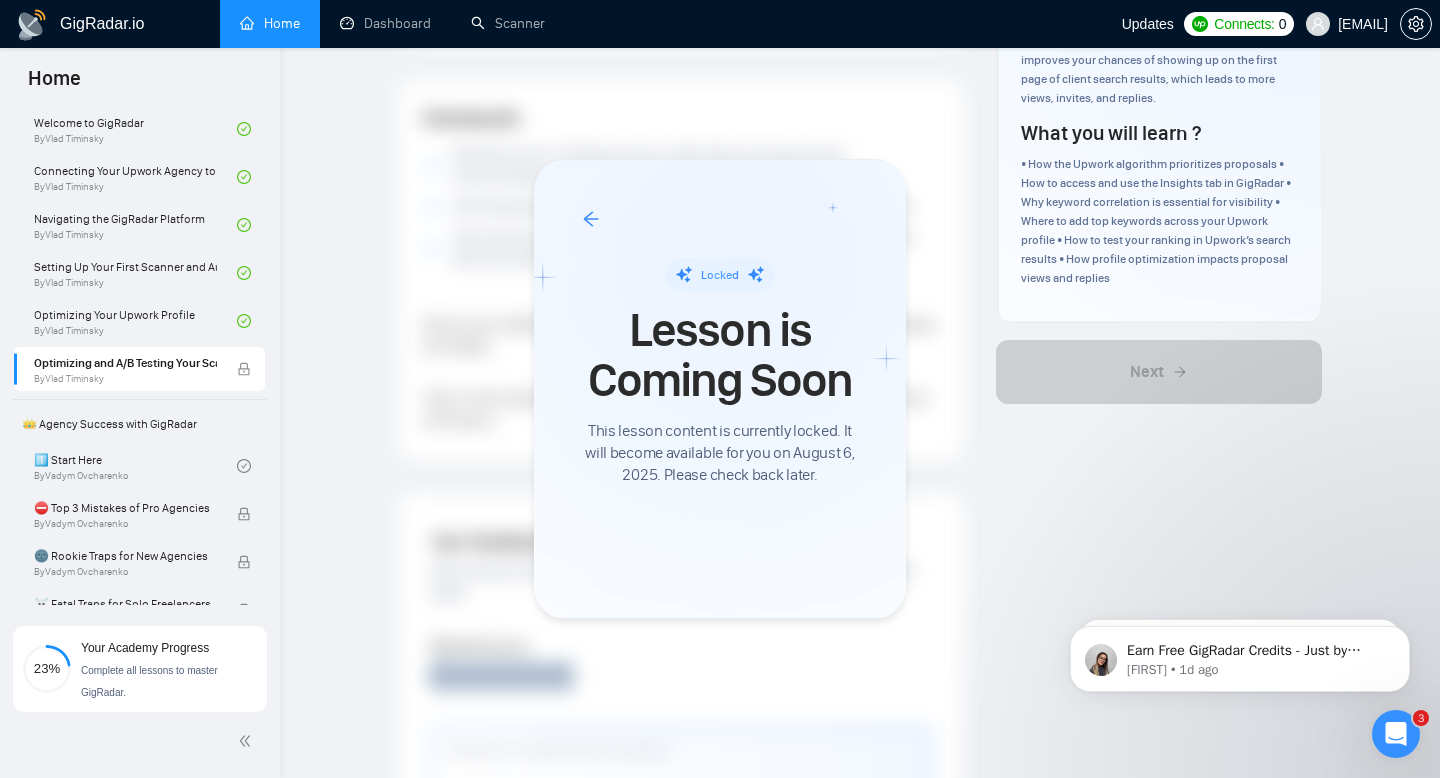click at bounding box center (720, 389) 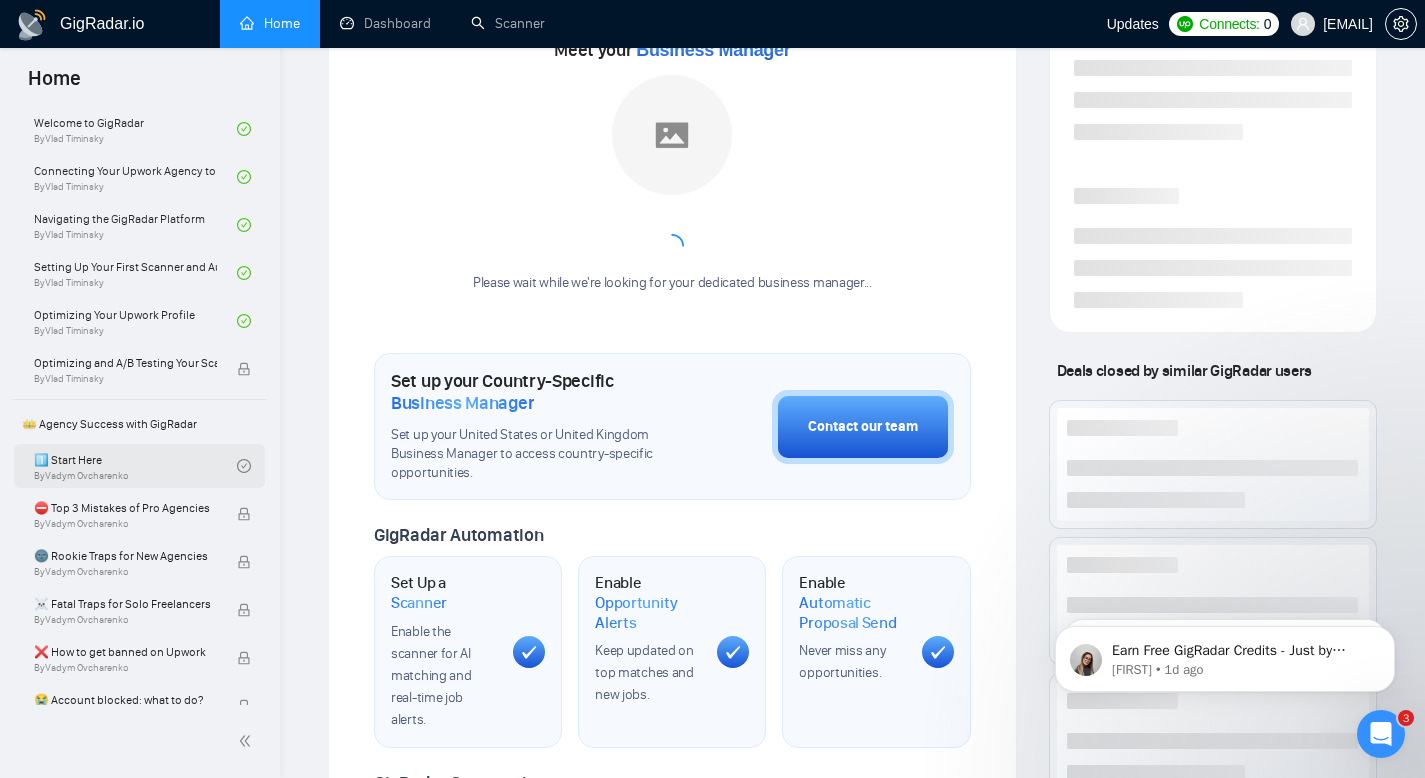 click on "1️⃣ Start Here By  Vadym Ovcharenko" at bounding box center [135, 466] 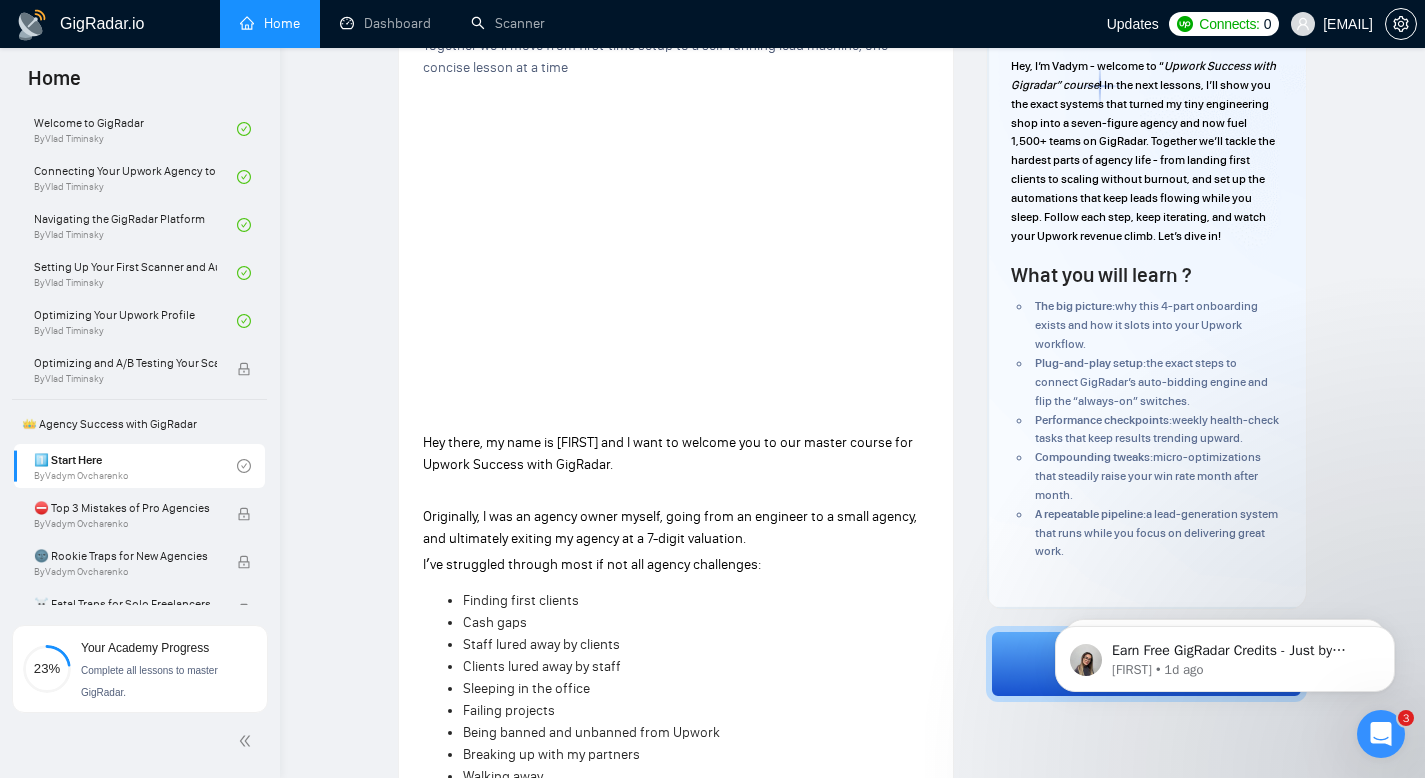 scroll, scrollTop: 143, scrollLeft: 0, axis: vertical 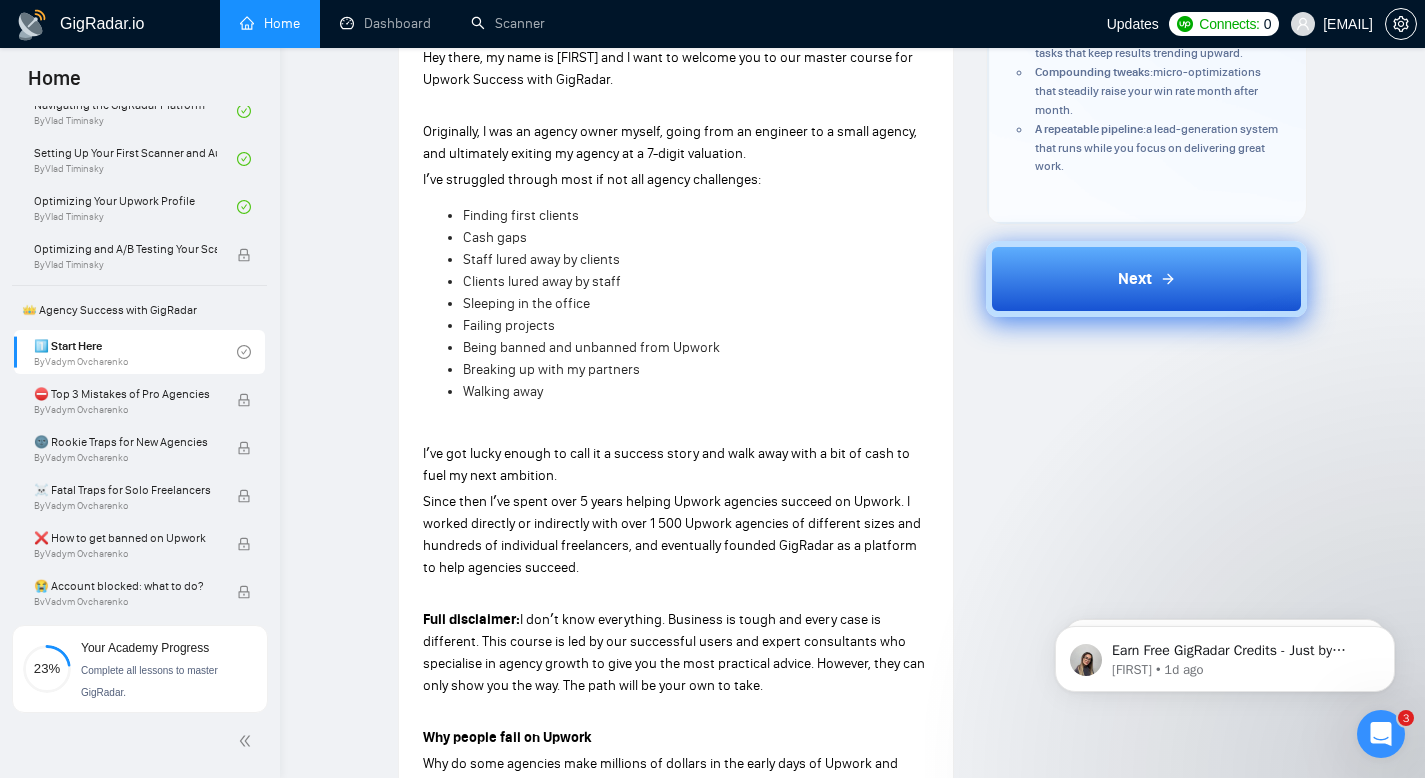 click on "Next" at bounding box center (1146, 279) 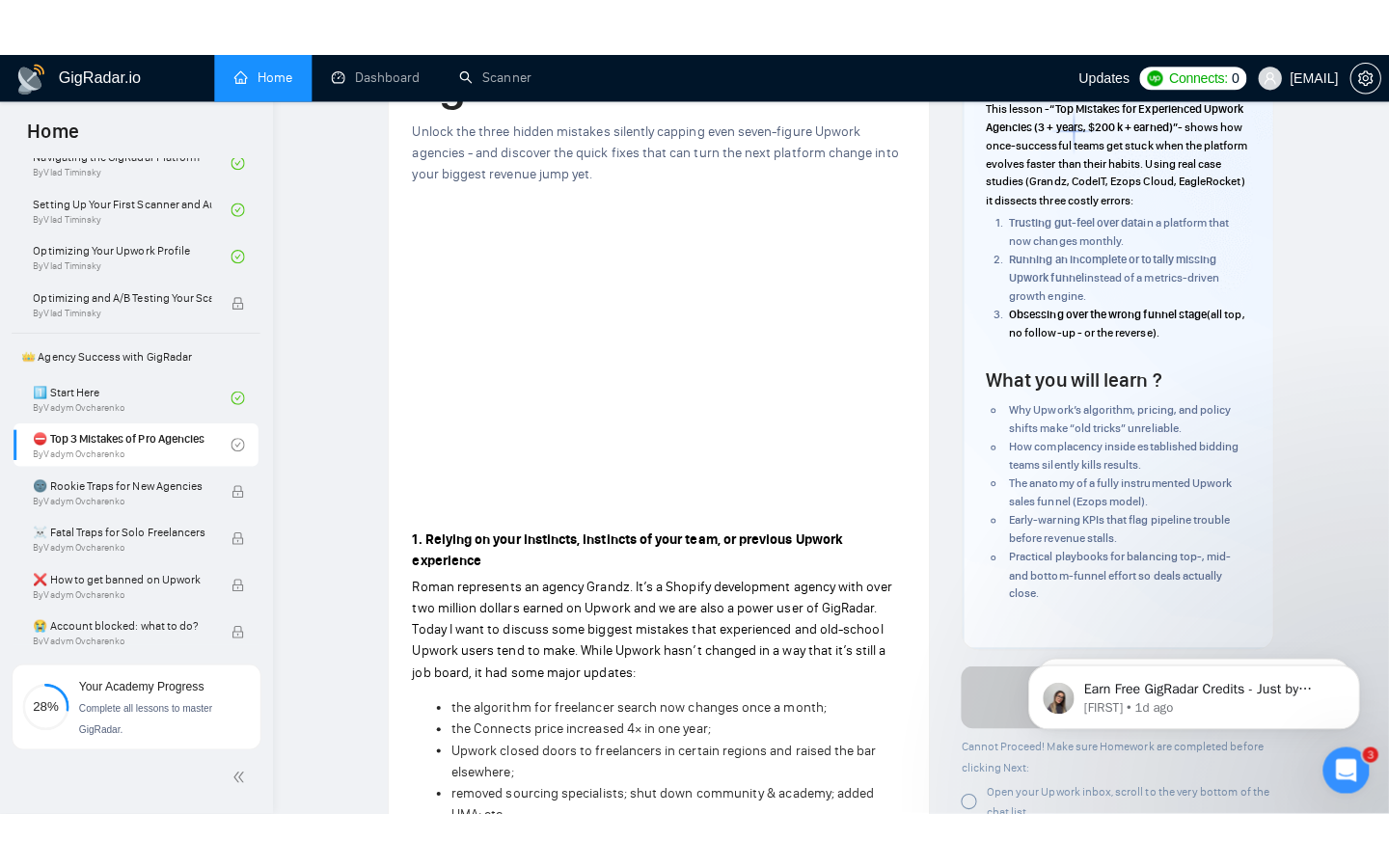 scroll, scrollTop: 145, scrollLeft: 0, axis: vertical 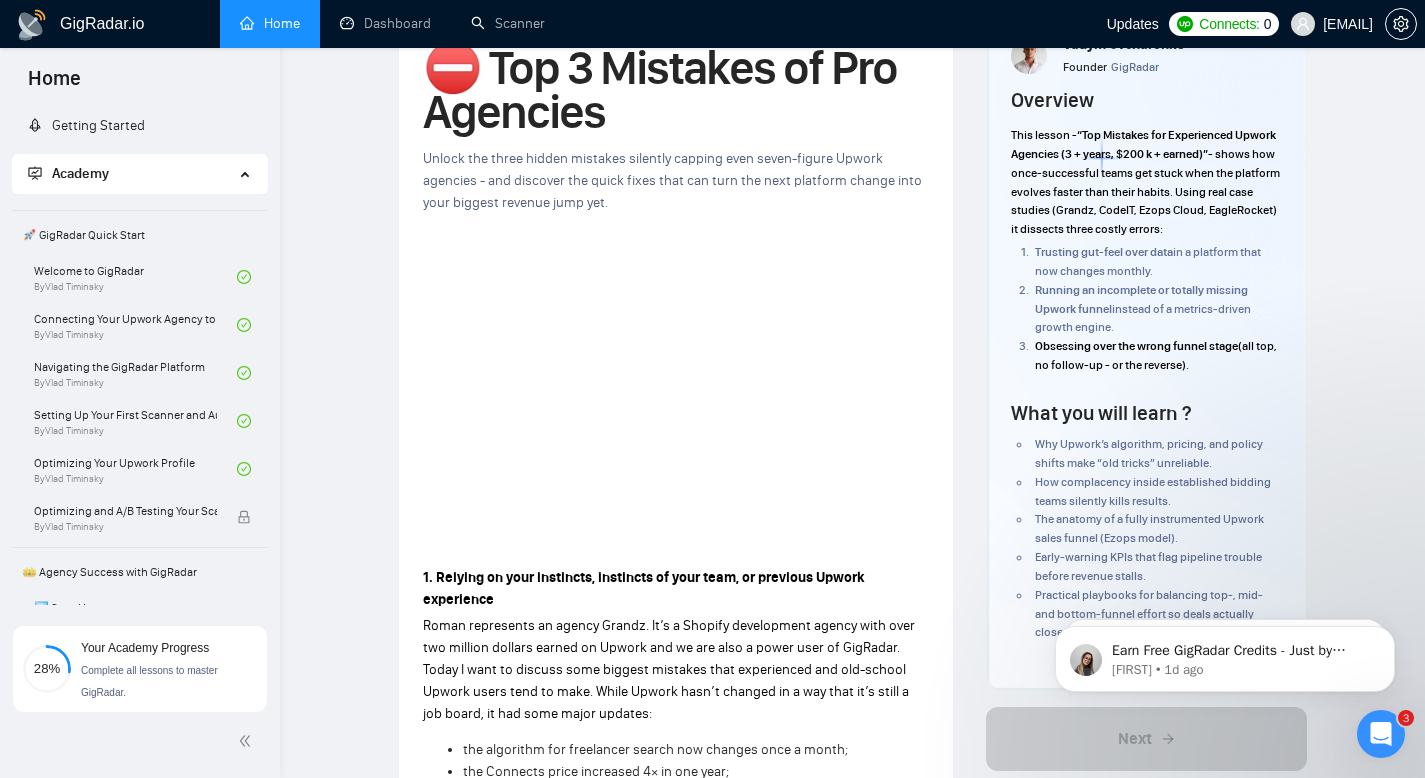 click on "Home" at bounding box center (270, 23) 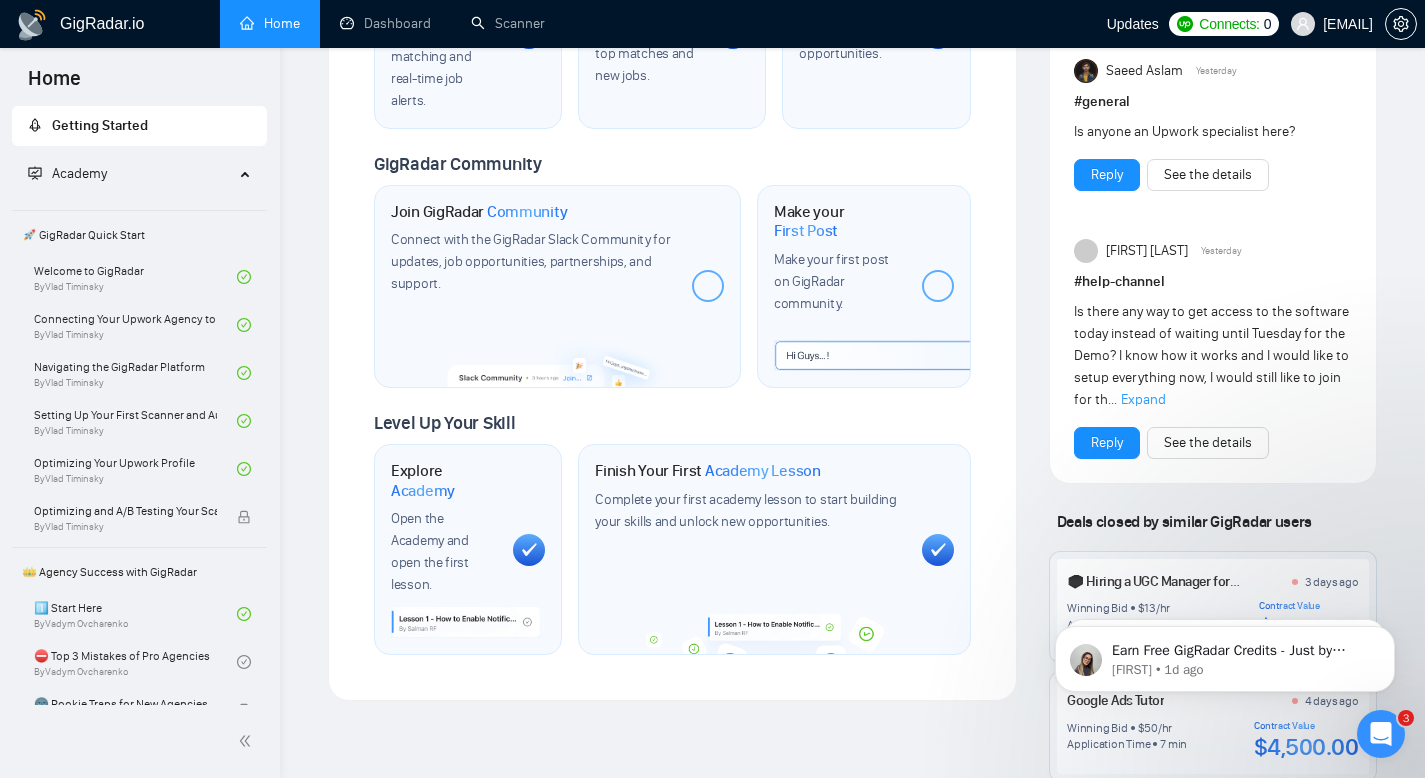 scroll, scrollTop: 908, scrollLeft: 0, axis: vertical 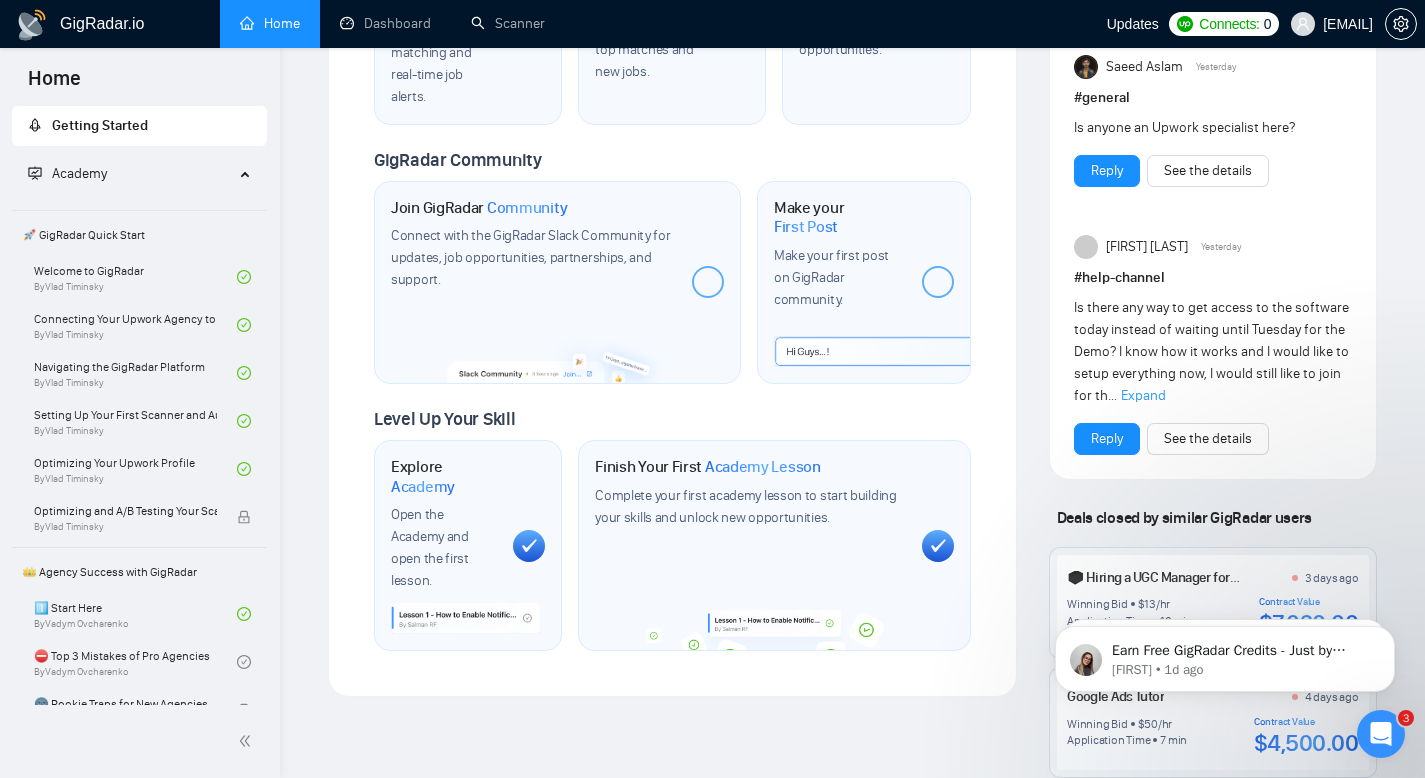 click at bounding box center [708, 282] 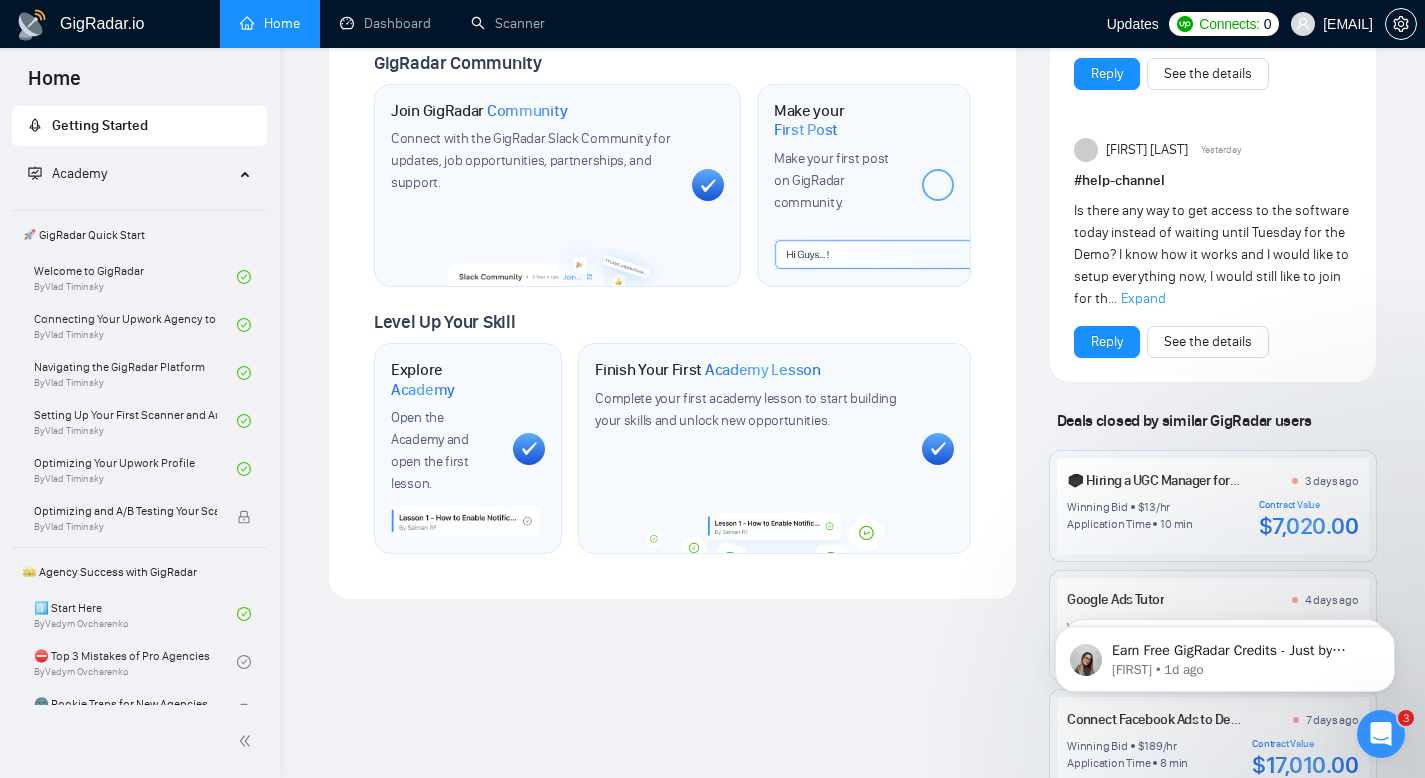 scroll, scrollTop: 1010, scrollLeft: 0, axis: vertical 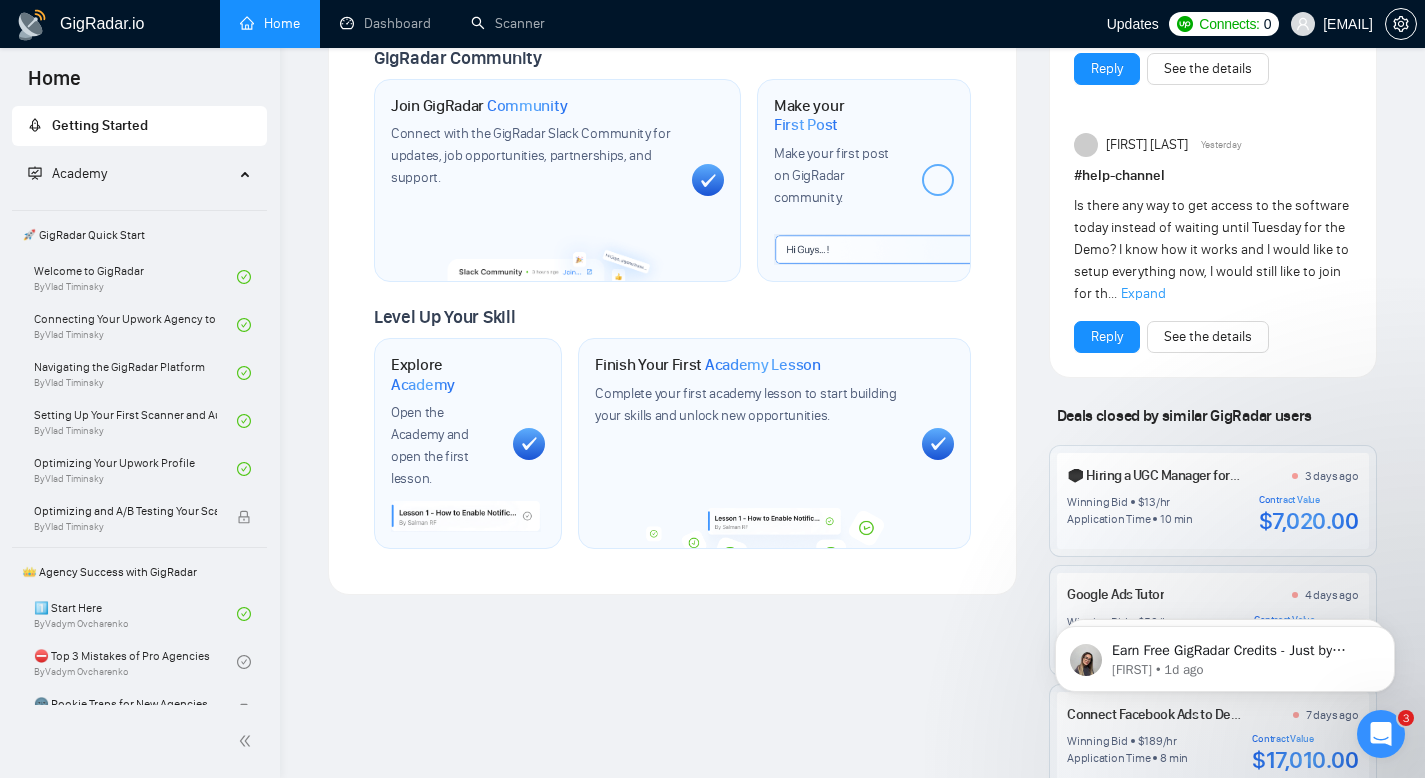 click at bounding box center (938, 180) 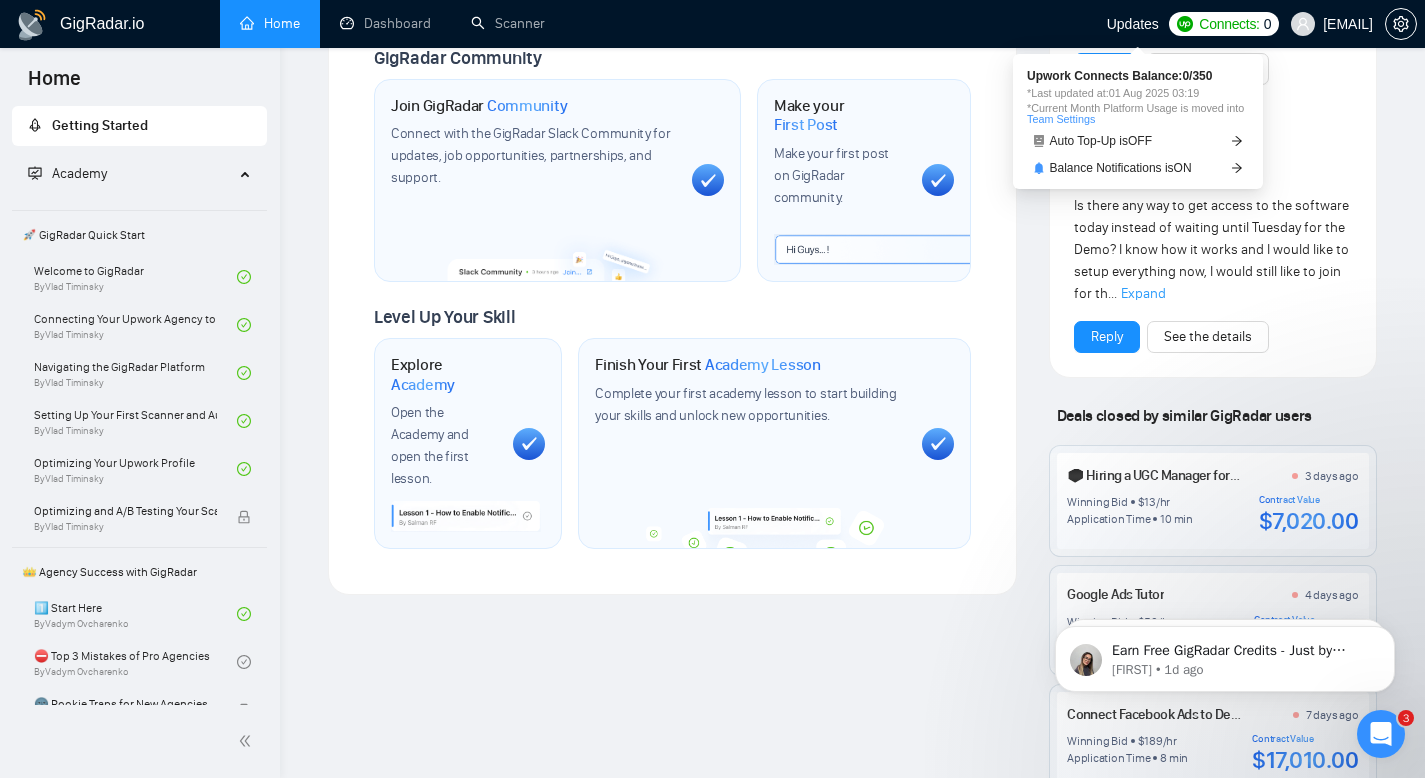 click on "Connects:" at bounding box center [1229, 24] 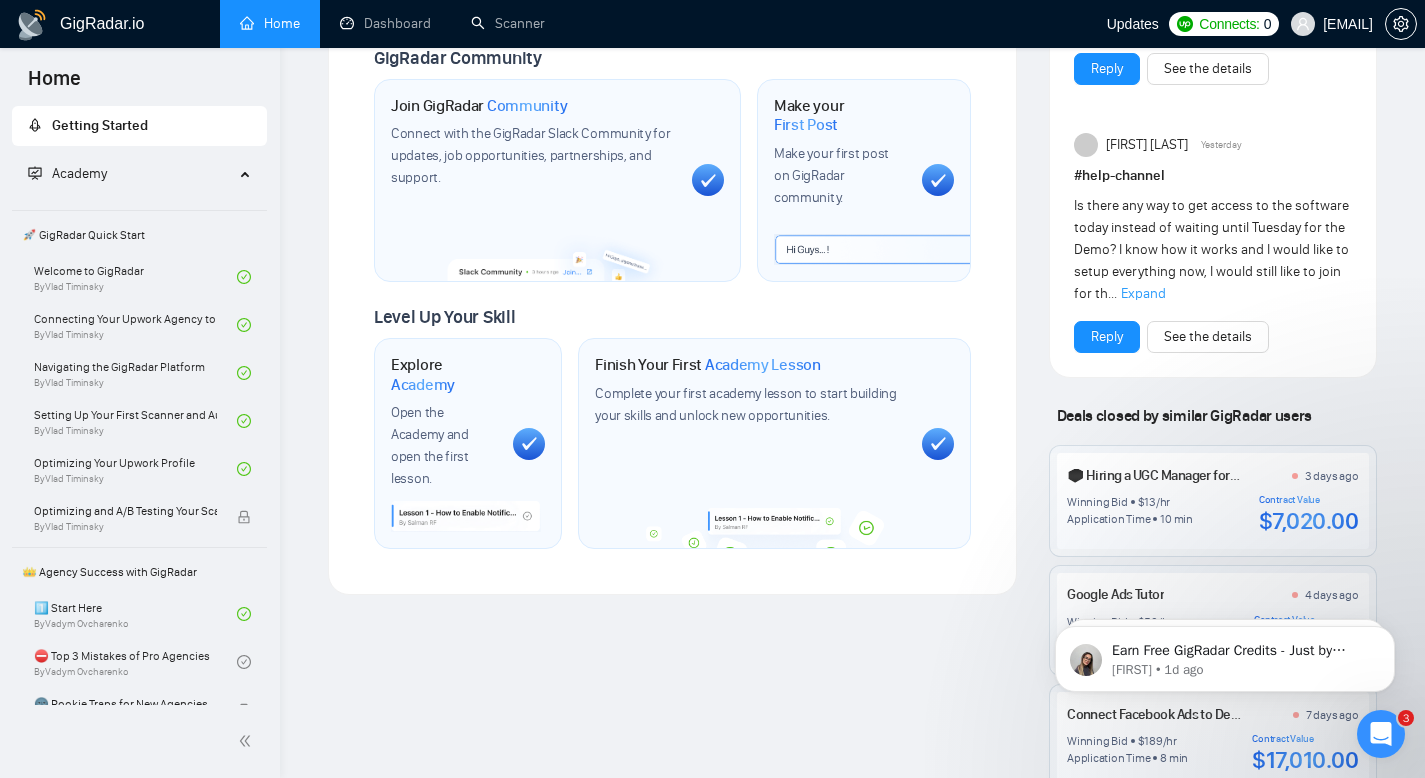 click on "Latest Posts from the GigRadar Community 3 hours ago Join GigRadar Slack Community Dharmendra Bharwad Yesterday # general Unable to generate preview. Getting this error since yesterday on Gigradar. Please help? 1  replies Reply See the details Yesterday # general ⚠️ Low connects balance for ellis@es-webdedign.com Only 88 connects left Reply See the details Saeed Aslam Yesterday # general Is anyone an Upwork specialist here? Reply See the details Aleksandar Janca Yesterday # help-channel Is there any way to get access to the software today instead of waiting until Tuesday for the Demo? I know how it works and I would like to setup everything now, I would still like to join for th... Expand Reply See the details Deals closed by similar GigRadar users 📦 Hiring a UGC Manager for a Kids Toy Brand (Creative + Organized + Fast Communicator) 3 days ago Winning Bid $ 13 /hr Application Time 10 min Contract Value $7,020.00 Google Ads Tutor 4 days ago Winning Bid $ 50 /hr Application Time 7 min Contract Value $ $" at bounding box center [1213, 52] 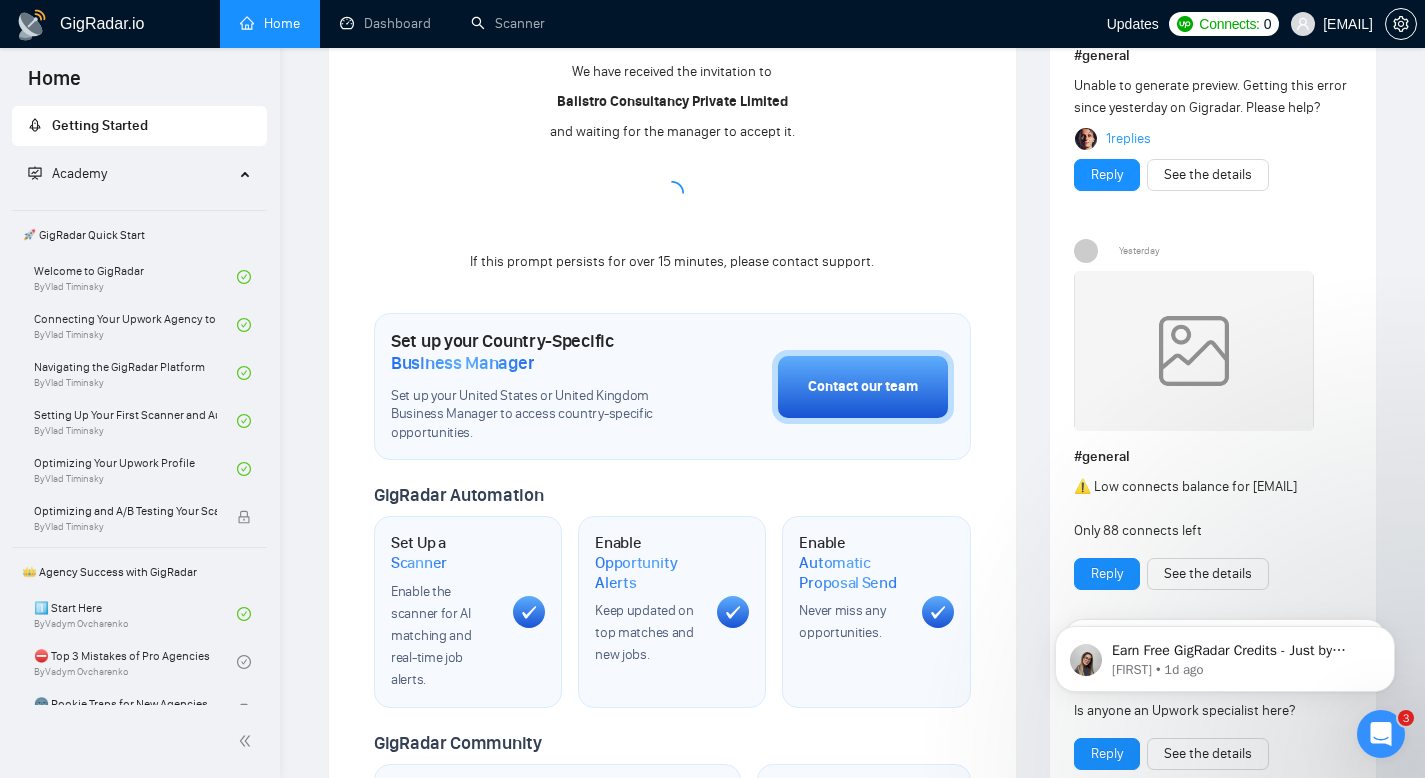 scroll, scrollTop: 0, scrollLeft: 0, axis: both 